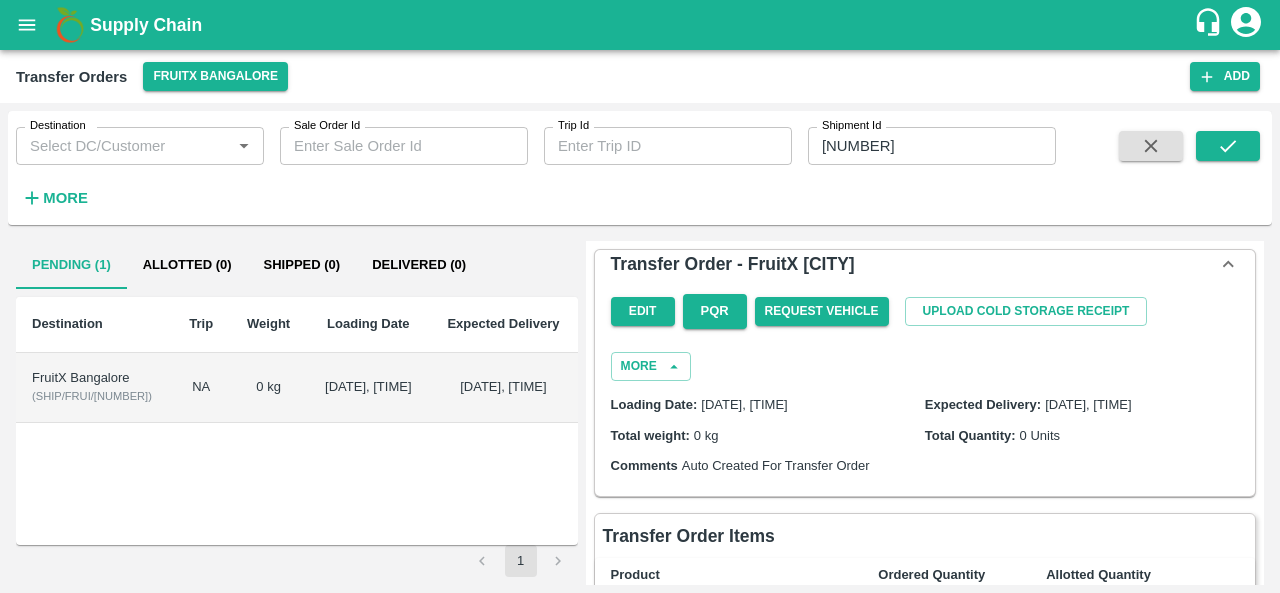 scroll, scrollTop: 0, scrollLeft: 0, axis: both 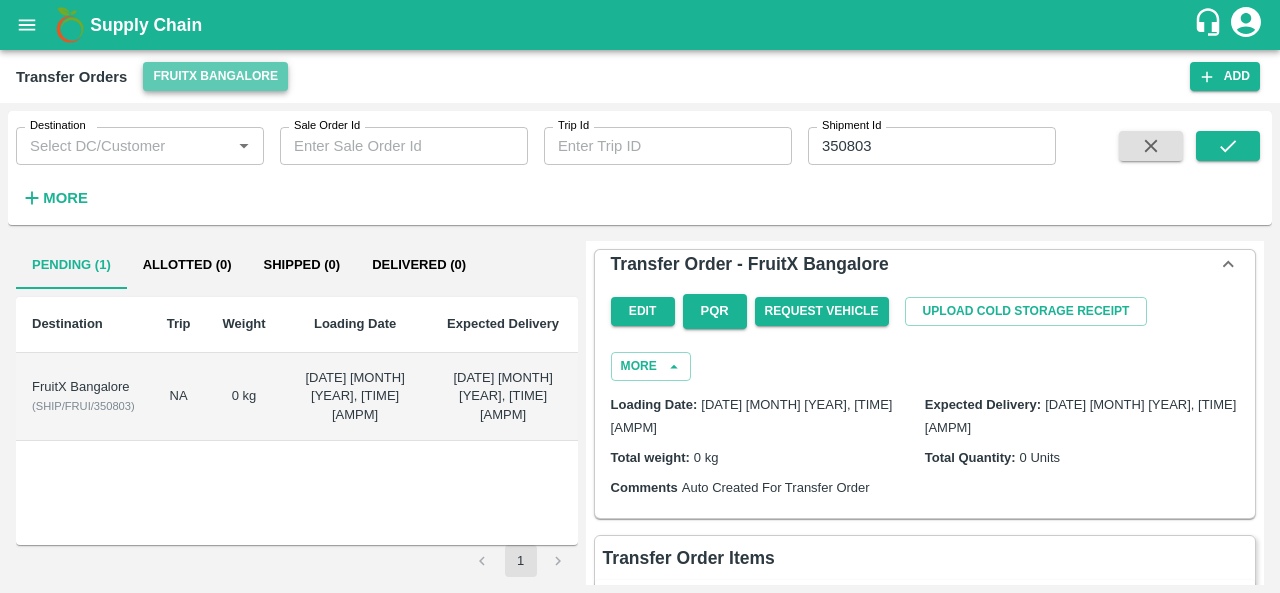 click on "FruitX Bangalore" at bounding box center (215, 76) 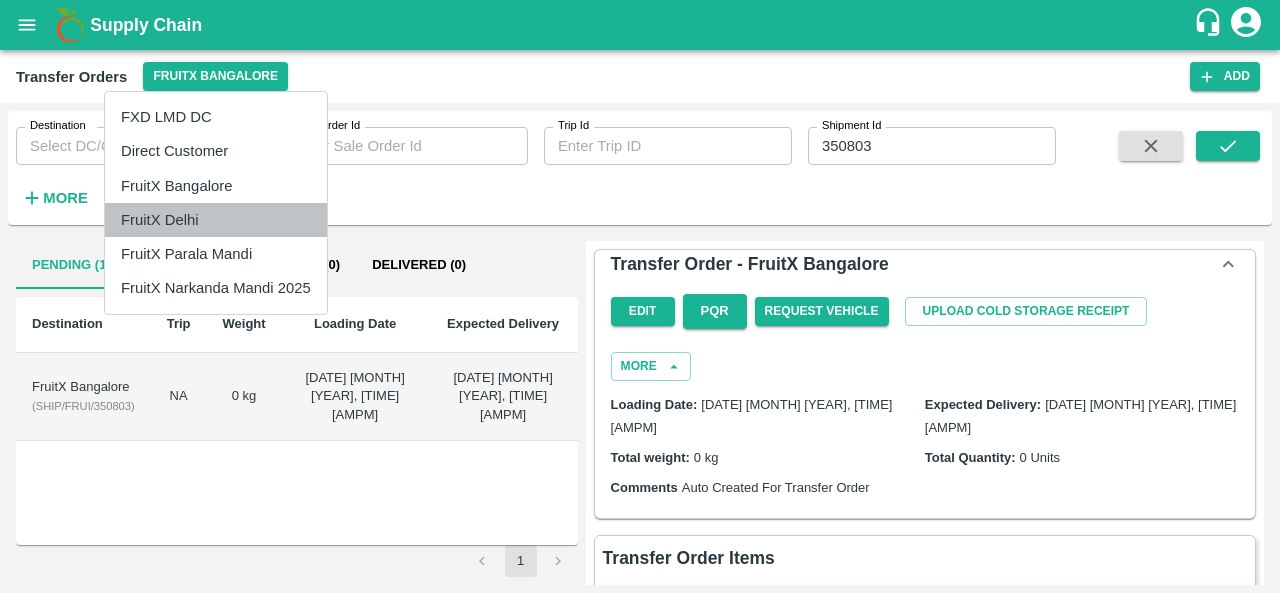 click on "FruitX Delhi" at bounding box center (216, 220) 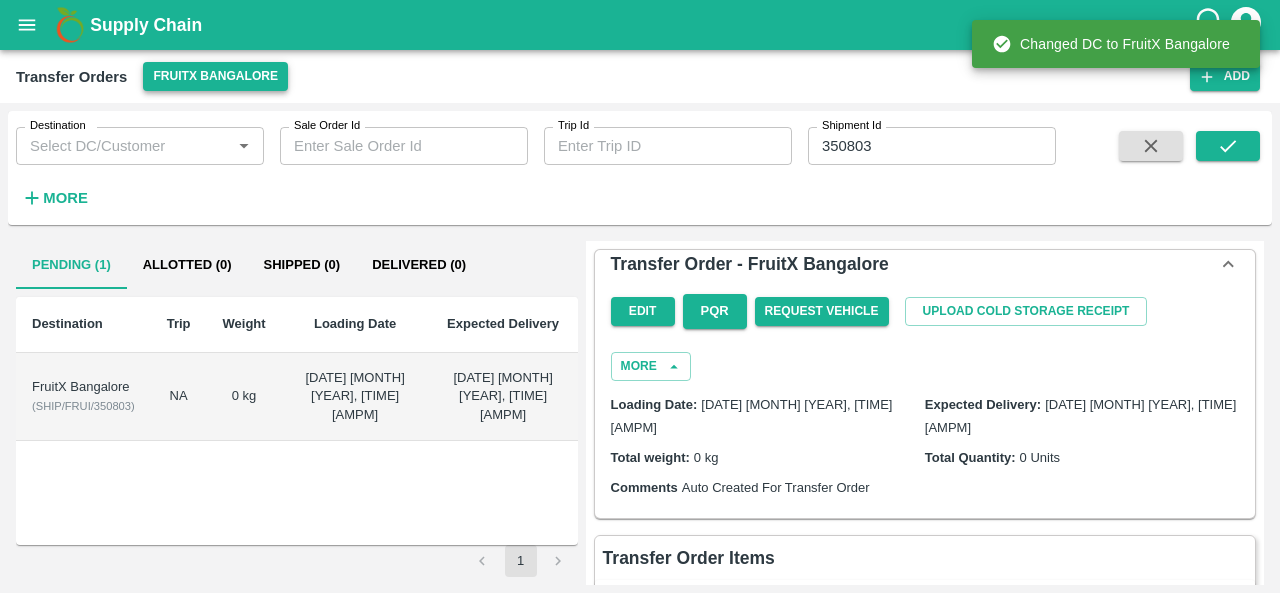 click on "FruitX Bangalore" at bounding box center [215, 76] 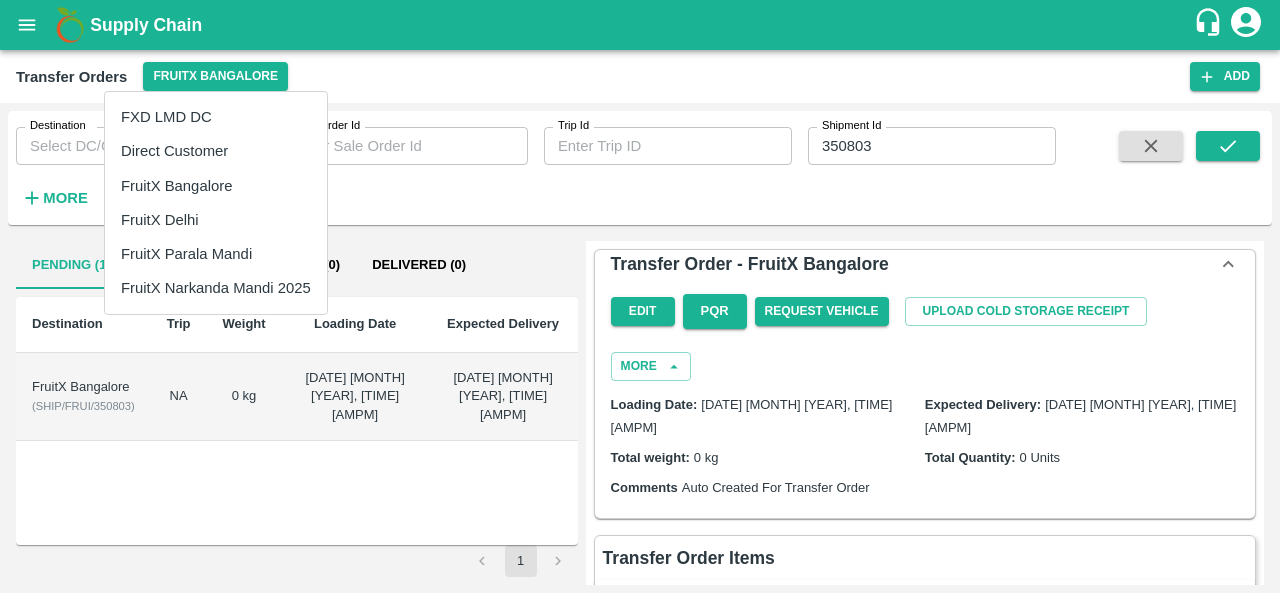 drag, startPoint x: 889, startPoint y: 151, endPoint x: 879, endPoint y: 144, distance: 12.206555 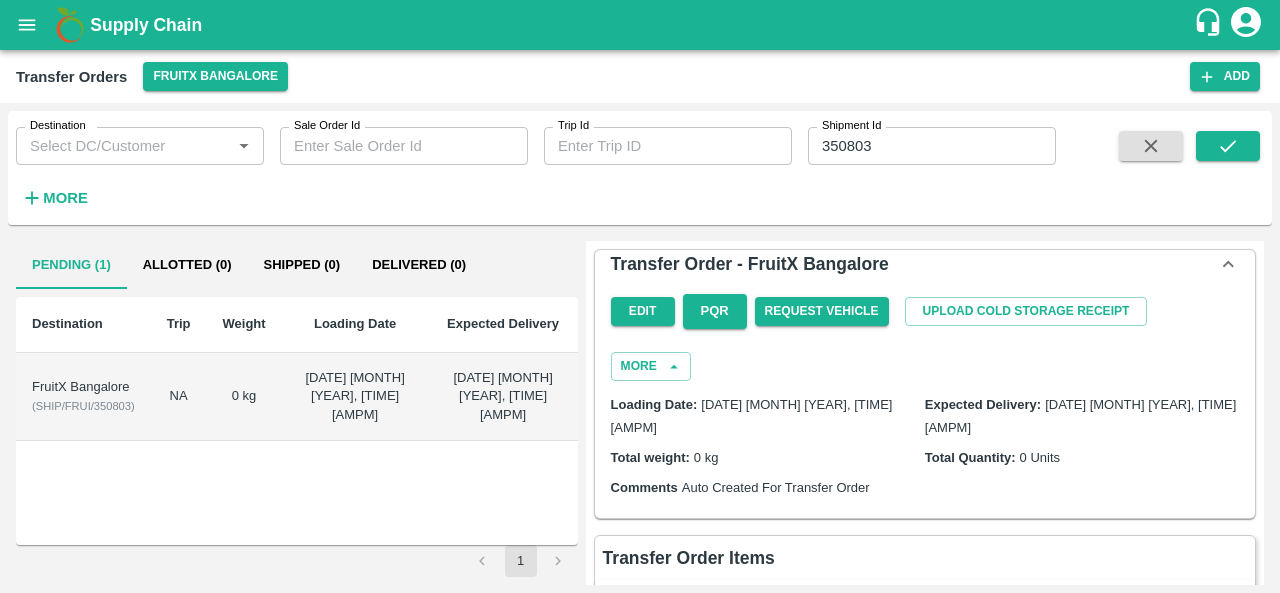 click on "Supply Chain Transfer Orders FruitX Bangalore Add Destination Destination   * Sale Order Id Sale Order Id Trip Id Trip Id Shipment Id 350803 Shipment Id More Pending (1) Allotted (0) Shipped (0) Delivered (0) Destination Trip Weight Loading Date Expected Delivery FruitX Bangalore ( SHIP/FRUI/350803 ) NA 0 kg 05 Aug 2025, 09:00 PM 06 Aug 2025, 12:00 AM 1 Transfer Order - FruitX Bangalore Edit PQR Request Vehicle Upload Cold Storage Receipt More Loading Date: 05 Aug 2025, 09:00 PM Expected Delivery: 06 Aug 2025, 12:00 AM Total weight: 0 kg Total Quantity: 0 Units Comments Auto Created For Transfer Order Transfer Order Items Product Ordered Quantity Allotted Quantity Apple - Royal - Delicious A-M (125) 7   Units   140.0 Kgs (20kg/unit)   No data in inventory Apple - Royal - Delicious A-S (150) 7   Units   140.0 Kgs (20kg/unit)   No data in inventory Apple - Royal - Delicious A-ES (175) 7   Units   140.0 Kgs (20kg/unit)   No data in inventory Apple - Royal - Delicious A-L (100) 5   Units   100.0 Kgs (20kg/unit)" at bounding box center (640, 296) 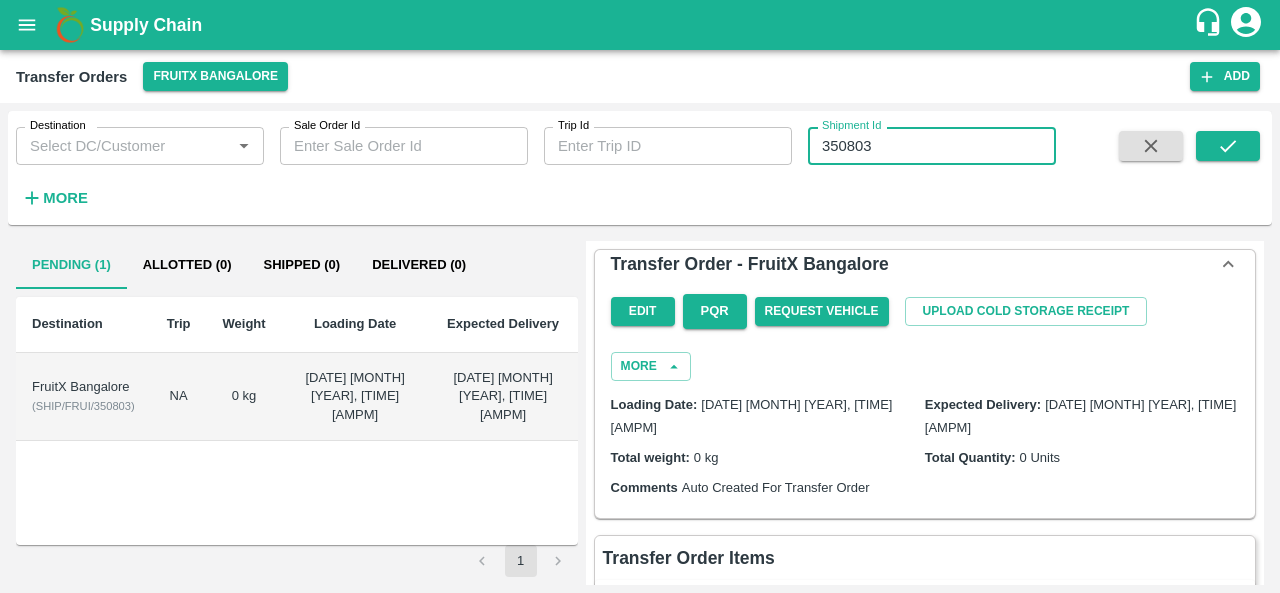 click on "350803" at bounding box center [932, 146] 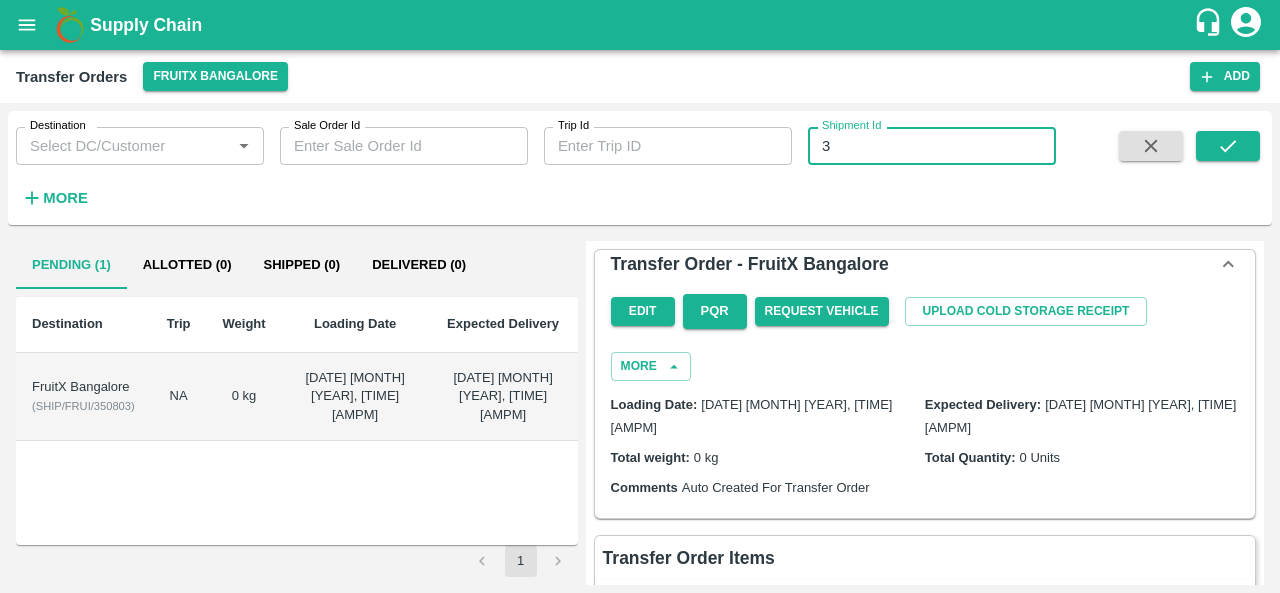 type on "3" 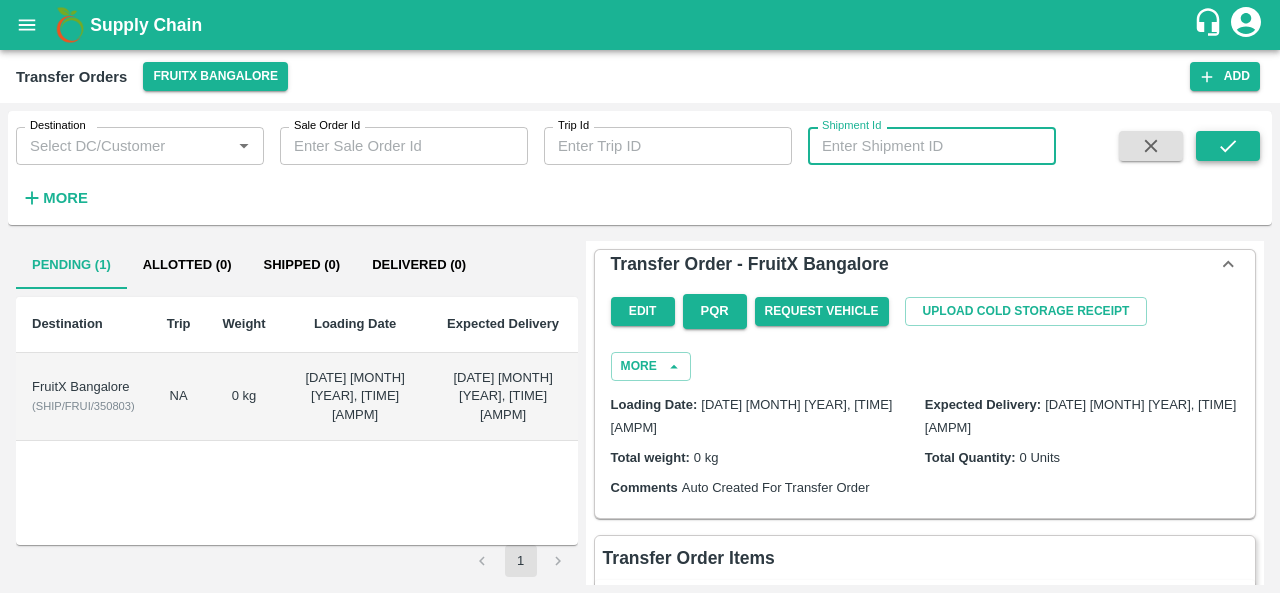 type 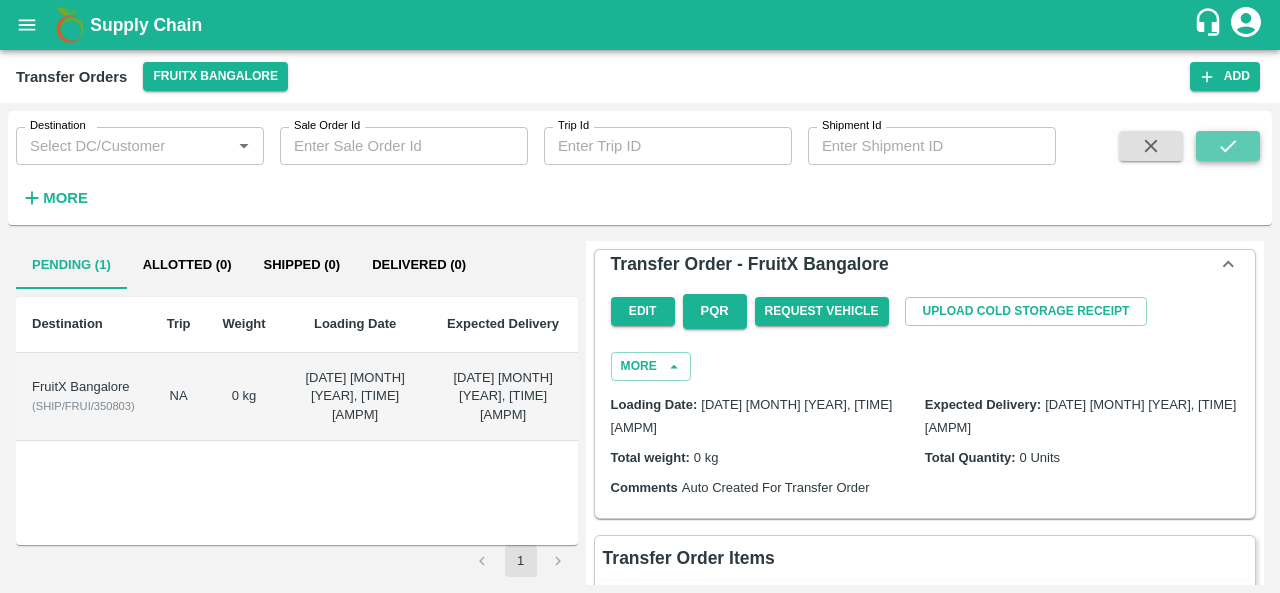 click 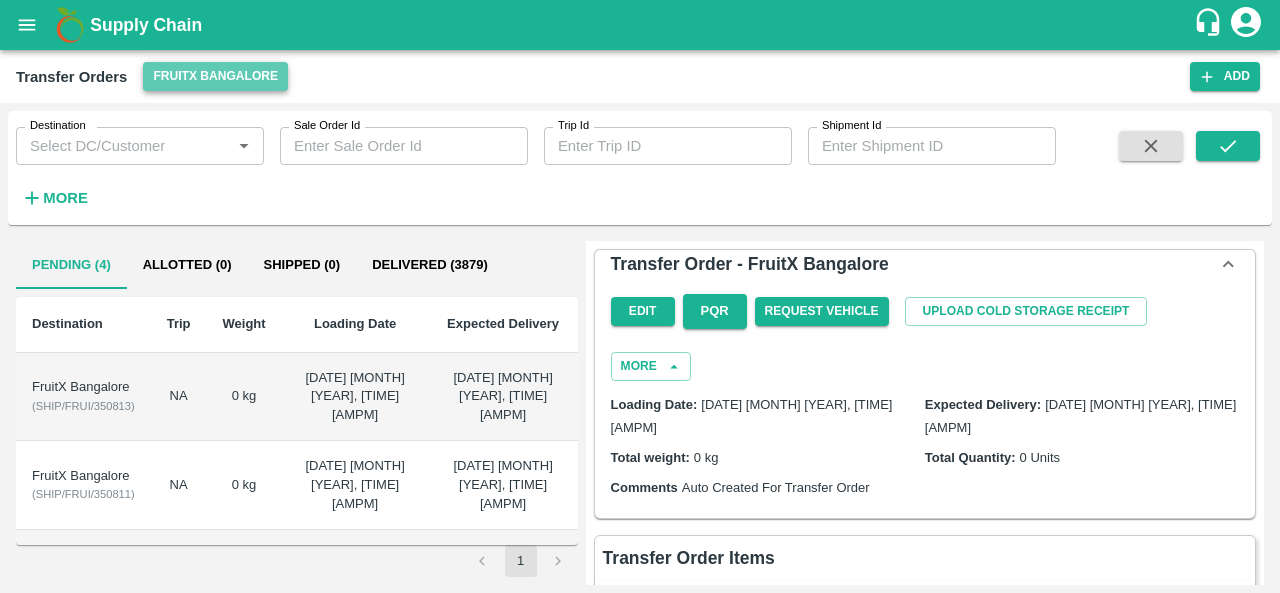 click on "FruitX Bangalore" at bounding box center [215, 76] 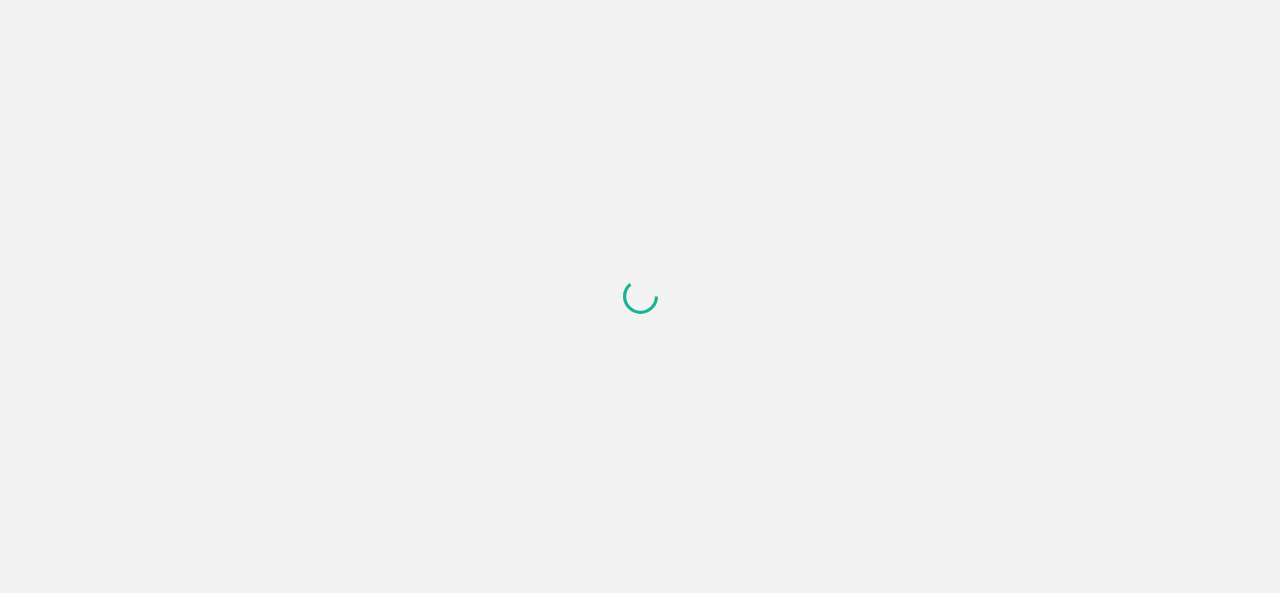 scroll, scrollTop: 0, scrollLeft: 0, axis: both 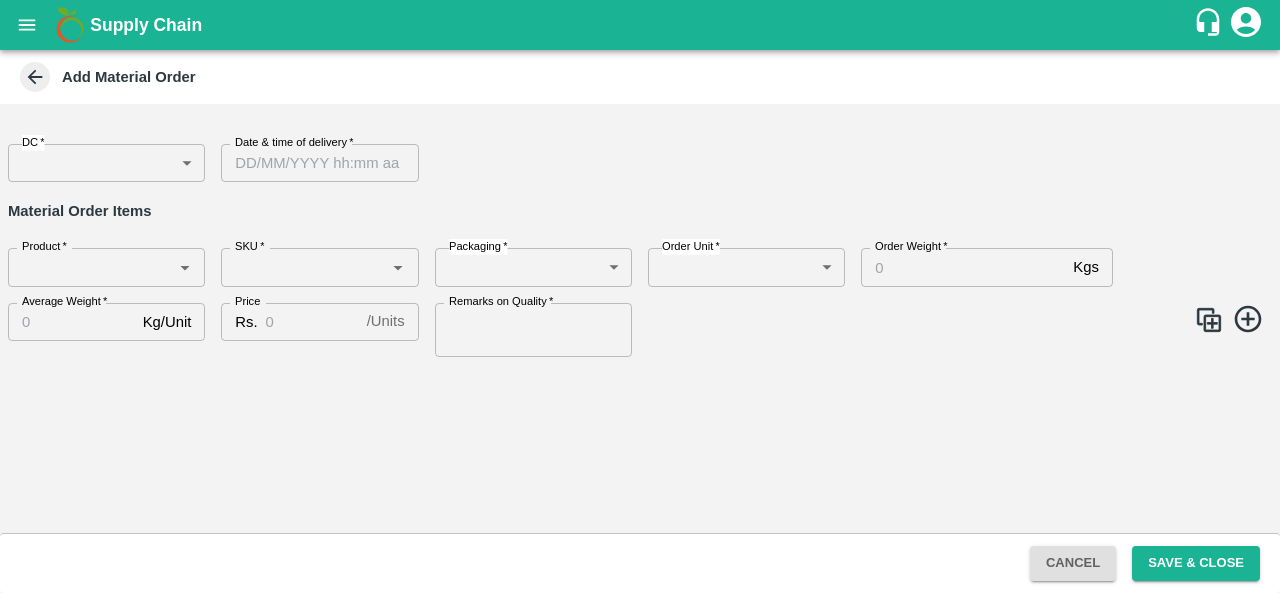 click on "DC   * ​ DC Date & time of delivery   * Date & time of delivery" at bounding box center (632, 155) 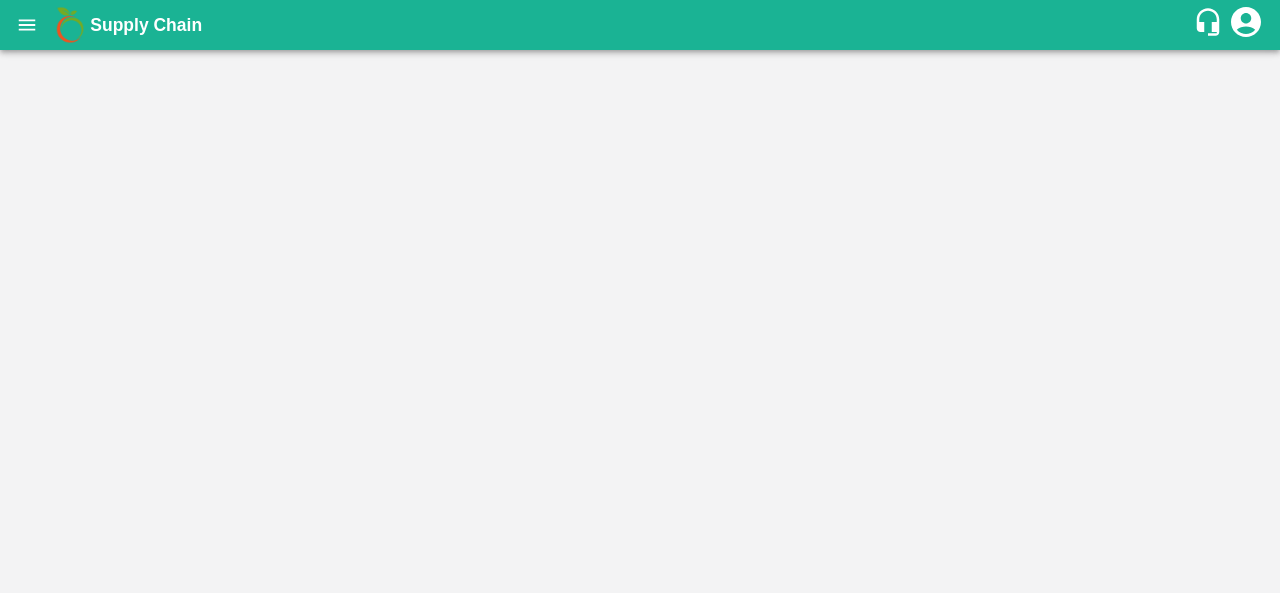 scroll, scrollTop: 0, scrollLeft: 0, axis: both 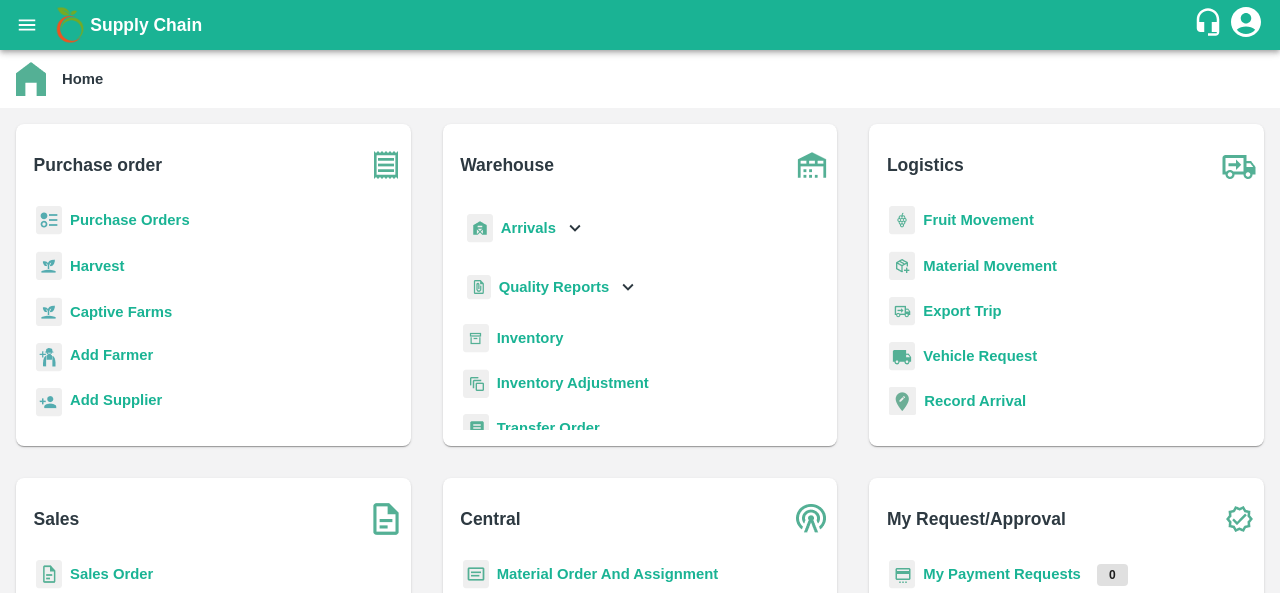 click on "Purchase Orders" at bounding box center (130, 220) 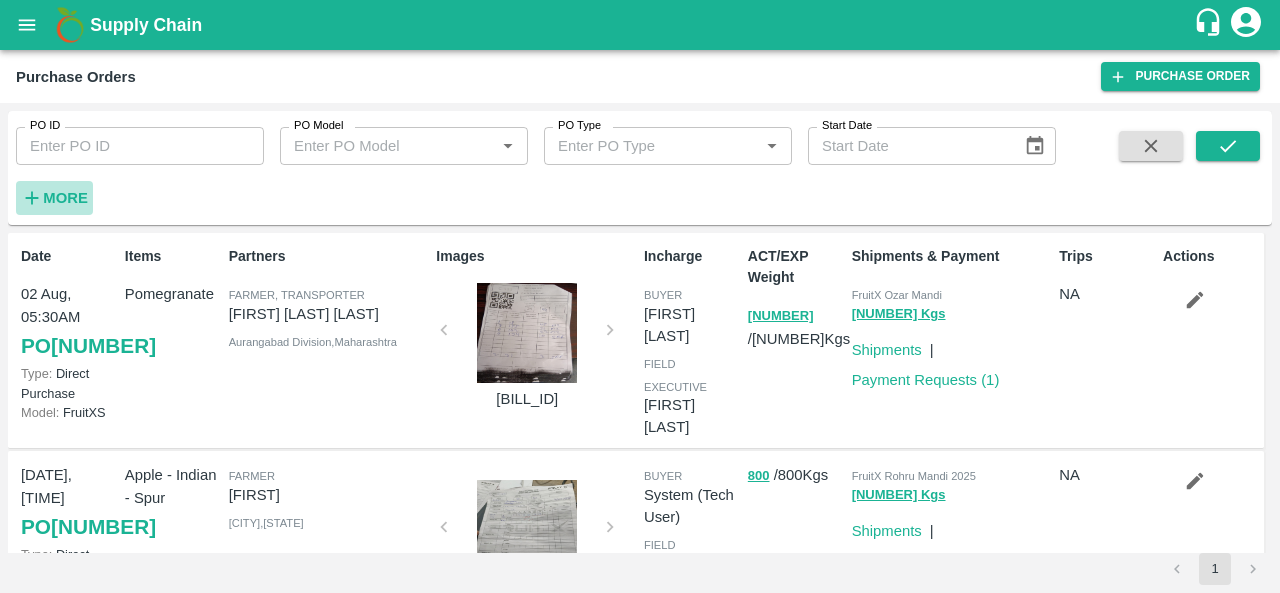 click on "More" at bounding box center [65, 198] 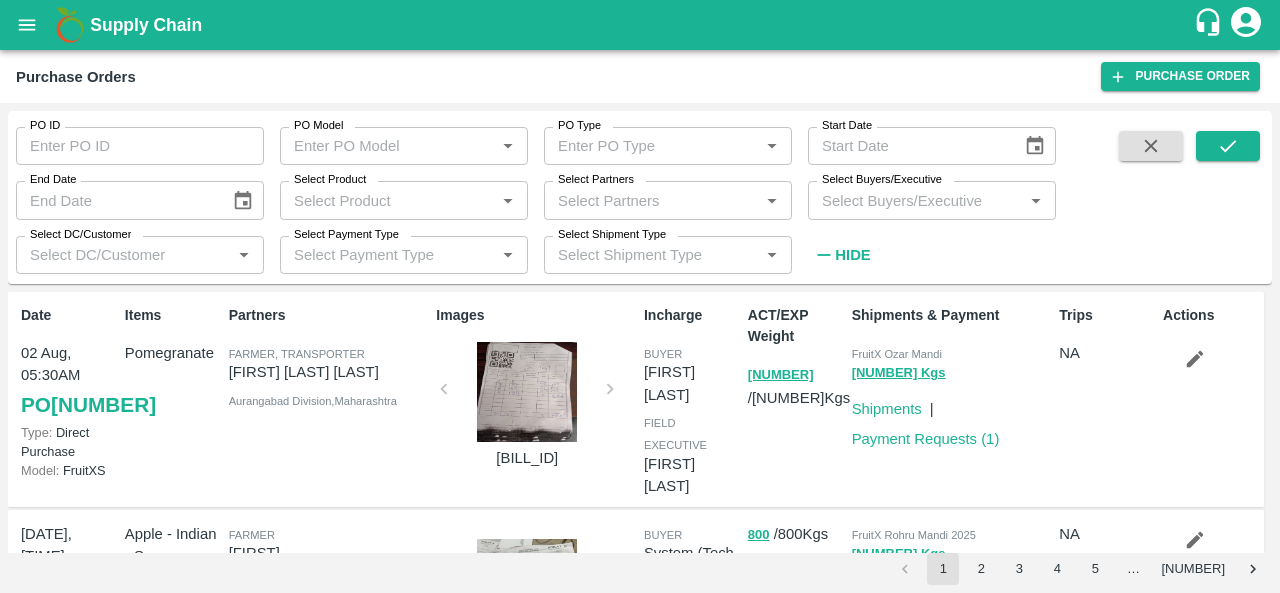 click on "Select Buyers/Executive" at bounding box center (915, 200) 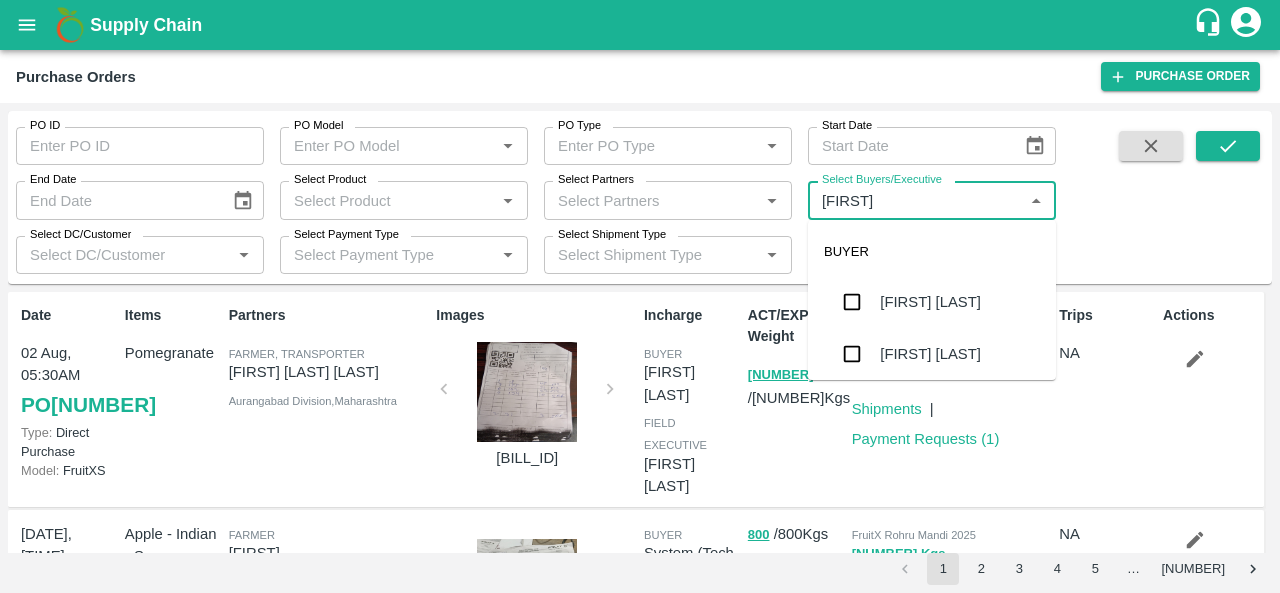 type on "anil" 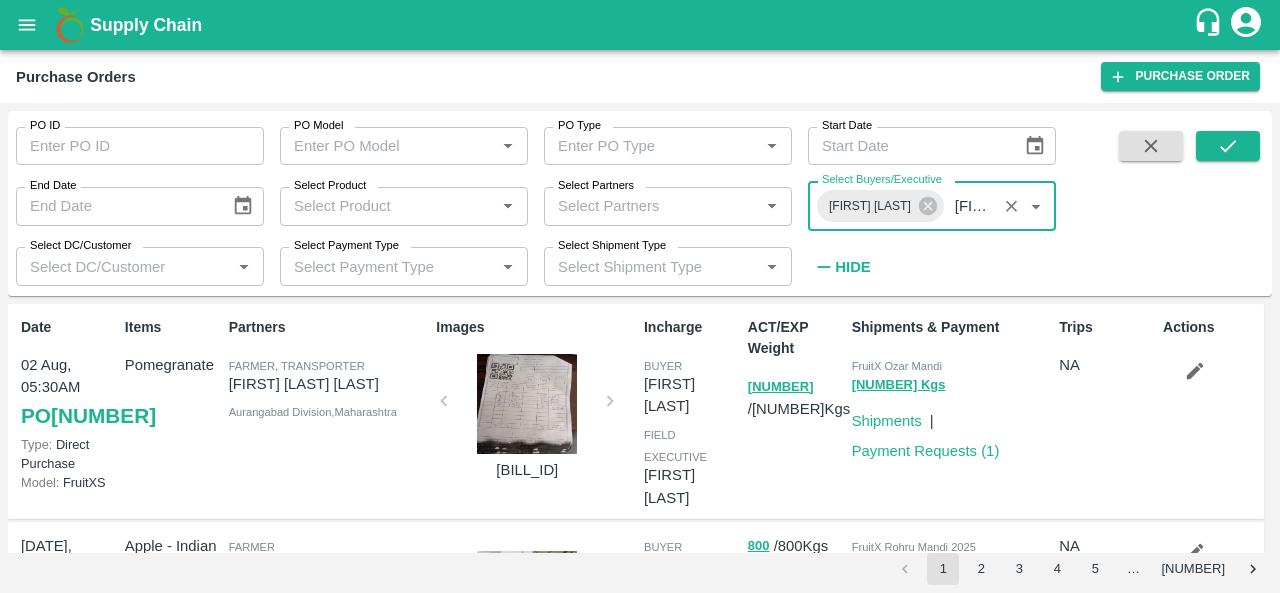 type 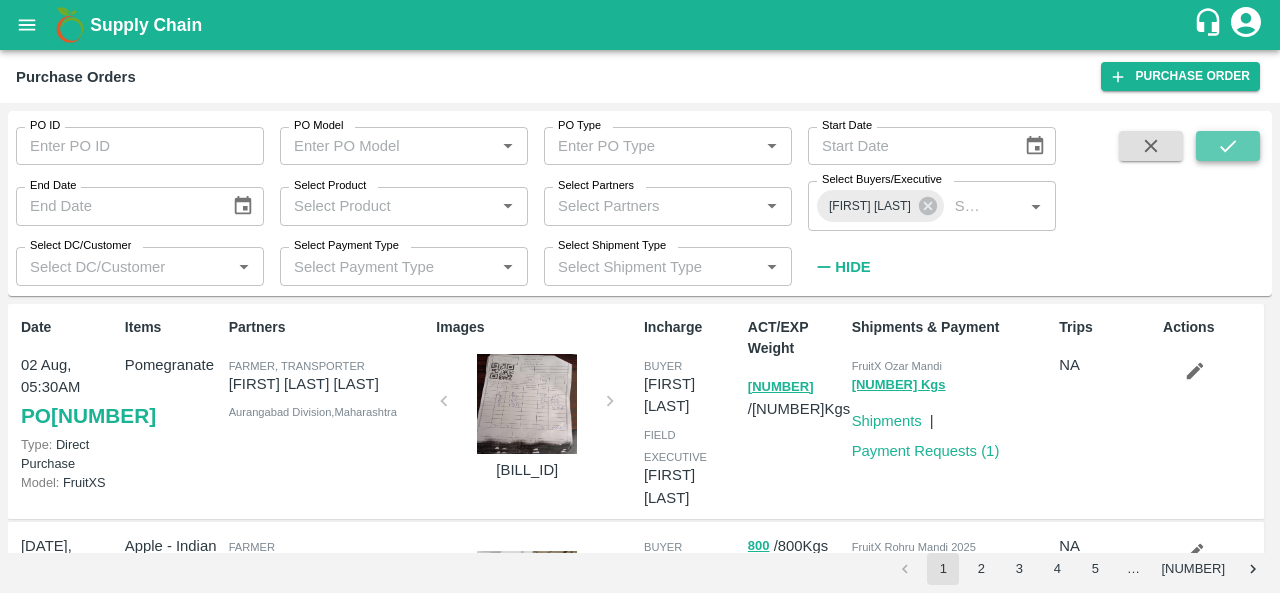 click 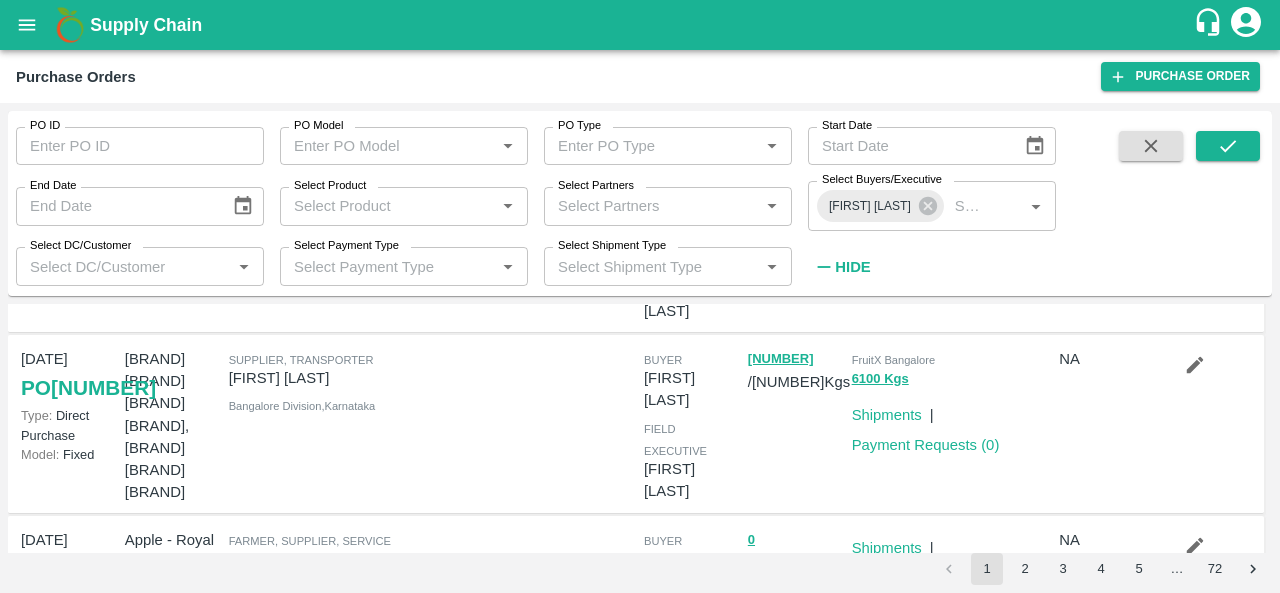 scroll, scrollTop: 191, scrollLeft: 0, axis: vertical 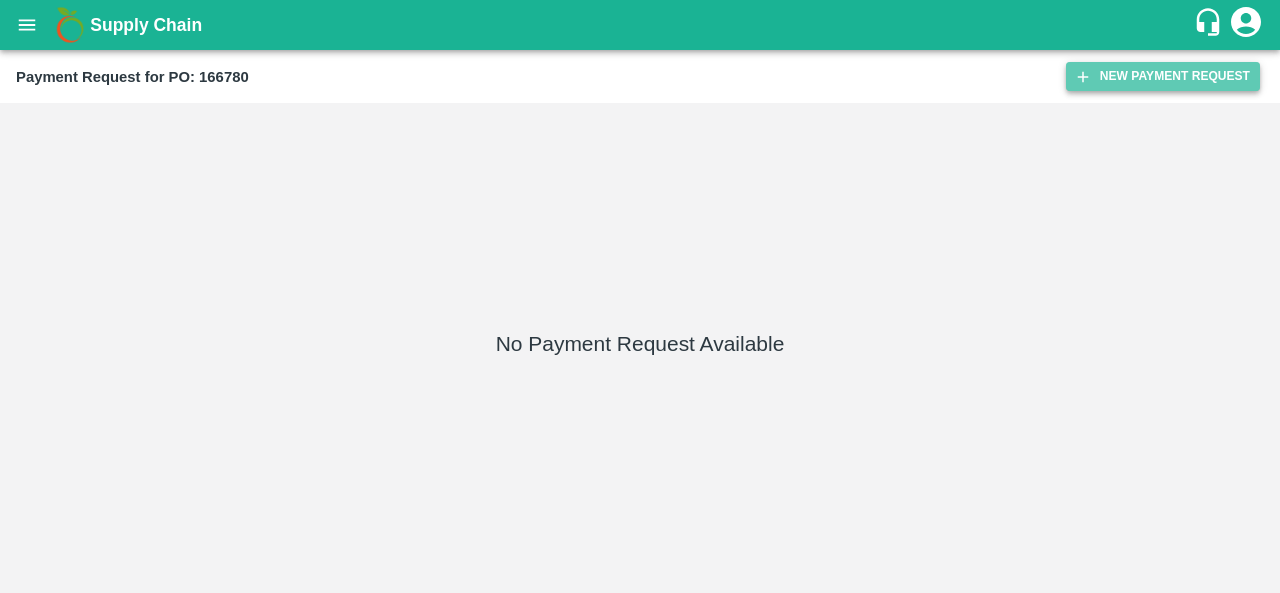 click on "New Payment Request" at bounding box center (1163, 76) 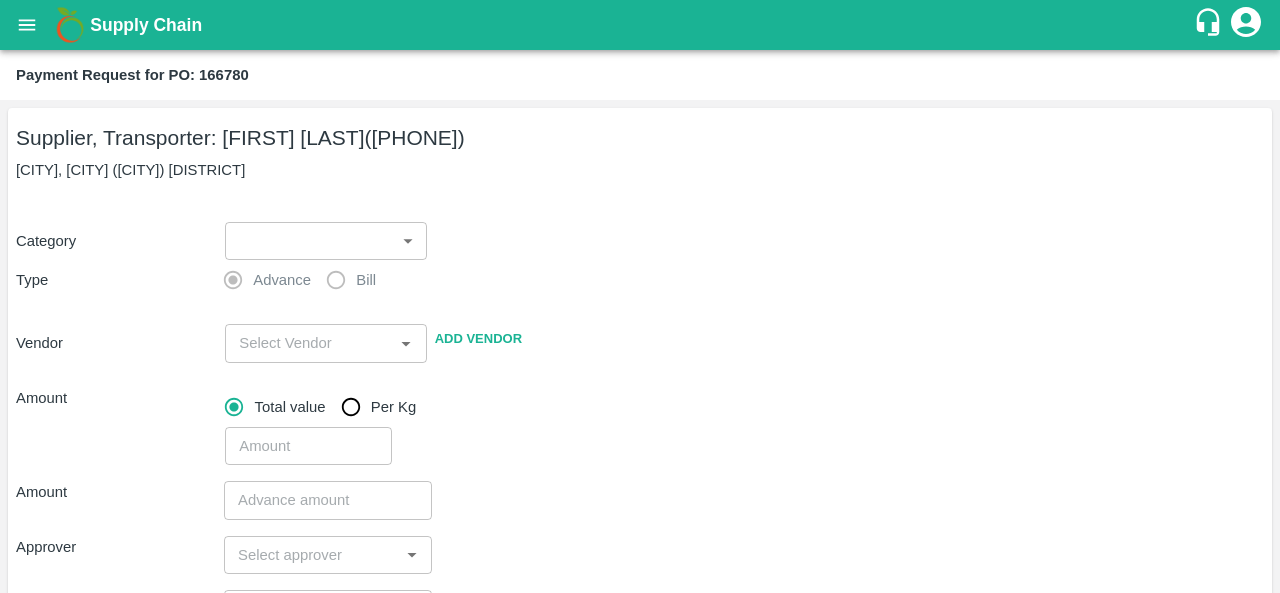 click on "[ROLE] [ROLE] for [PO]: [NUMBER] [ROLE], [ROLE]:    [FIRST] [LAST]  ([PHONE]) [CITY], [CITY] ([CITY]) [DISTRICT] [CATEGORY] ​ ​ [TYPE] [TYPE] [VENDOR] ​ [ACTION] [VENDOR] [COMPANY] [COMPANY] [COMPANY] [COMPANY] [FIRST] [LAST] [ACTION]" at bounding box center [640, 296] 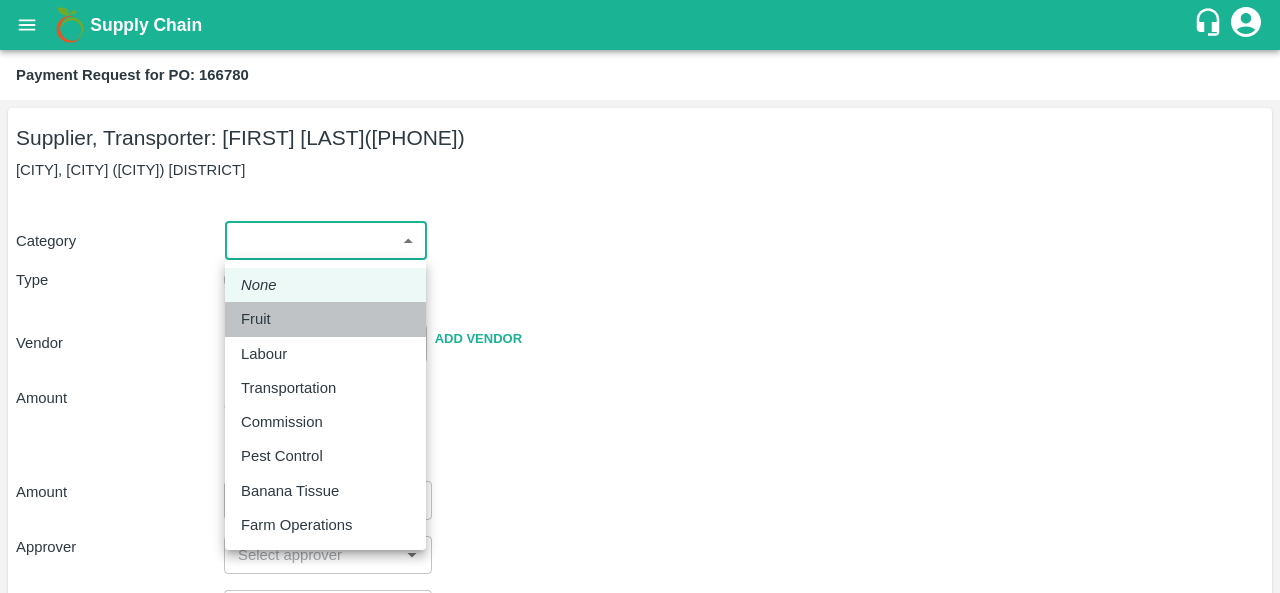 click on "Fruit" at bounding box center (325, 319) 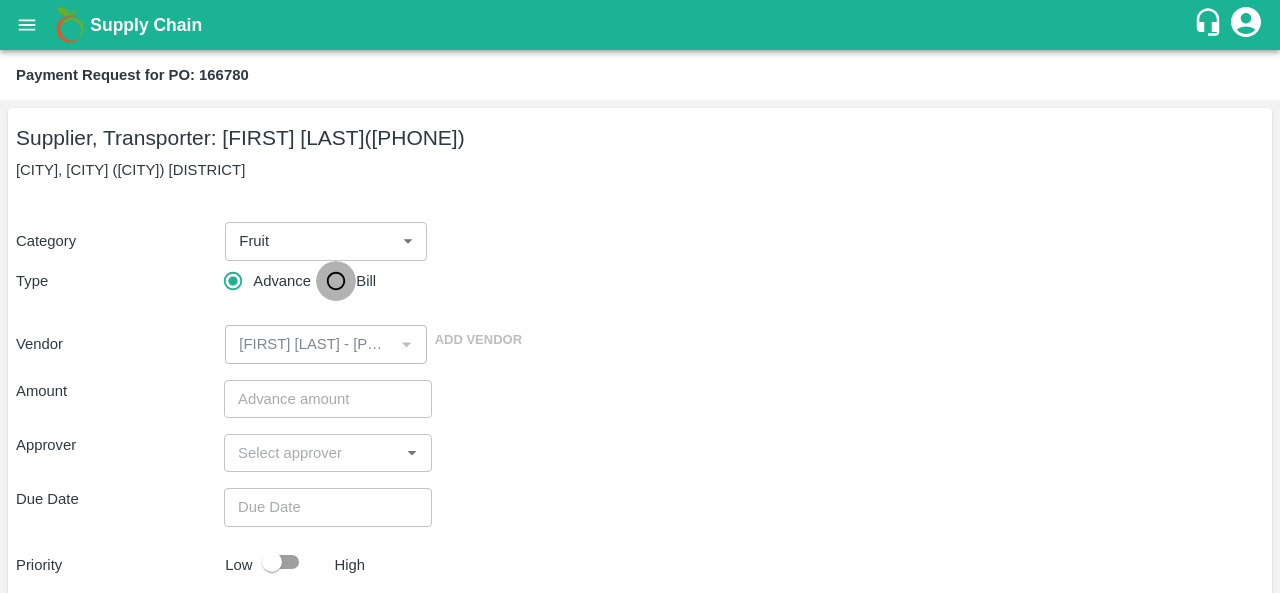 click on "Bill" at bounding box center (336, 281) 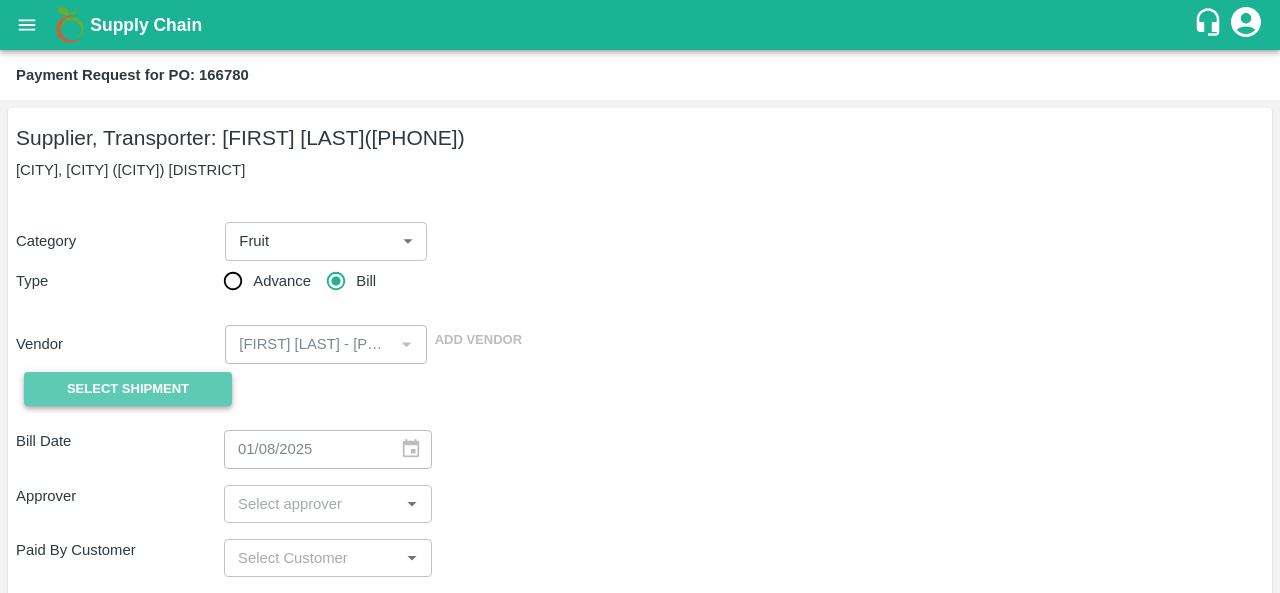 click on "Select Shipment" at bounding box center [128, 389] 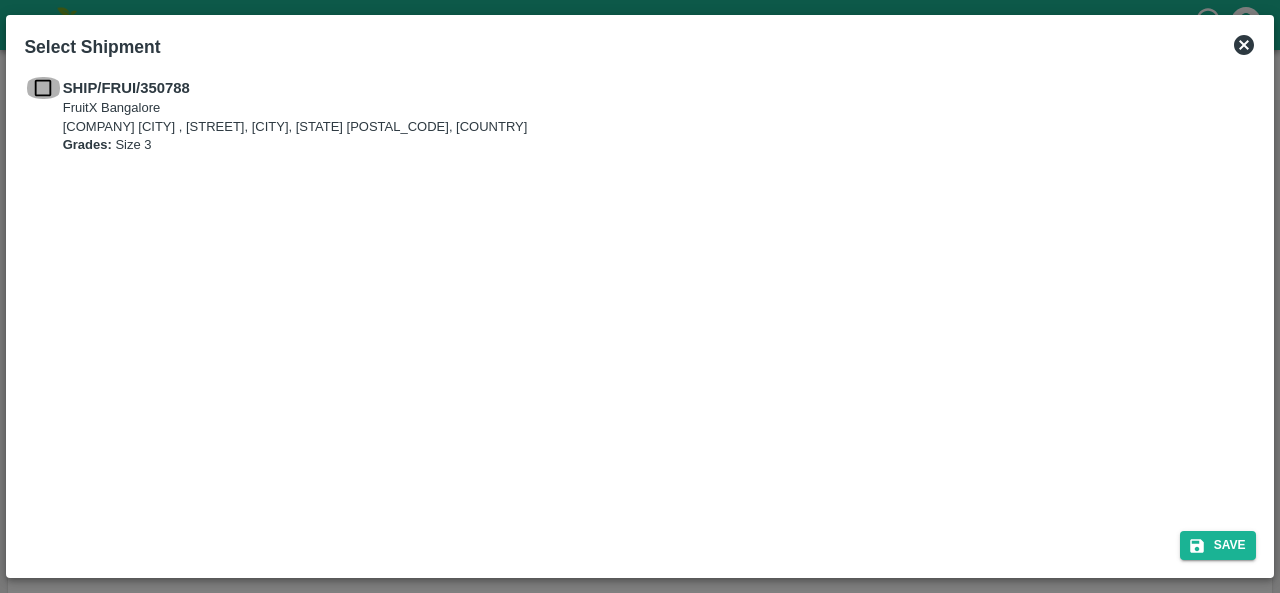 click at bounding box center (43, 88) 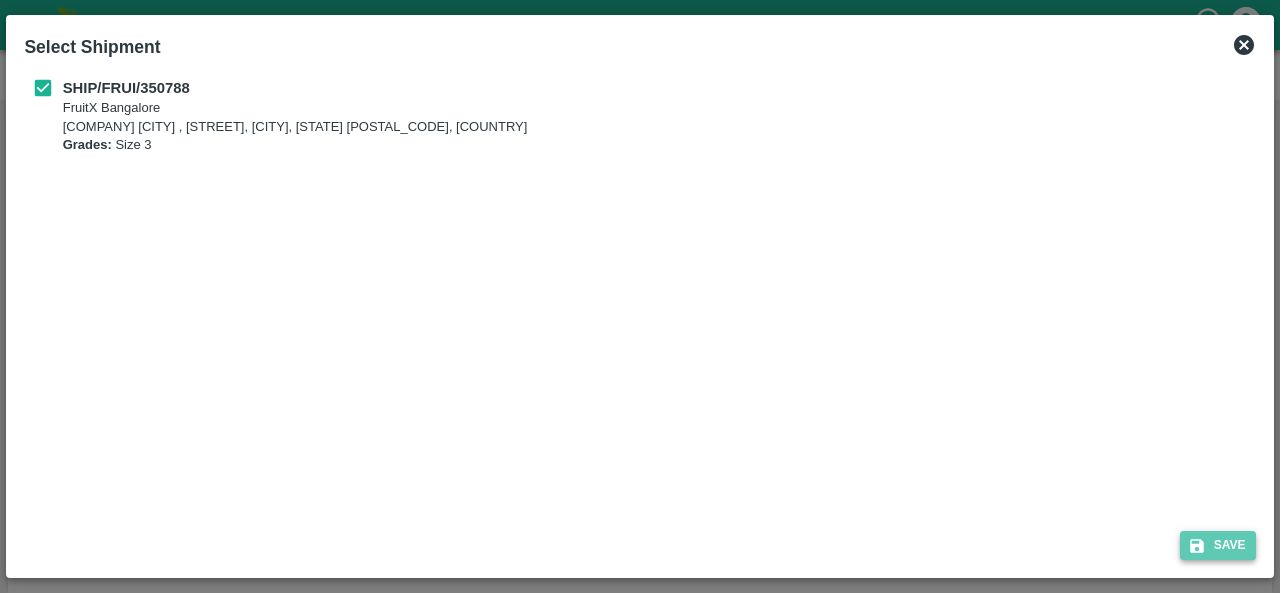 click 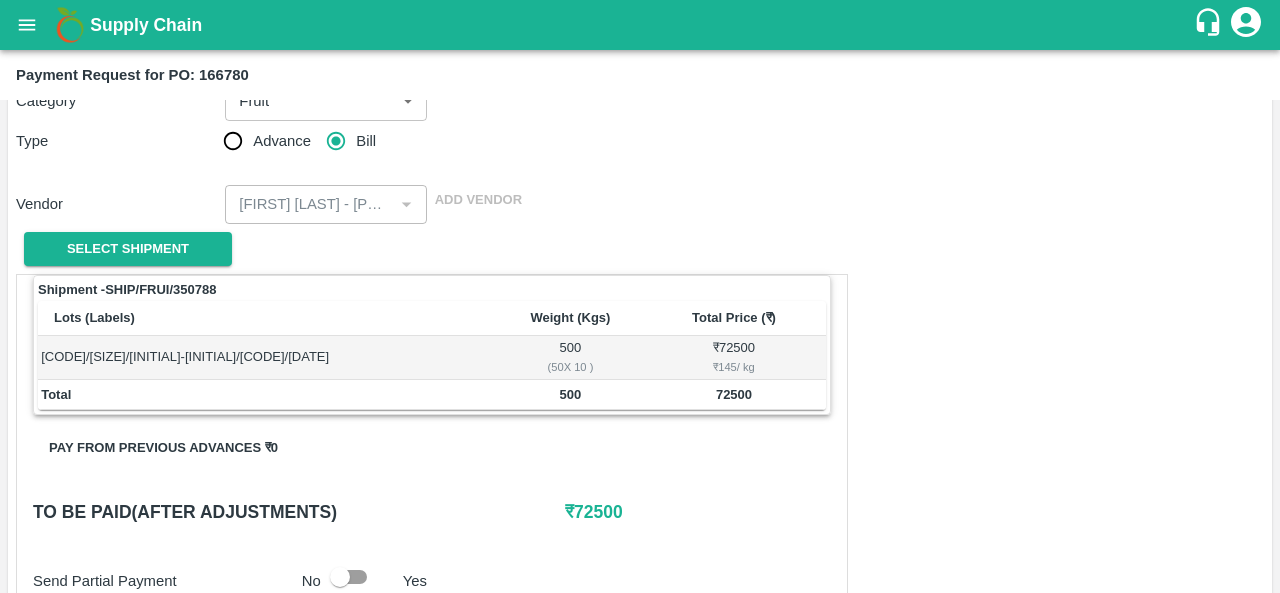 scroll, scrollTop: 138, scrollLeft: 0, axis: vertical 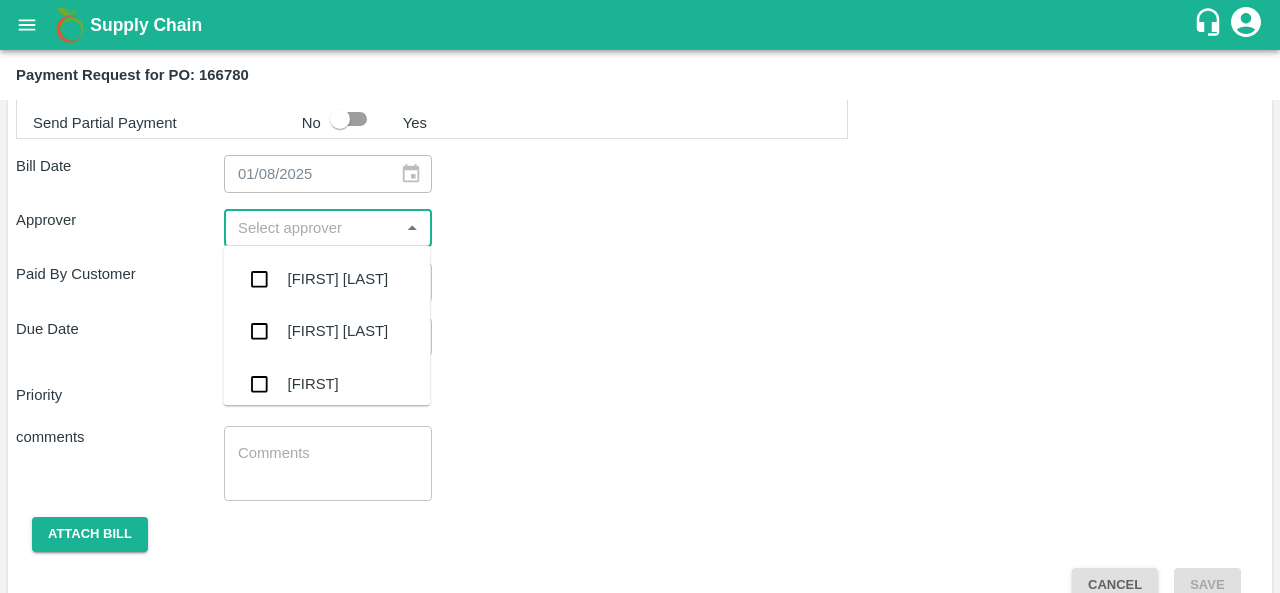 click at bounding box center [311, 228] 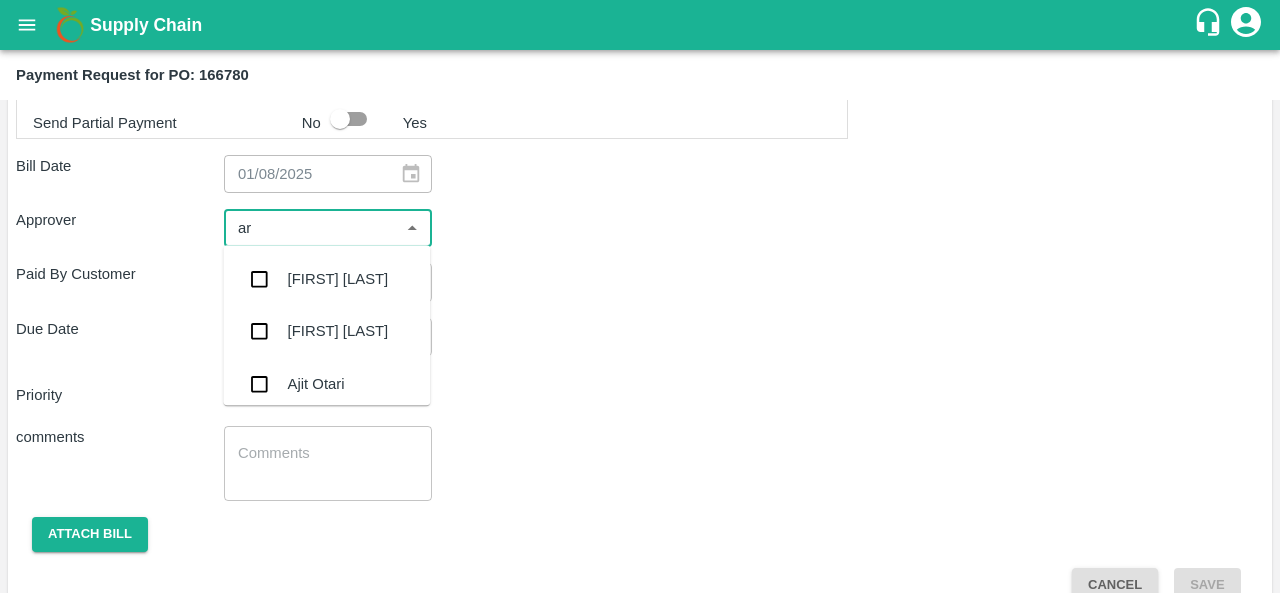 type on "ara" 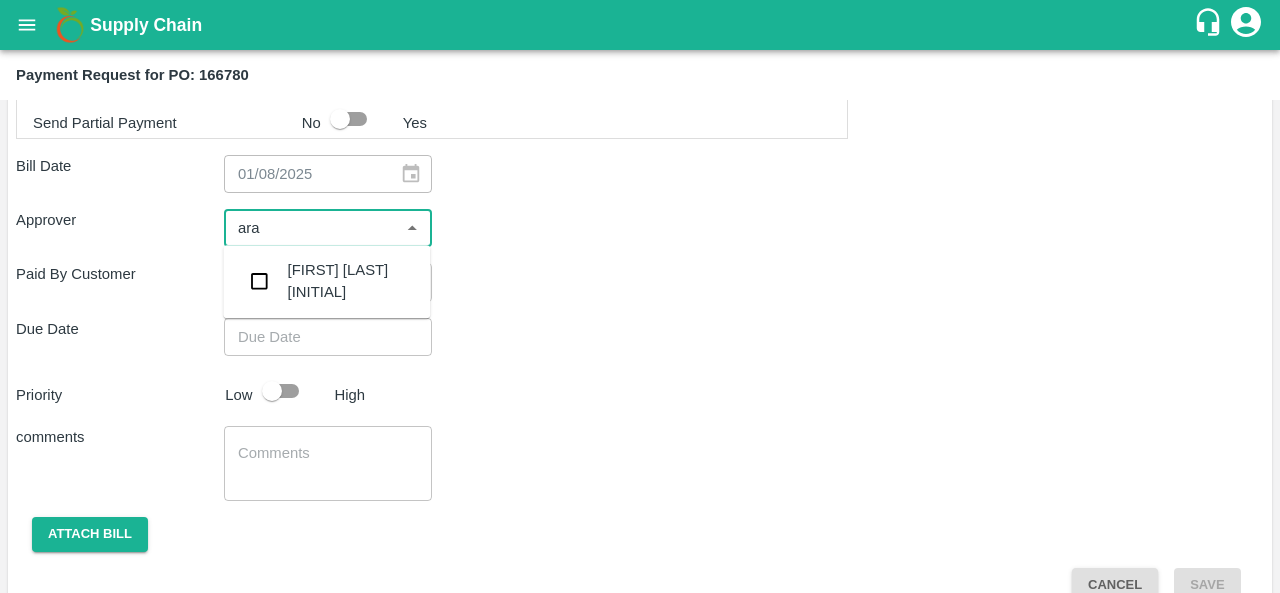 click on "Aravindha Raj R" at bounding box center (326, 281) 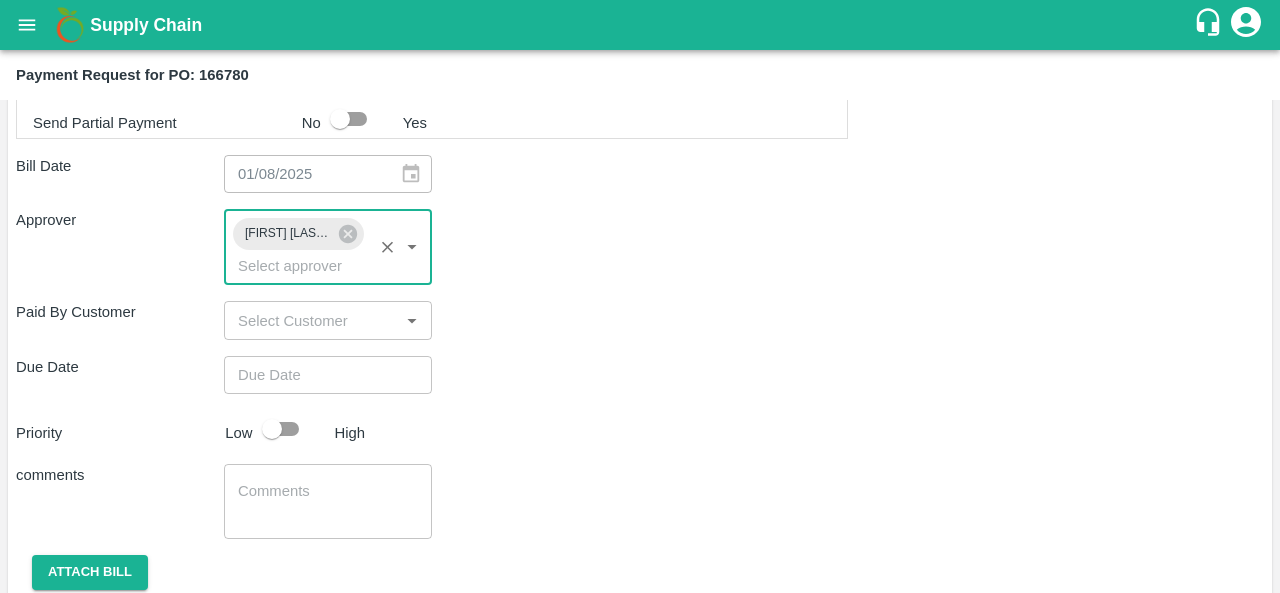 type on "DD/MM/YYYY hh:mm aa" 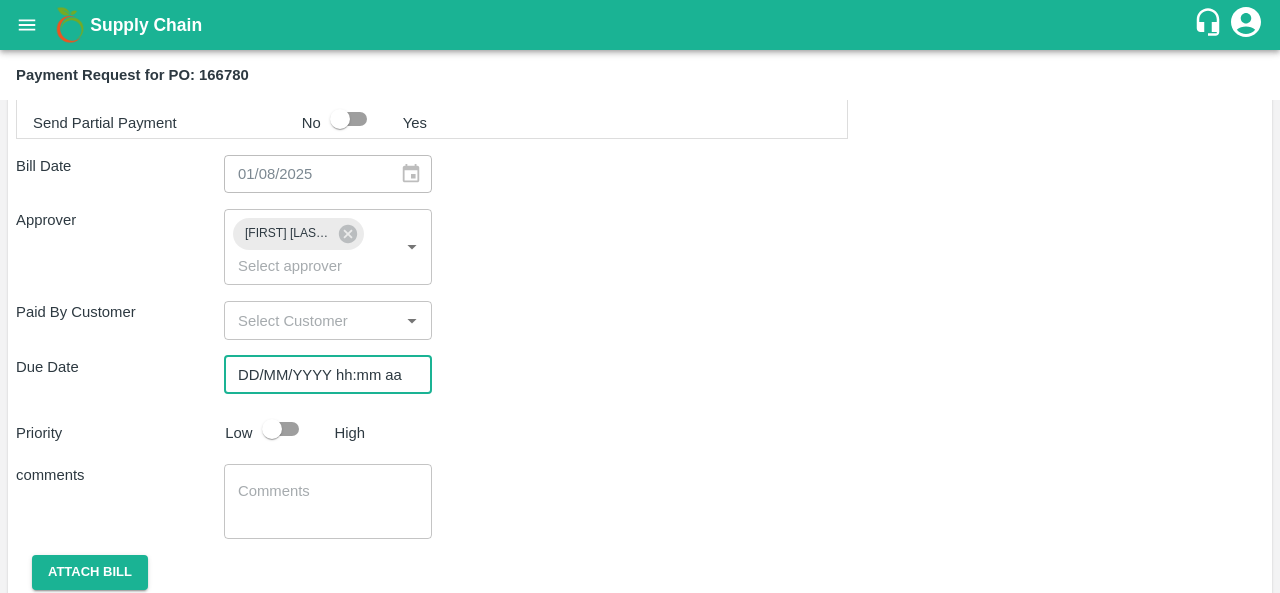 click on "DD/MM/YYYY hh:mm aa" at bounding box center (321, 375) 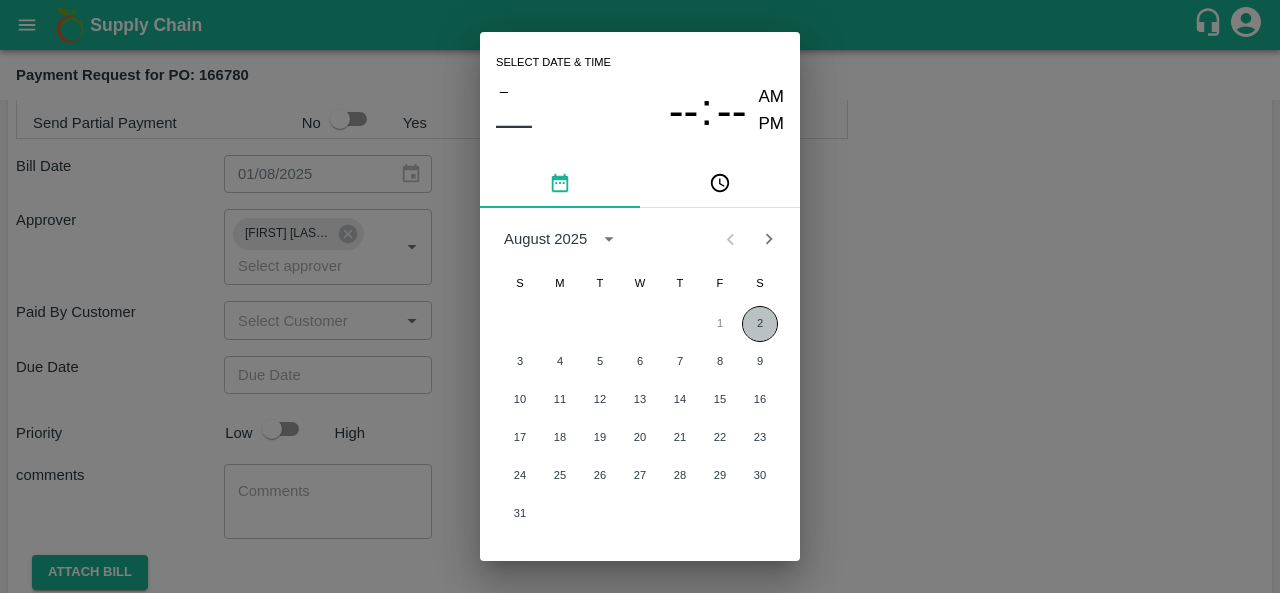 click on "2" at bounding box center [760, 324] 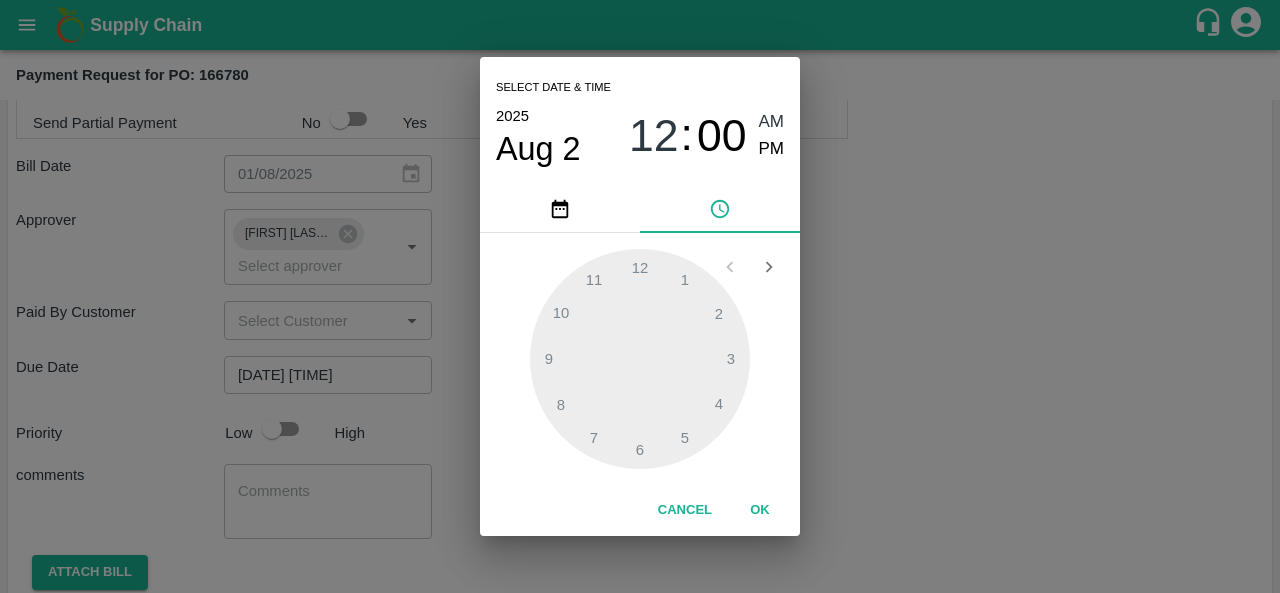 click on "Select date & time 2025 Aug 2 12 : 00 AM PM 1 2 3 4 5 6 7 8 9 10 11 12 Cancel OK" at bounding box center (640, 296) 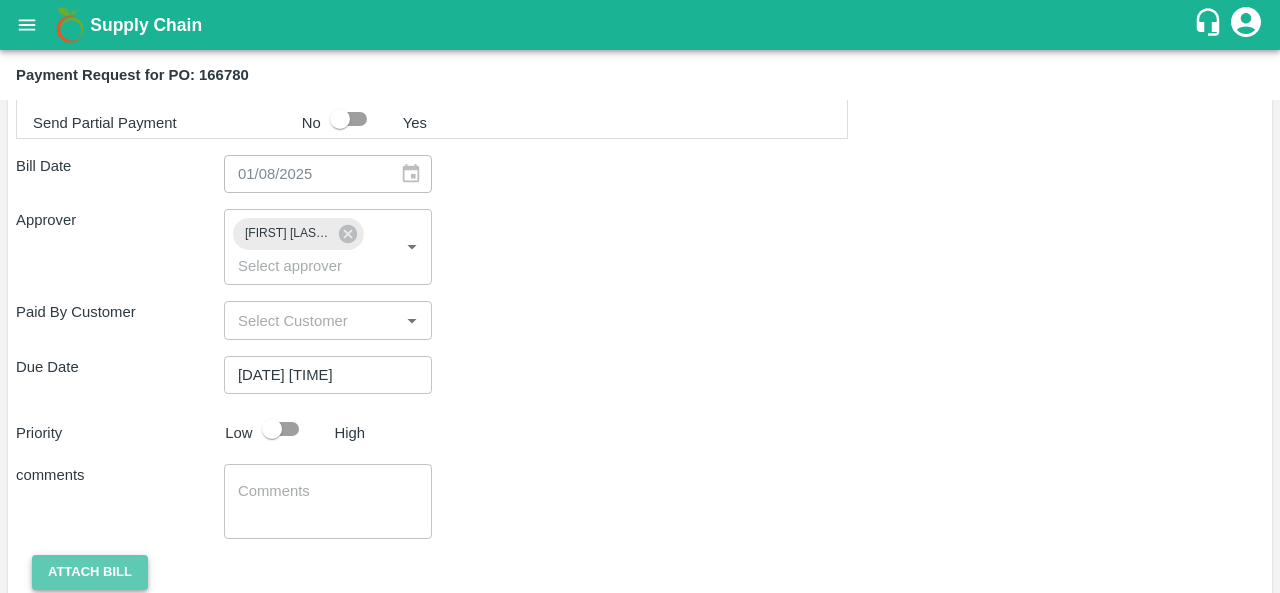click on "Attach bill" at bounding box center (90, 572) 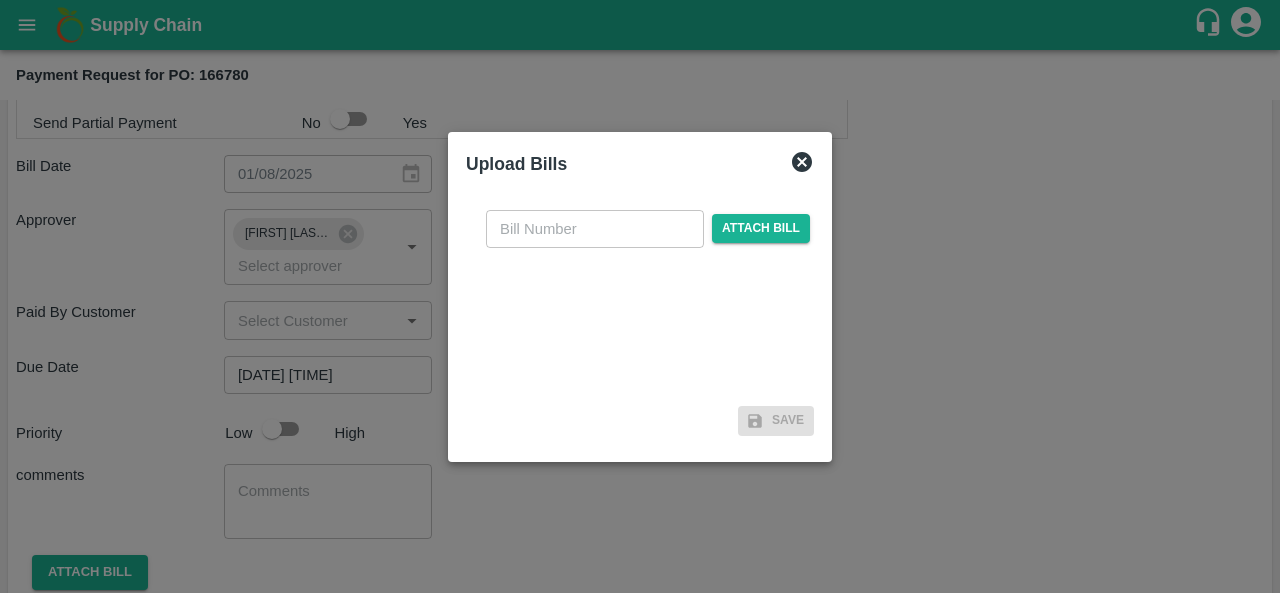 click at bounding box center (595, 229) 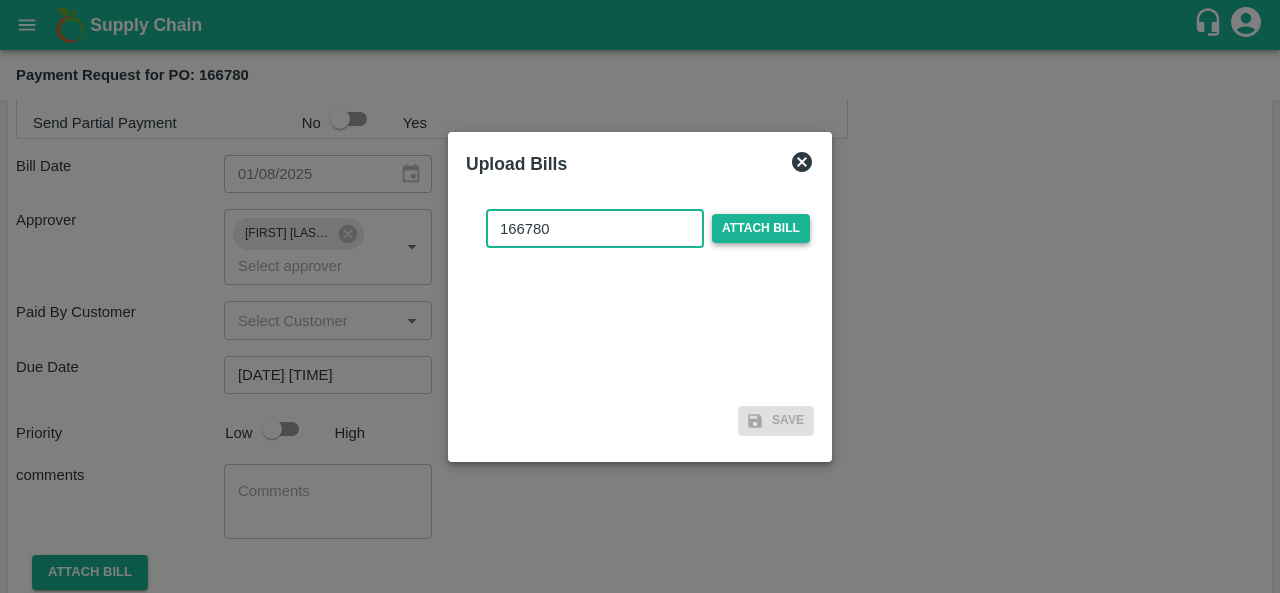 type on "166780" 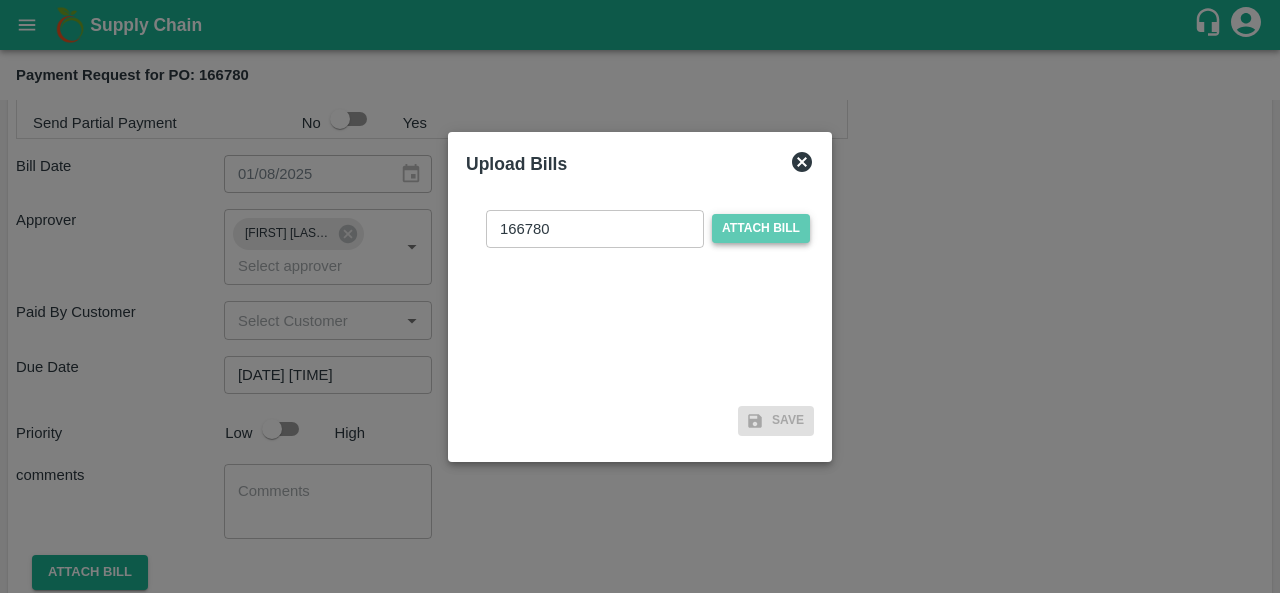 click on "Attach bill" at bounding box center [761, 228] 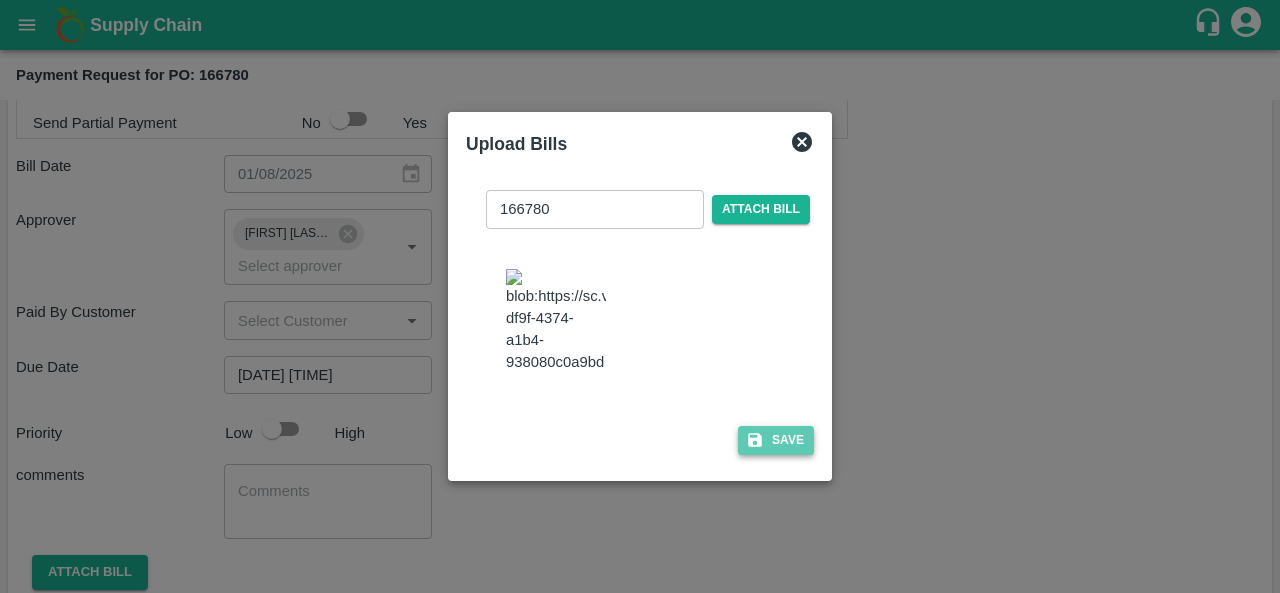 click on "Save" at bounding box center (776, 440) 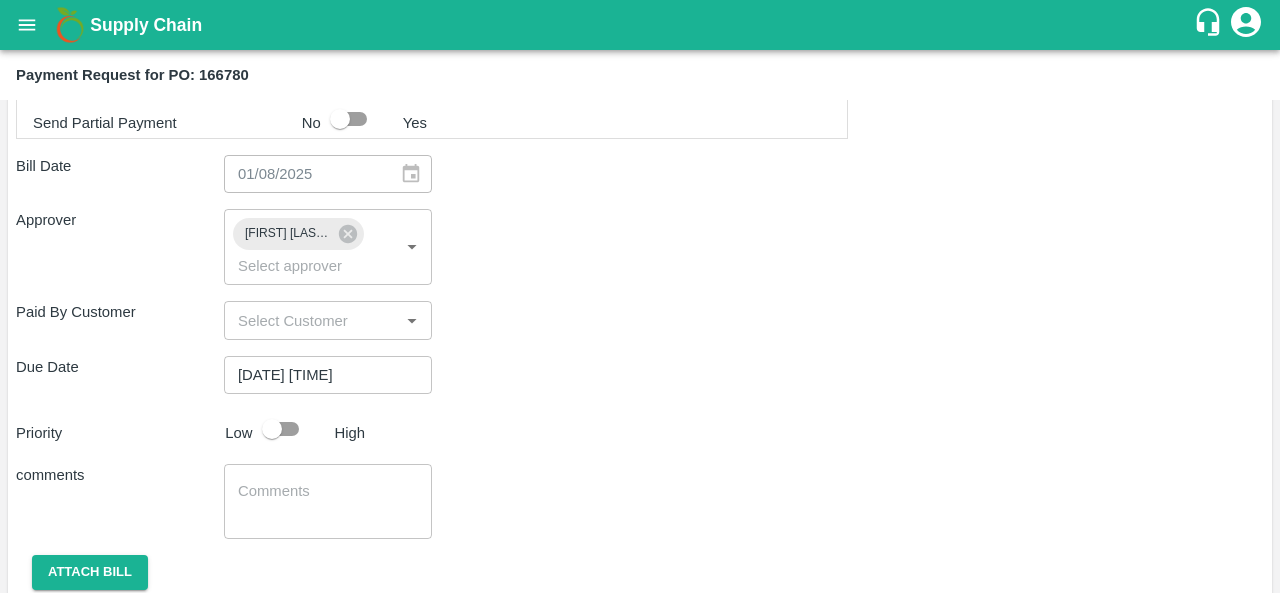 scroll, scrollTop: 800, scrollLeft: 0, axis: vertical 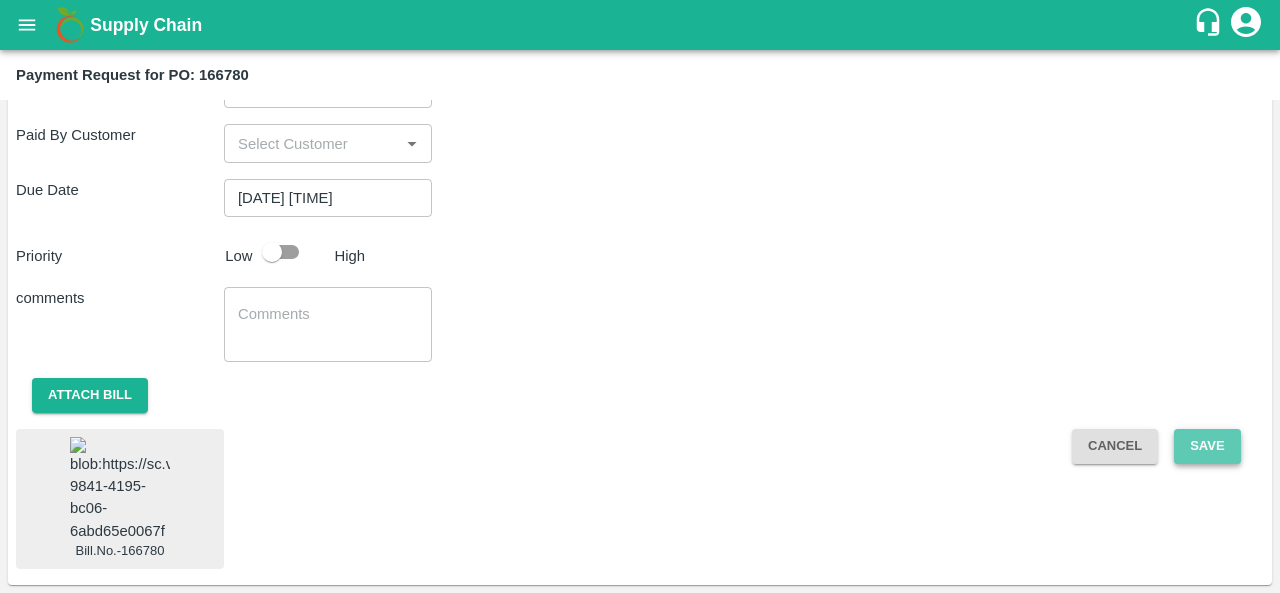 click on "Save" at bounding box center (1207, 446) 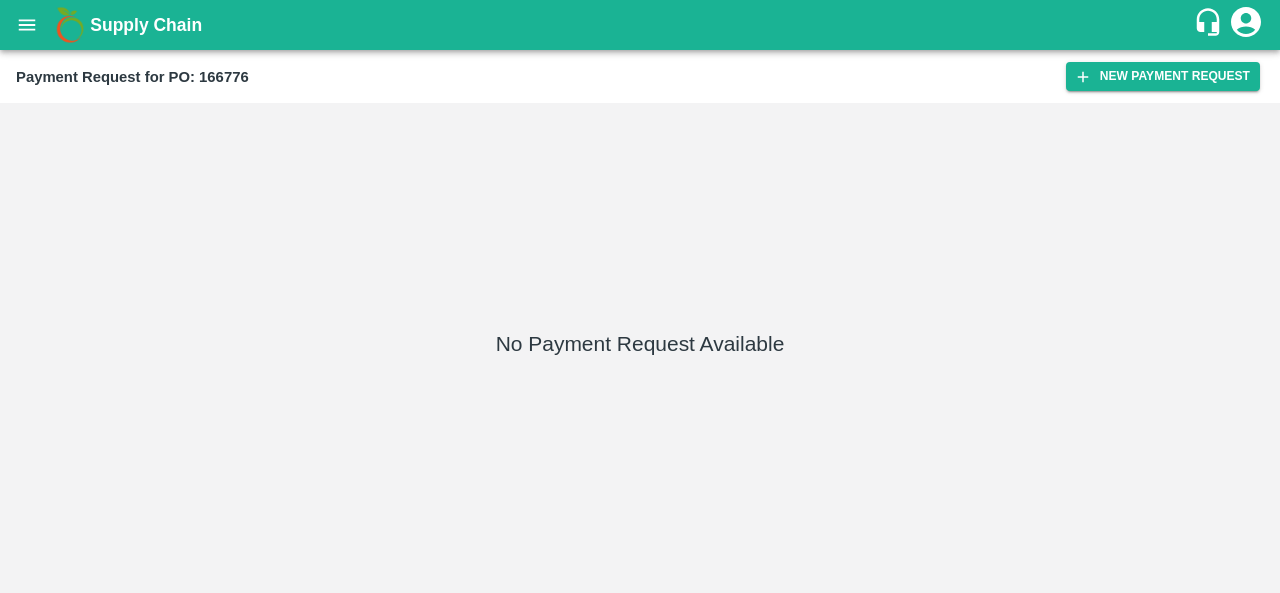 scroll, scrollTop: 0, scrollLeft: 0, axis: both 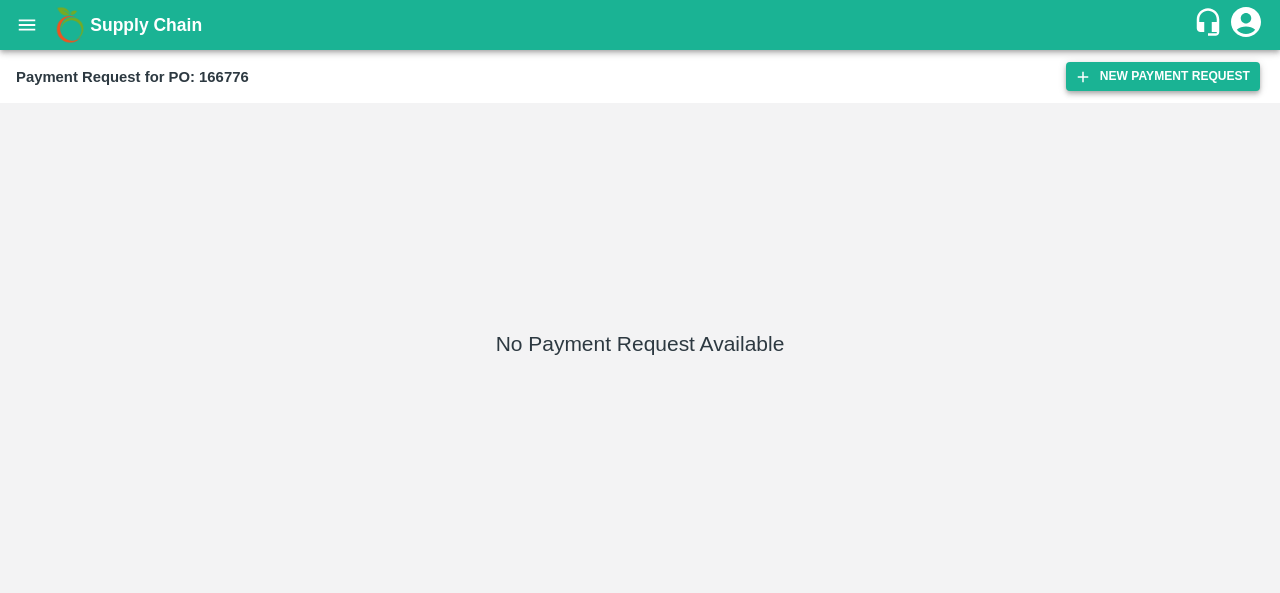 click on "New Payment Request" at bounding box center (1163, 76) 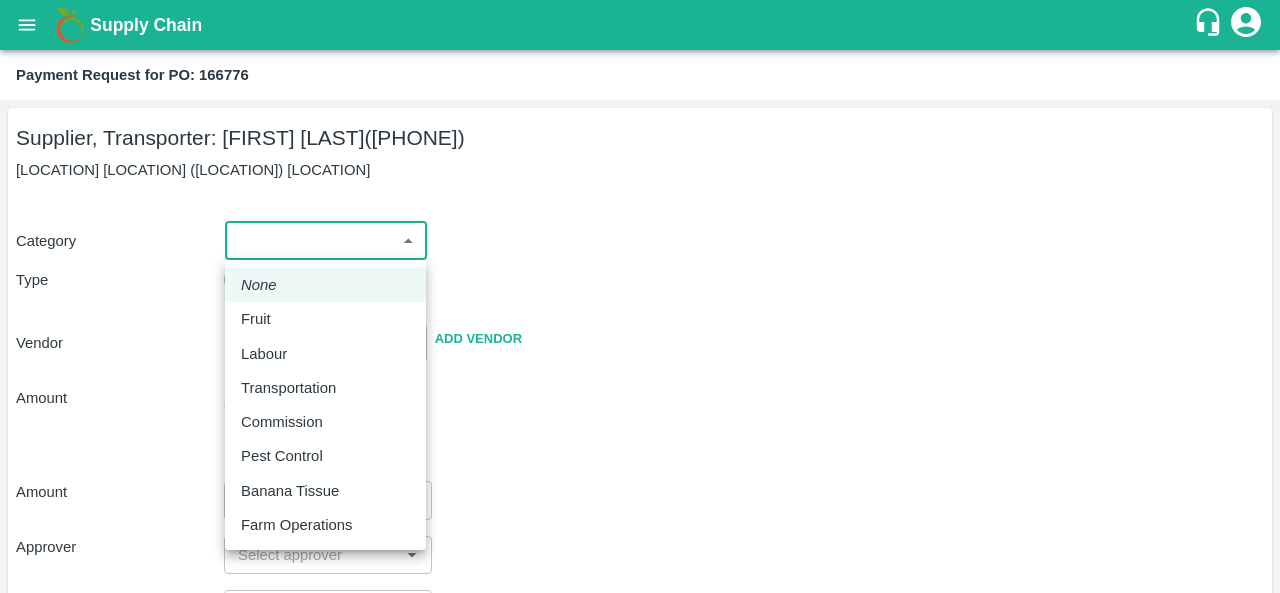 click on "Supply Chain Payment Request for PO: 166776 Supplier, Transporter:    Abhilash M  (9742341284) Doddaballapura, Bengaluru (Bangalore) Urban Category ​ ​ Type Advance Bill Vendor ​ Add Vendor Amount Total value Per Kg ​ Amount ​ Approver ​ Due Date ​  Priority  Low  High Comment x ​ Attach bill Cancel Save FXD LMD DC Direct Customer FruitX Bangalore FruitX Delhi FruitX Parala Mandi FruitX Narkanda Mandi 2025 Anil Kumar Logout None Fruit Labour Transportation Commission Pest Control Banana Tissue Farm Operations" at bounding box center [640, 296] 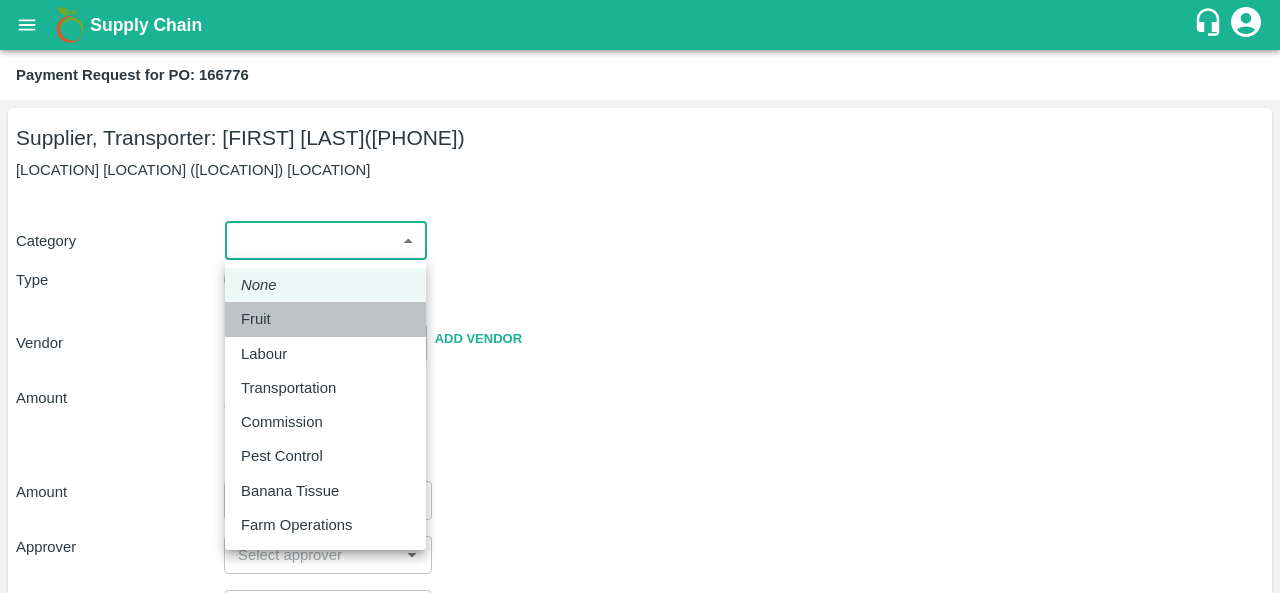 click on "Fruit" at bounding box center (261, 319) 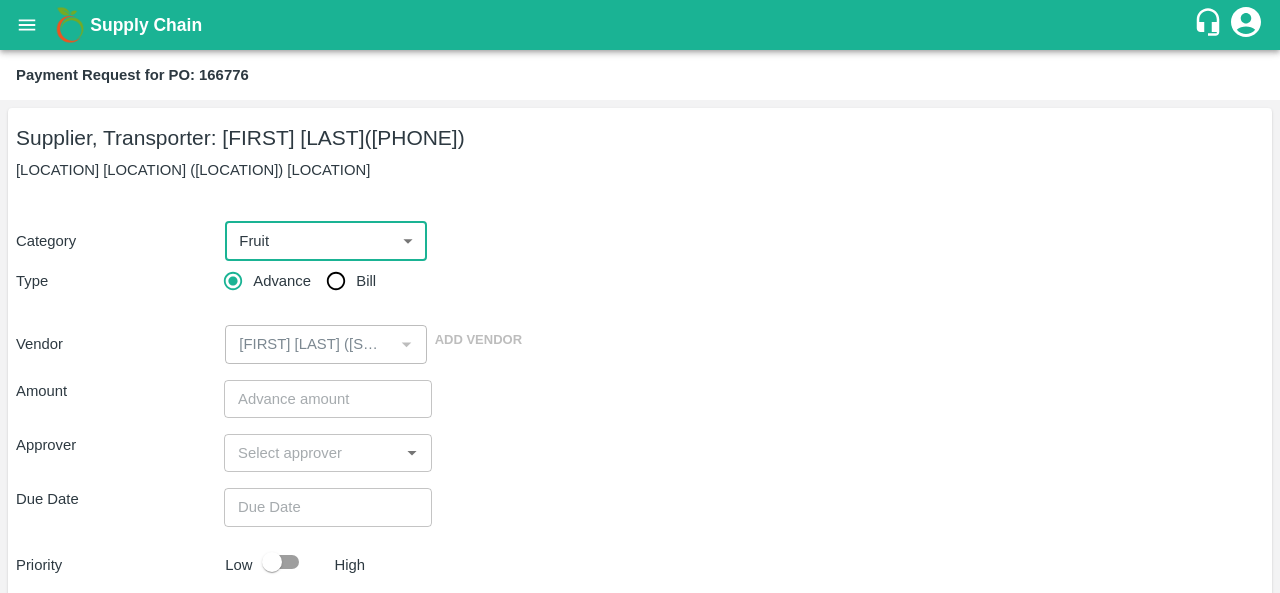 click on "Bill" at bounding box center (336, 281) 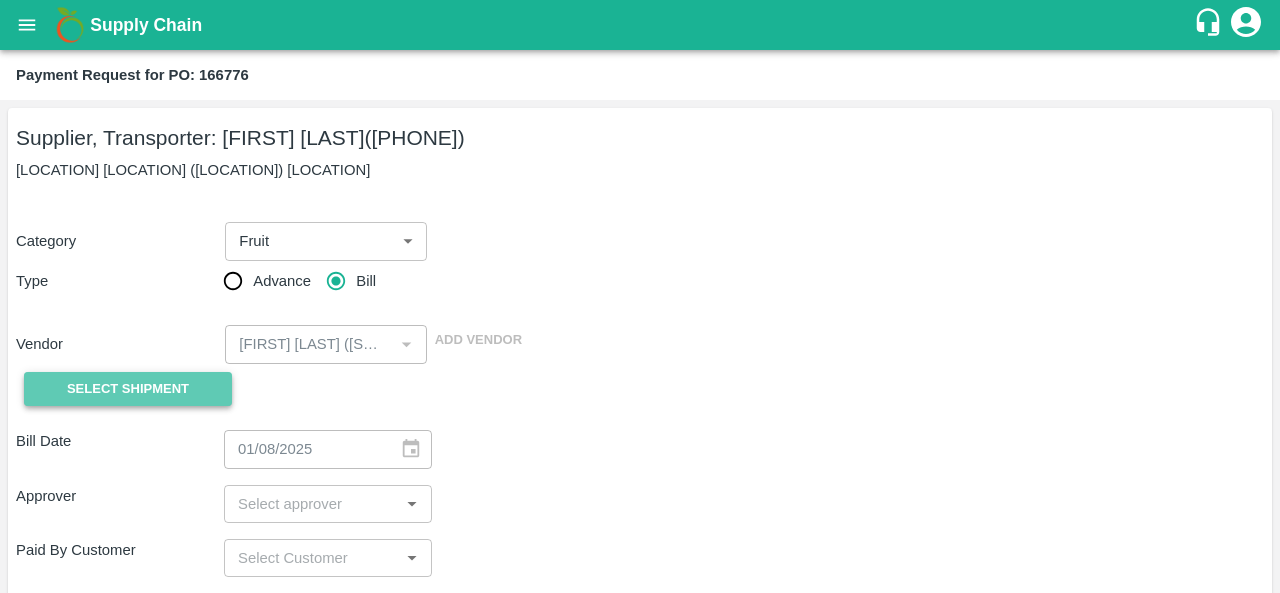 click on "Select Shipment" at bounding box center (128, 389) 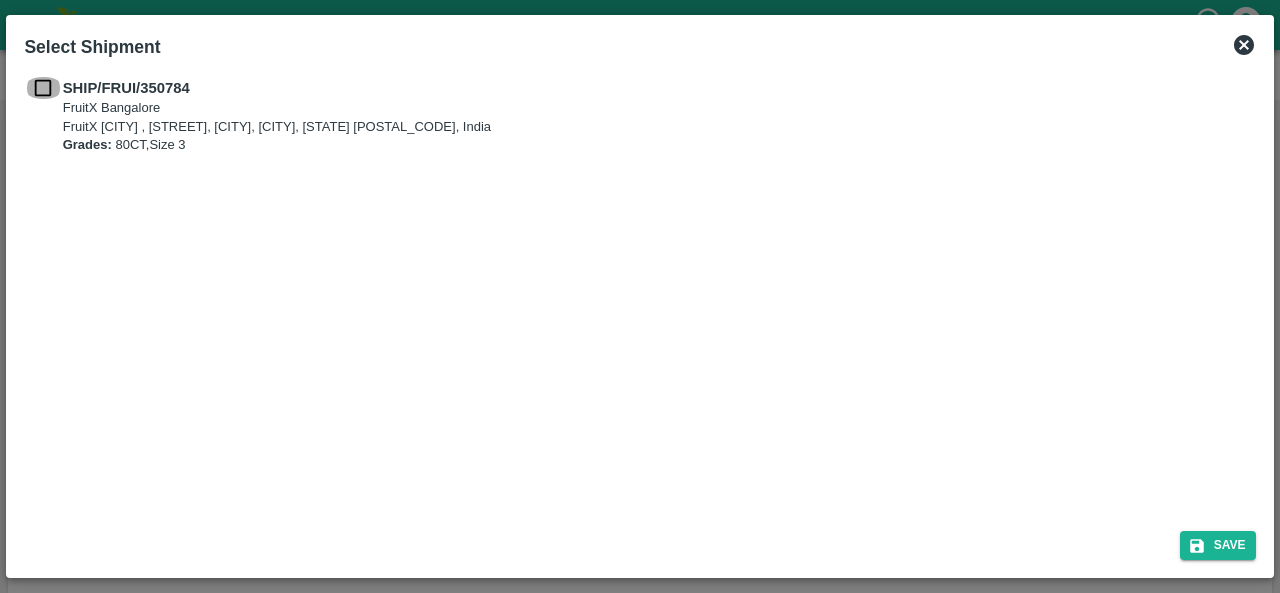 click at bounding box center [43, 88] 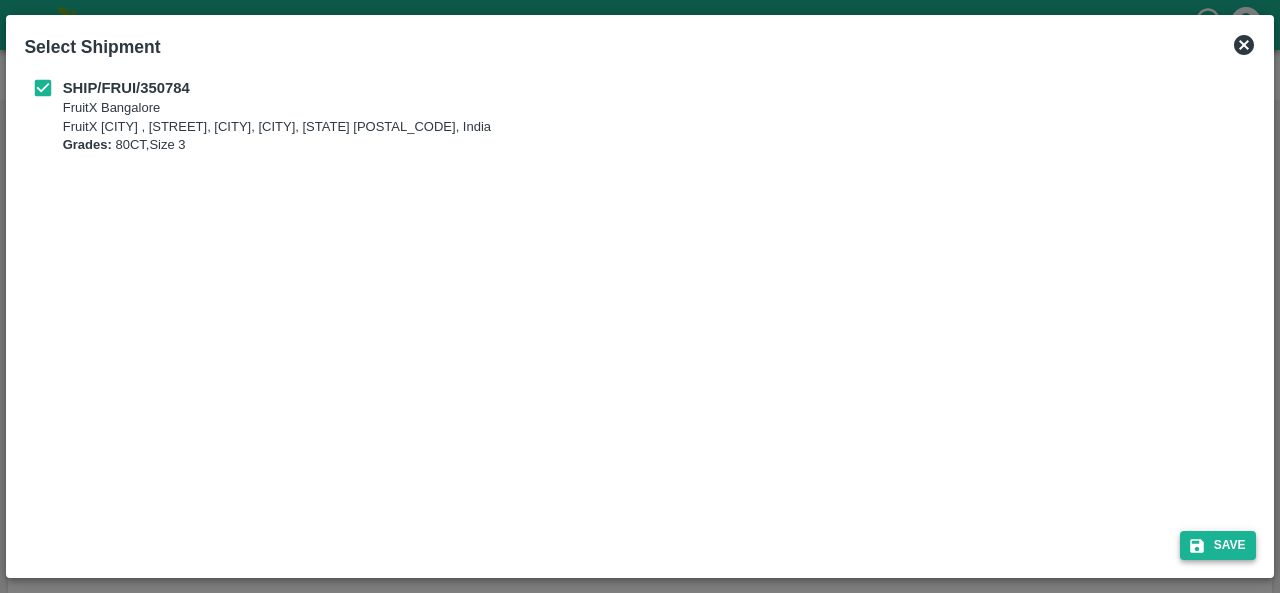 click on "Save" at bounding box center (1218, 545) 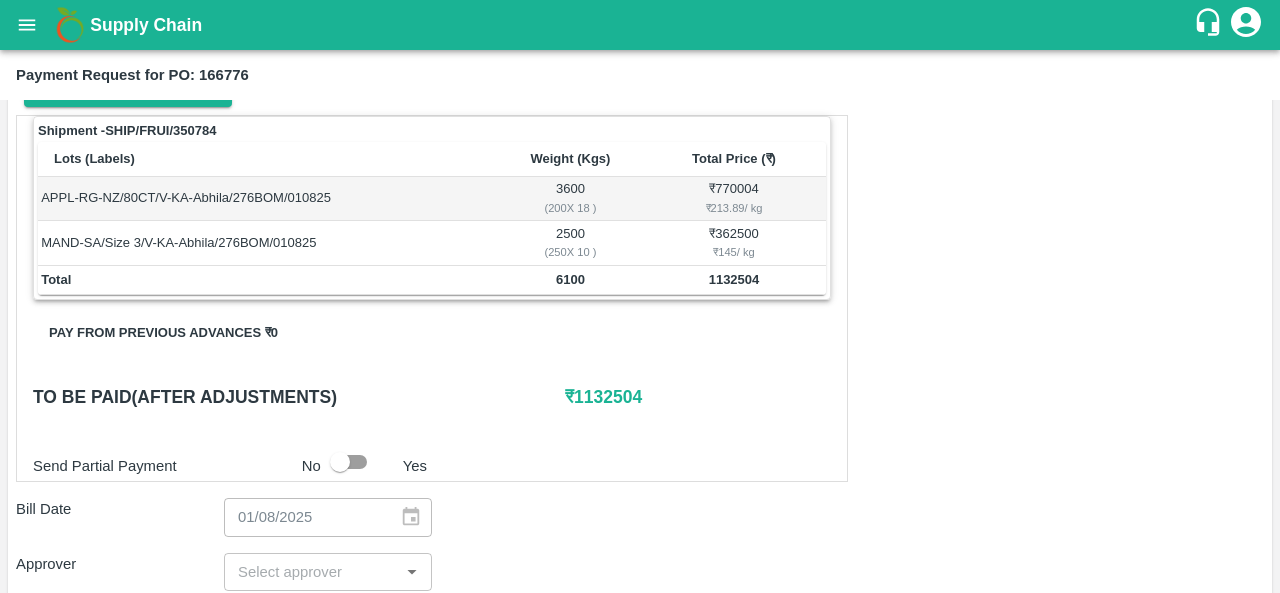 scroll, scrollTop: 300, scrollLeft: 0, axis: vertical 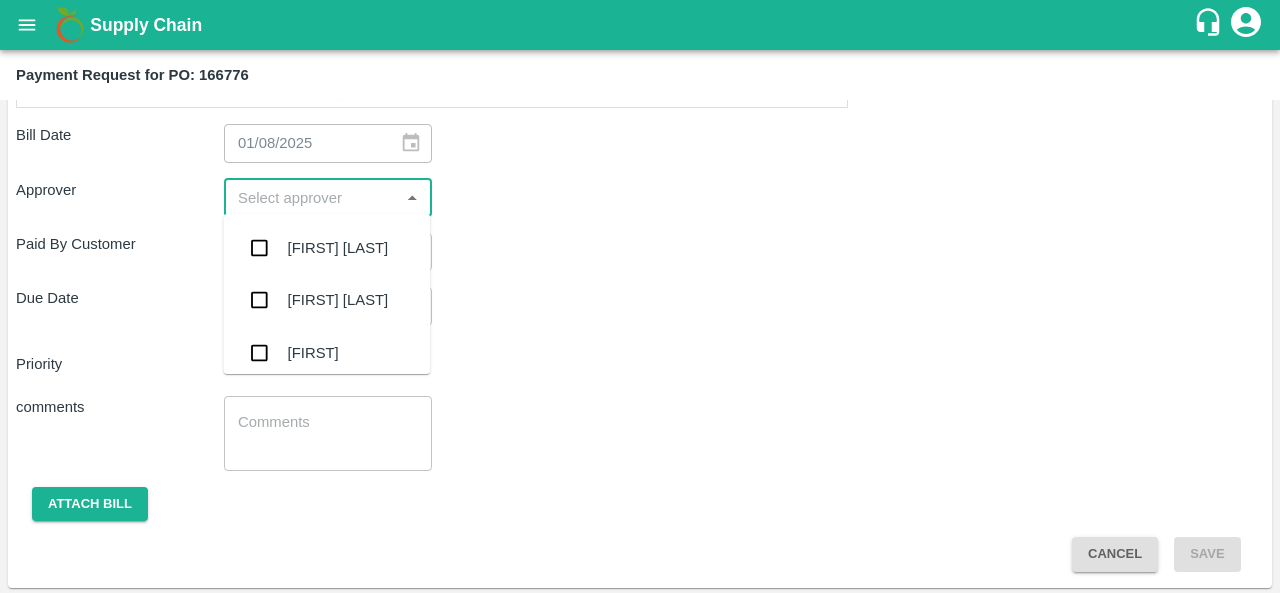 click at bounding box center (311, 198) 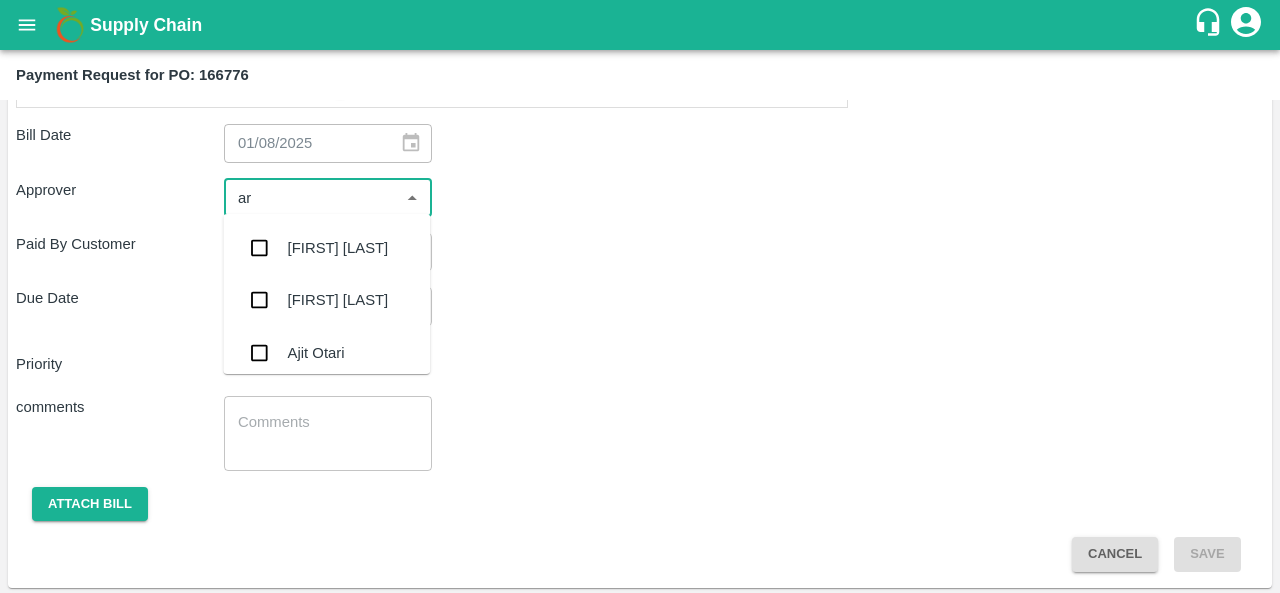 type on "ara" 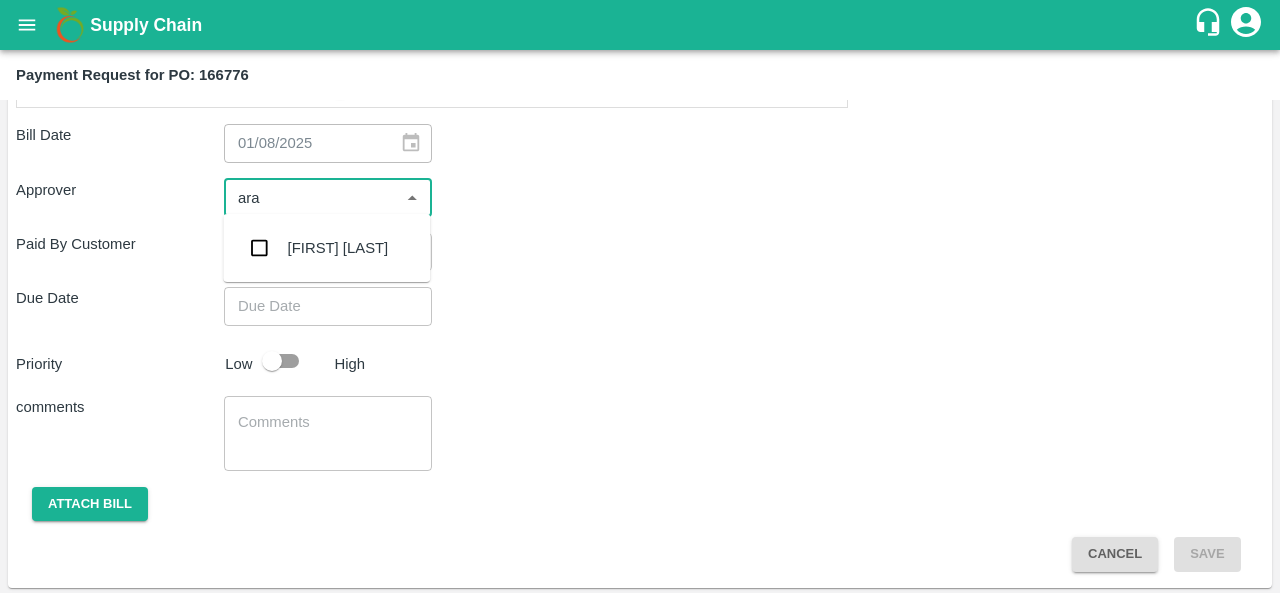 click on "Aravindha Raj R" at bounding box center (338, 248) 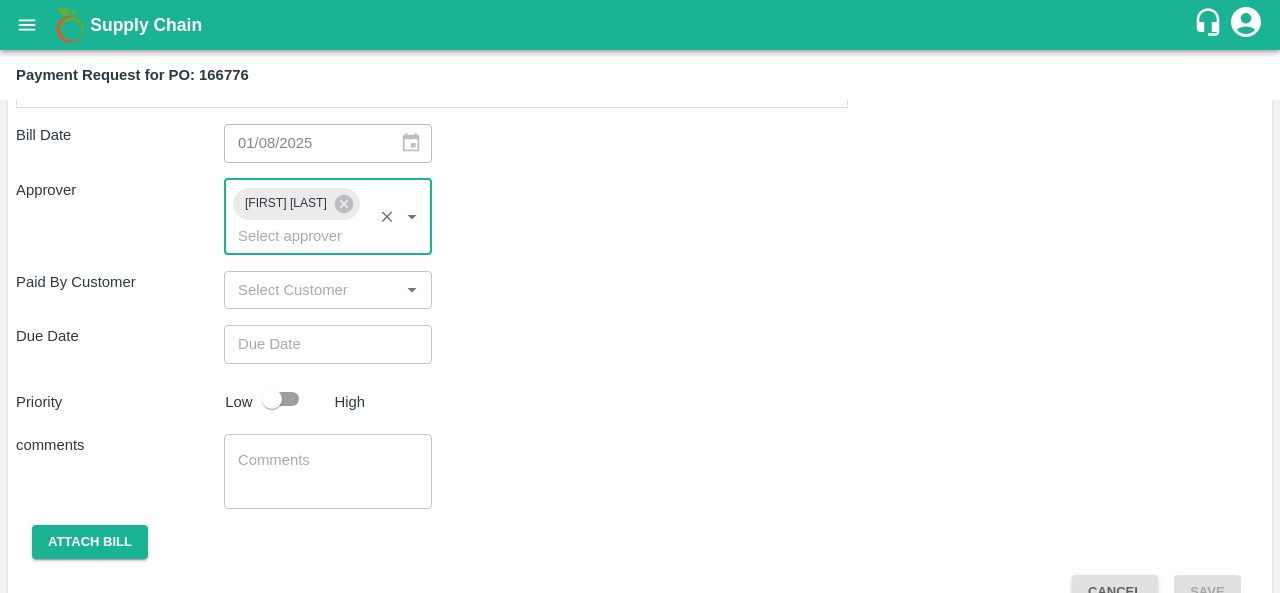 type on "DD/MM/YYYY hh:mm aa" 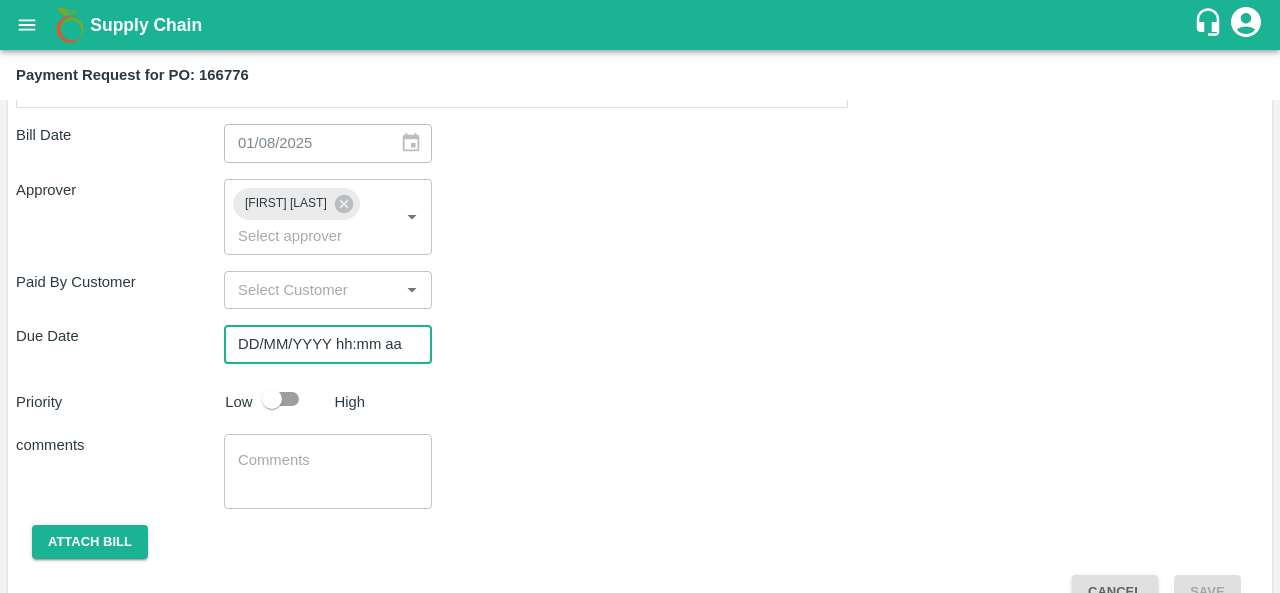 click on "DD/MM/YYYY hh:mm aa" at bounding box center (321, 344) 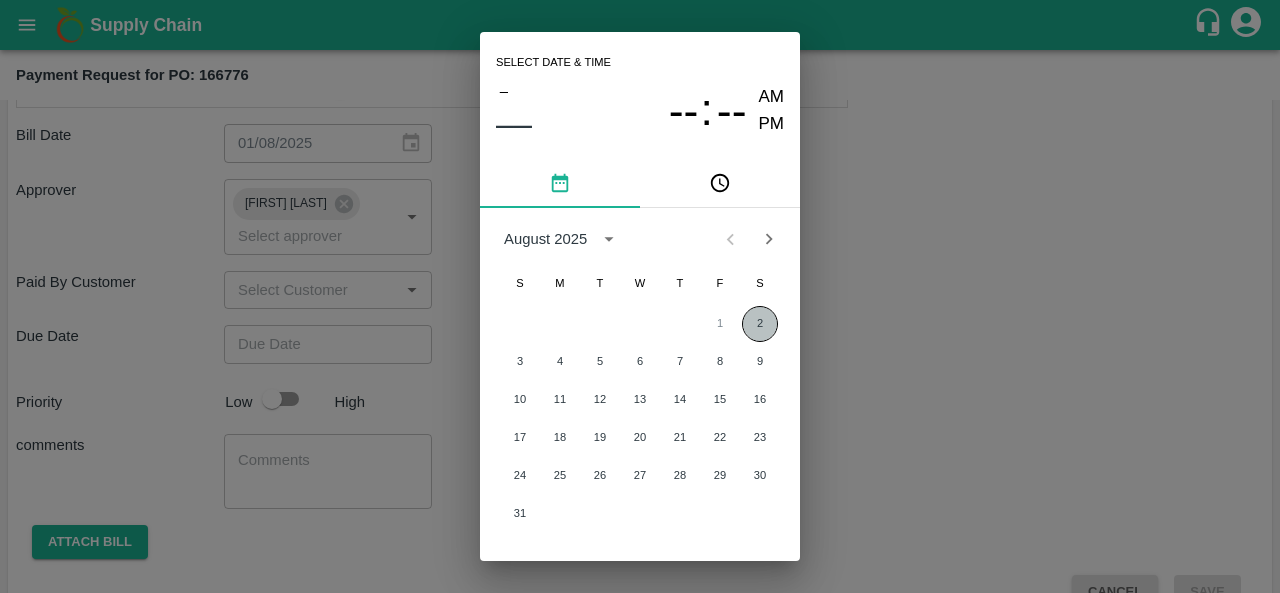click on "2" at bounding box center [760, 324] 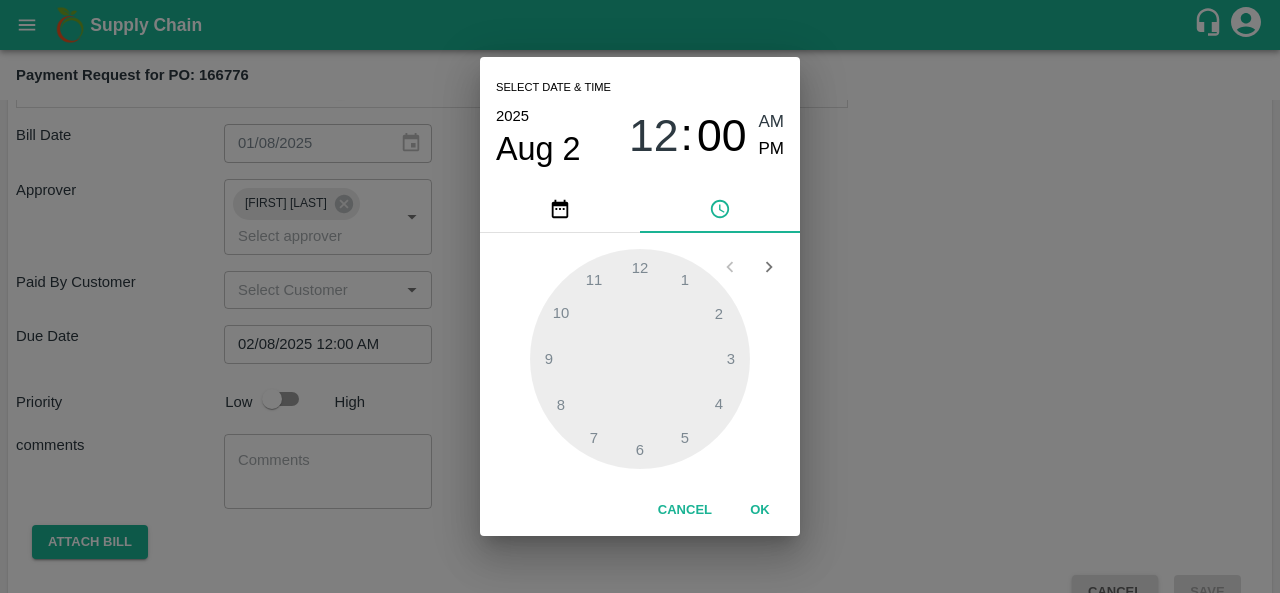 click on "Select date & time 2025 Aug 2 12 : 00 AM PM 1 2 3 4 5 6 7 8 9 10 11 12 Cancel OK" at bounding box center (640, 296) 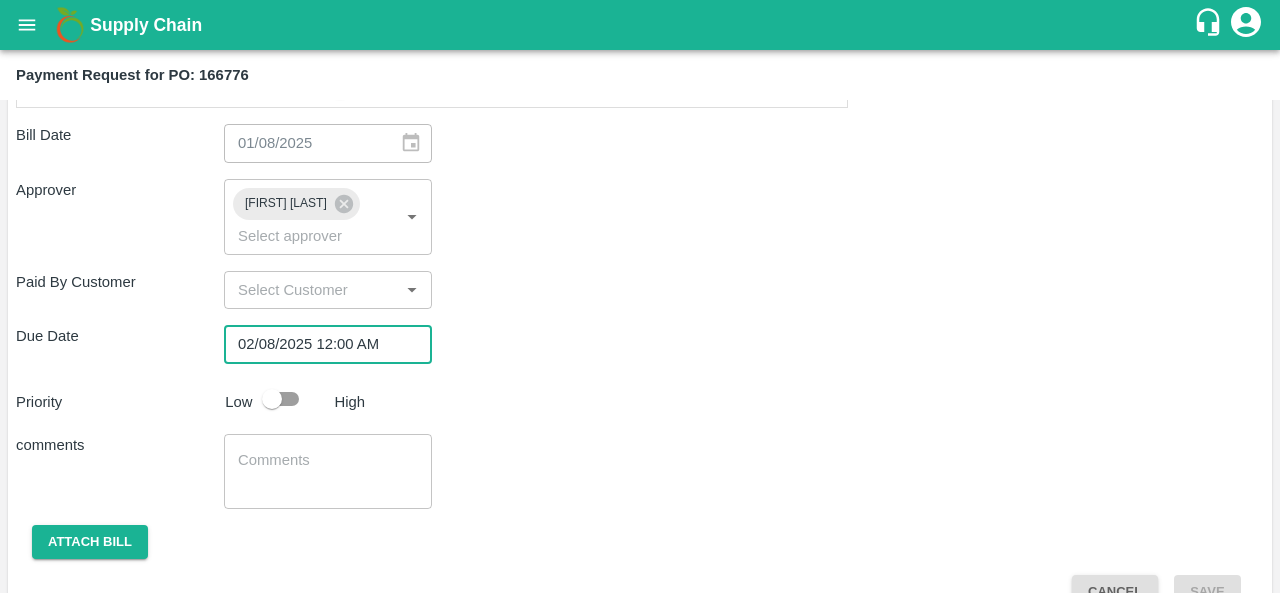 scroll, scrollTop: 711, scrollLeft: 0, axis: vertical 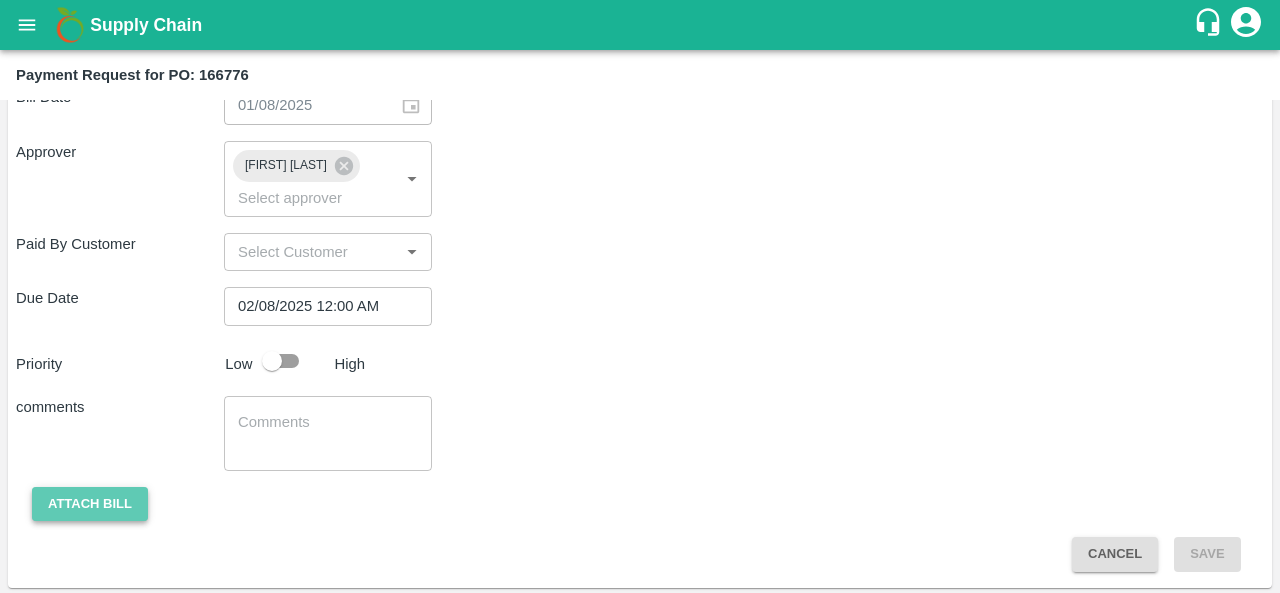 click on "Attach bill" at bounding box center (90, 504) 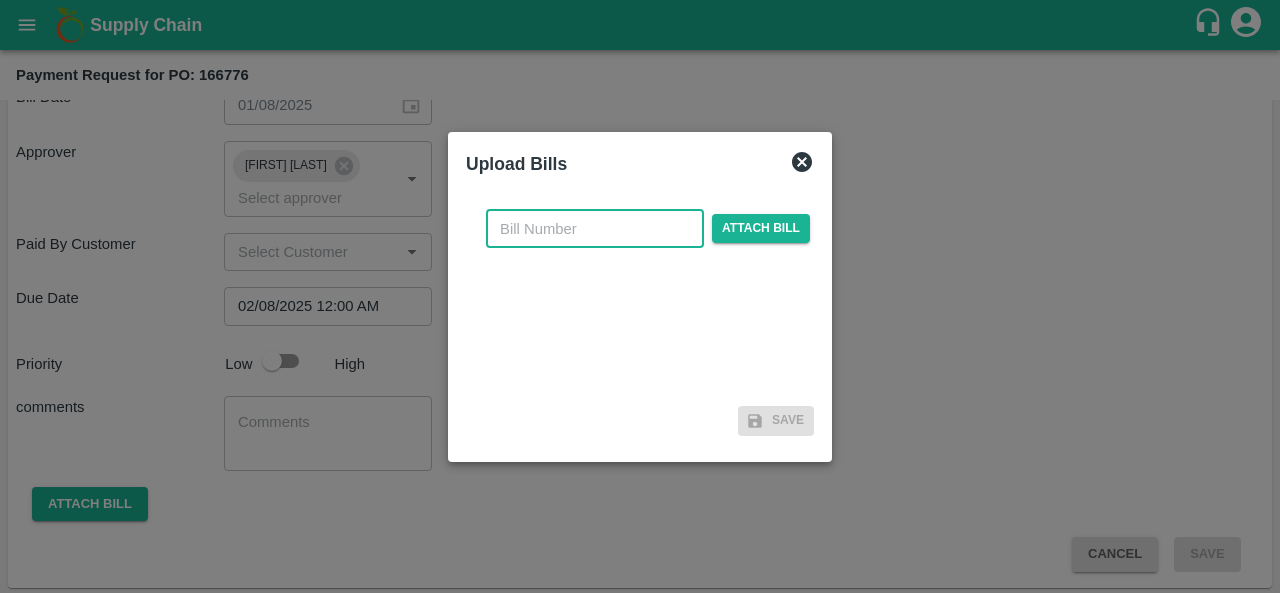 click at bounding box center [595, 229] 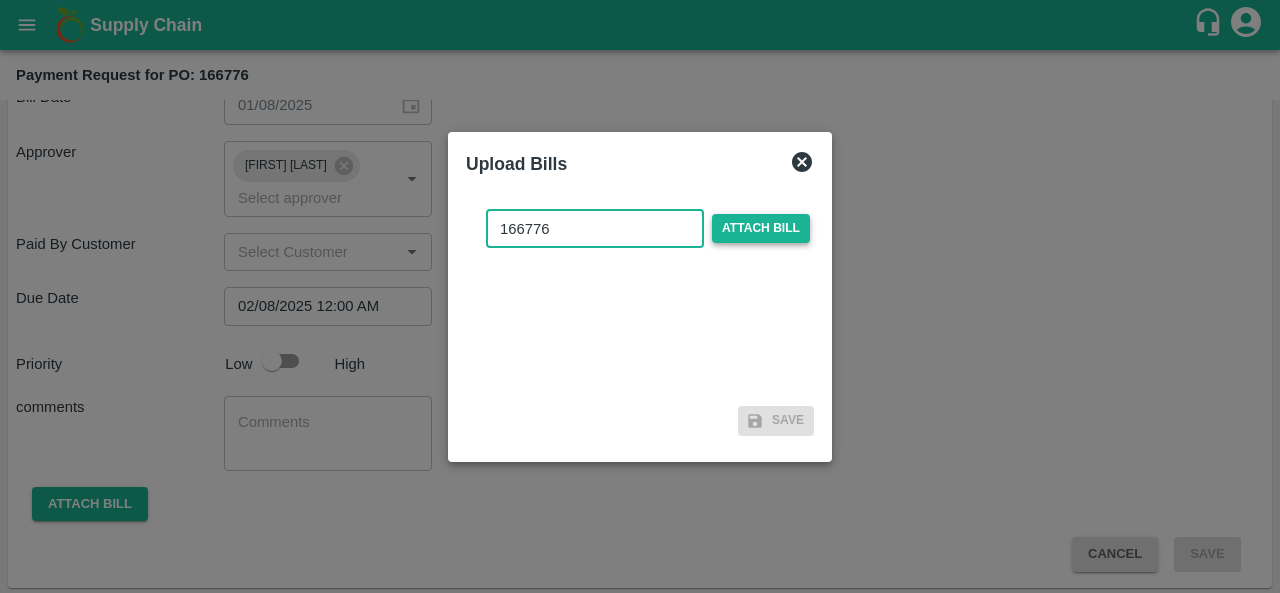 type on "166776" 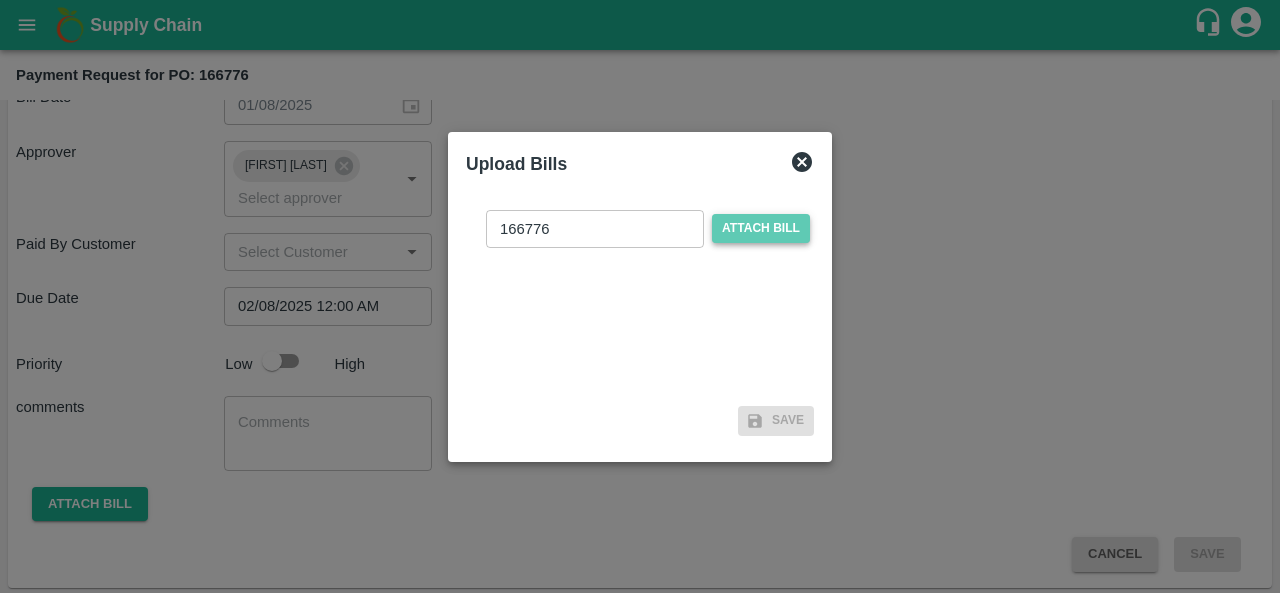 click on "Attach bill" at bounding box center (761, 228) 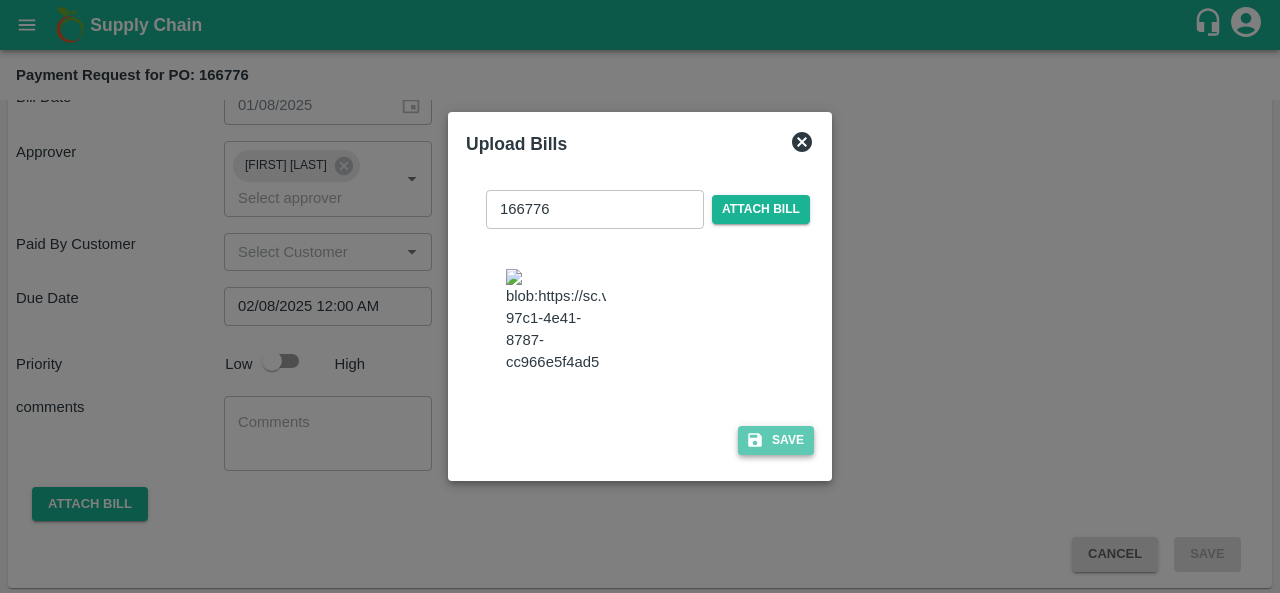 click 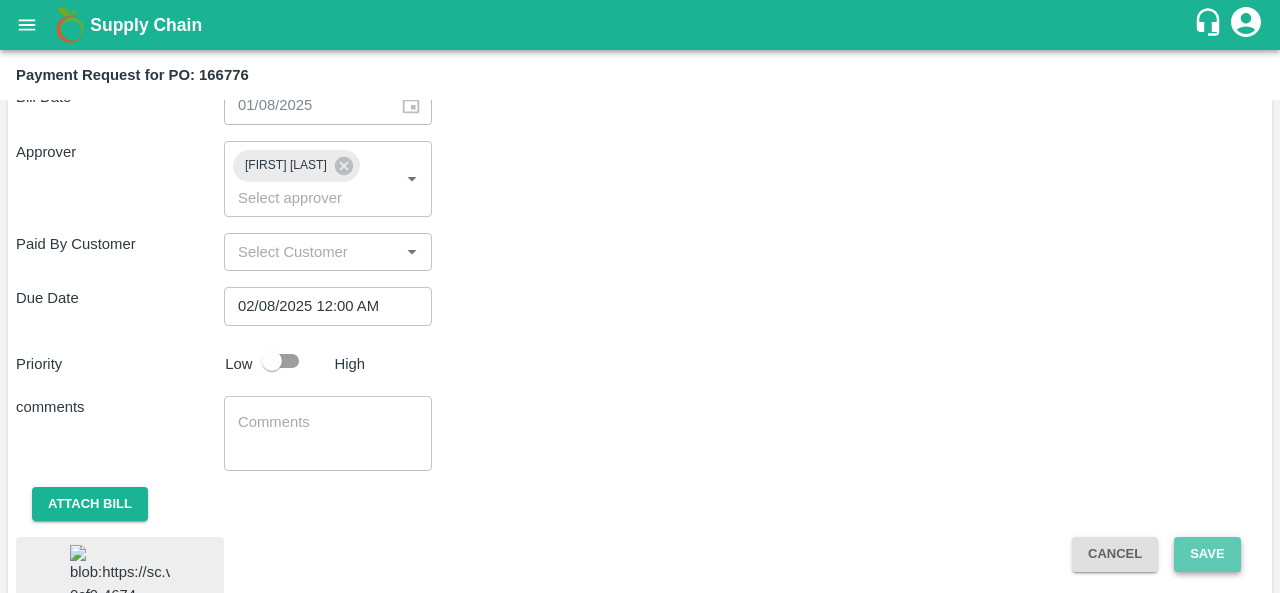 click on "Save" at bounding box center [1207, 554] 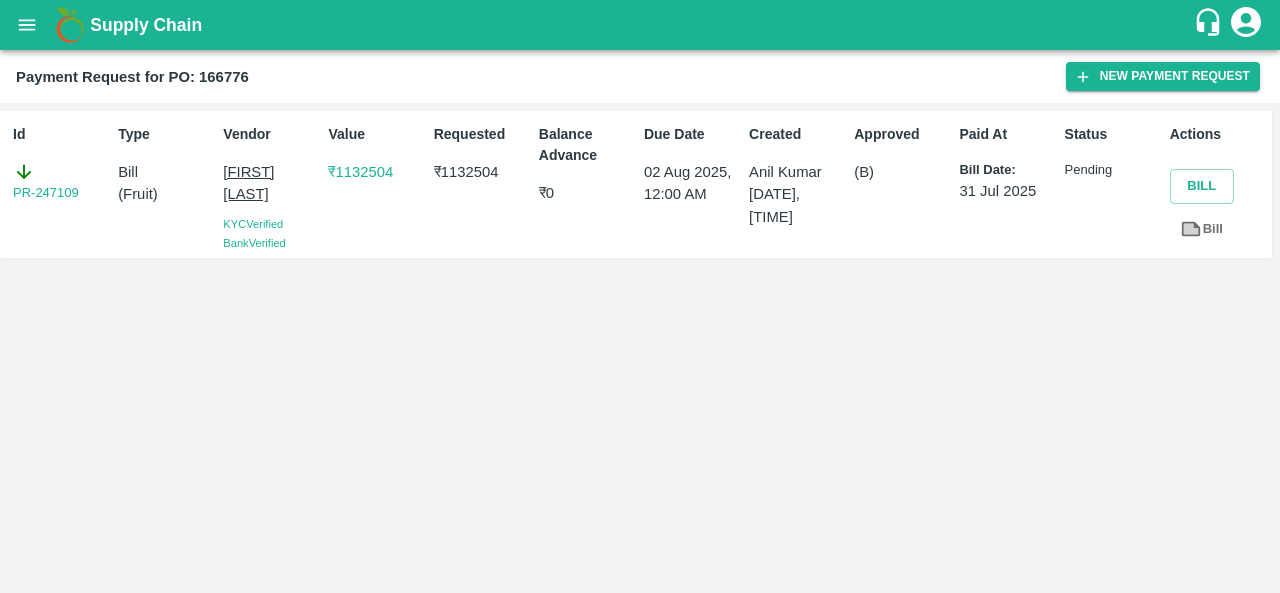 click 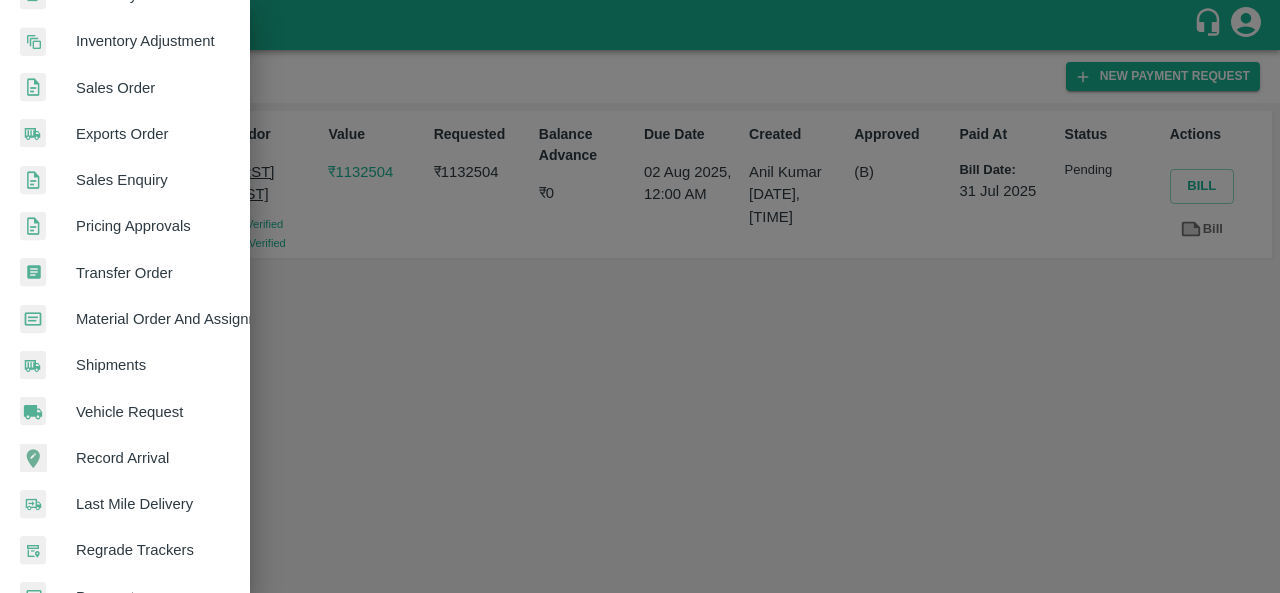 scroll, scrollTop: 546, scrollLeft: 0, axis: vertical 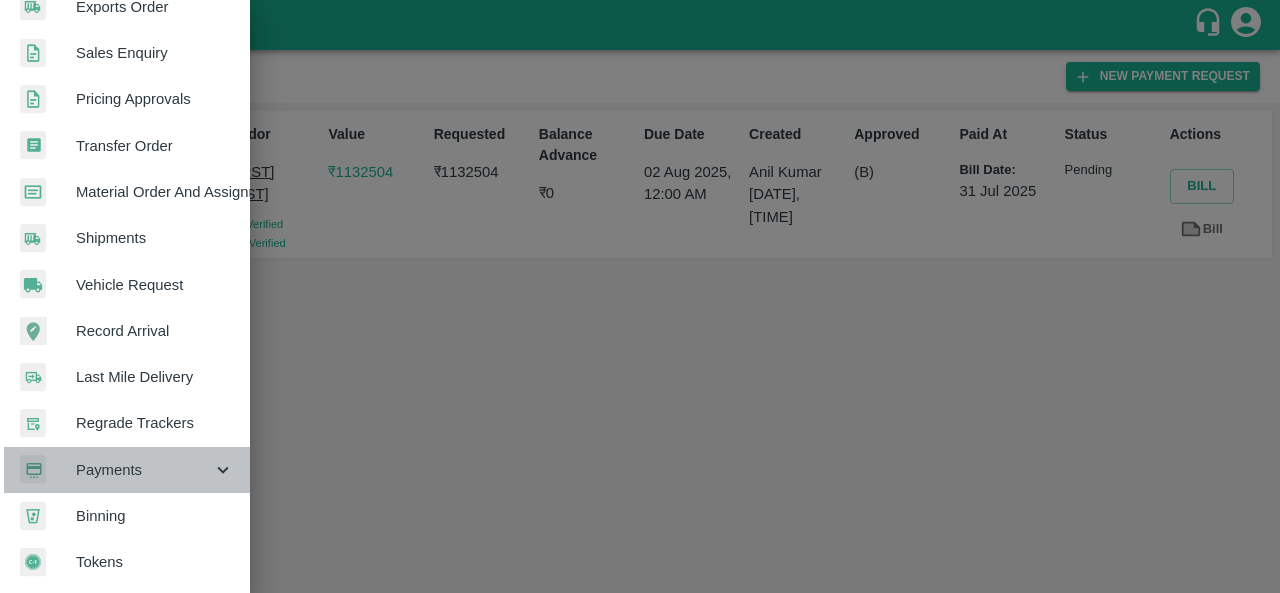 click on "Payments" at bounding box center [144, 470] 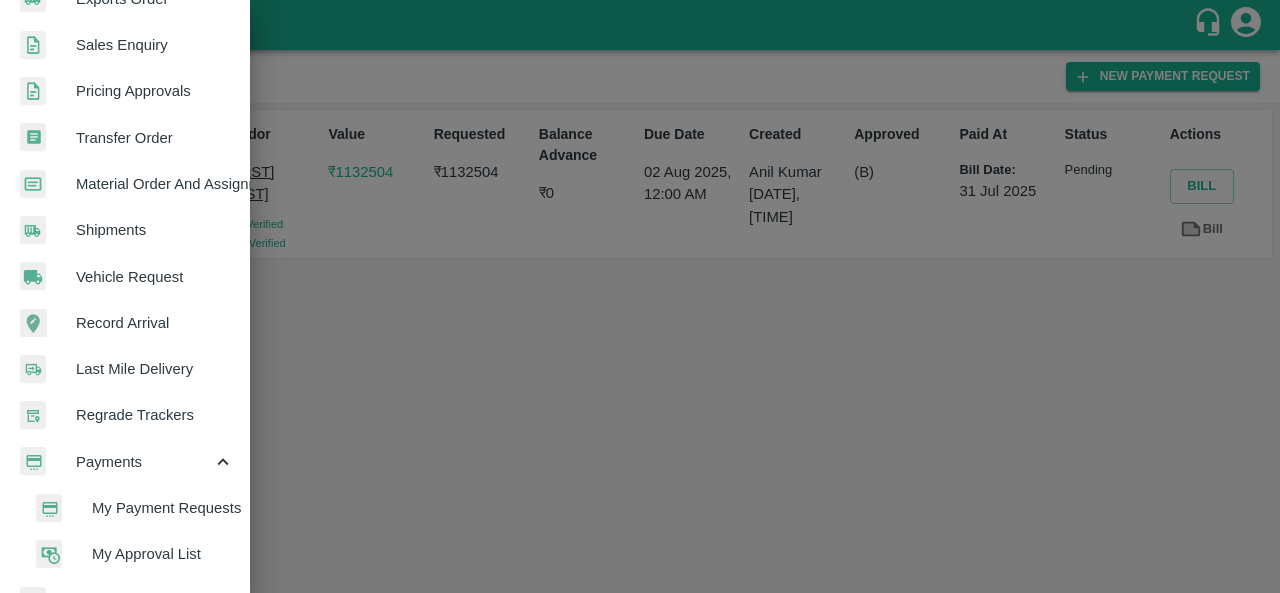 click on "My Payment Requests" at bounding box center [163, 508] 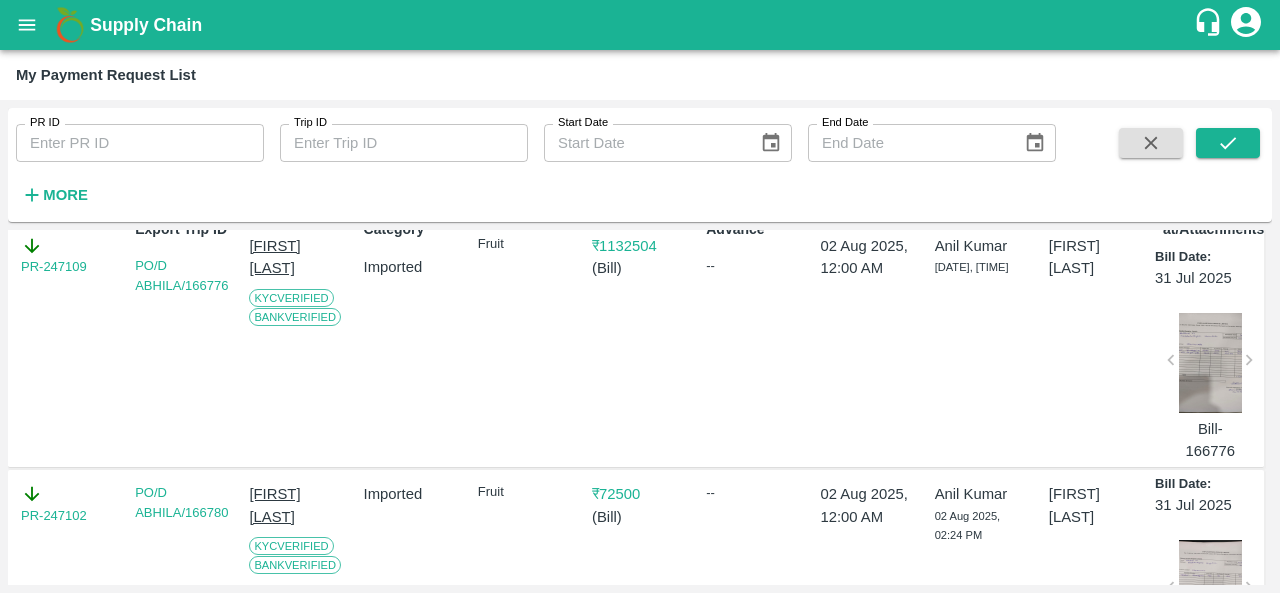 scroll, scrollTop: 136, scrollLeft: 0, axis: vertical 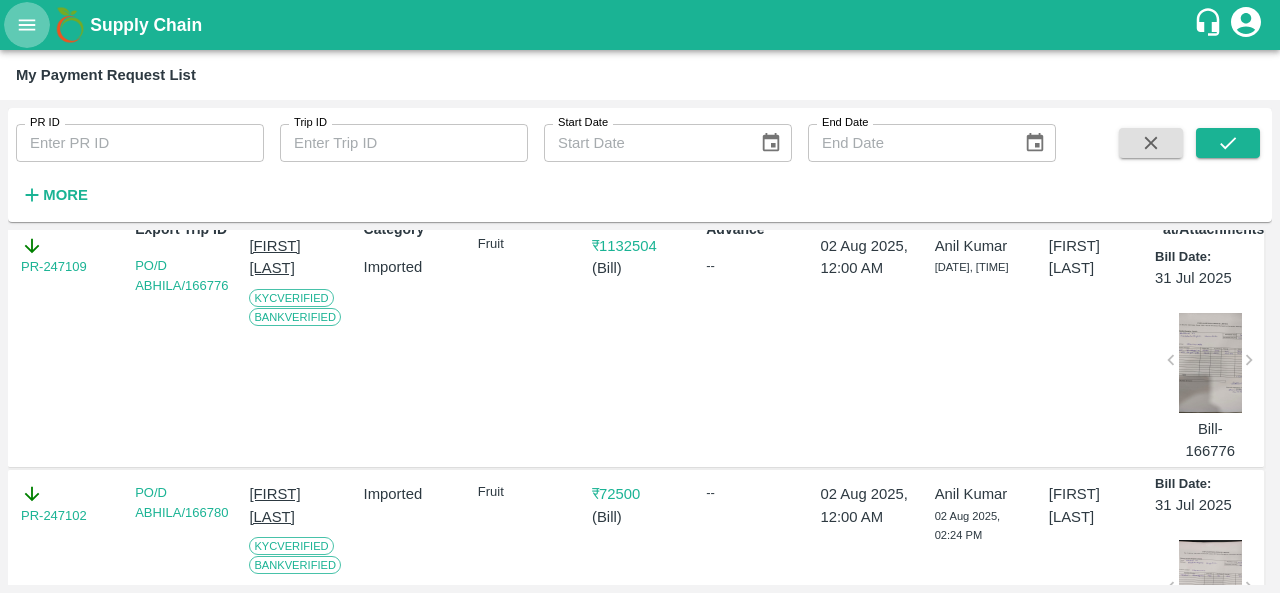 click 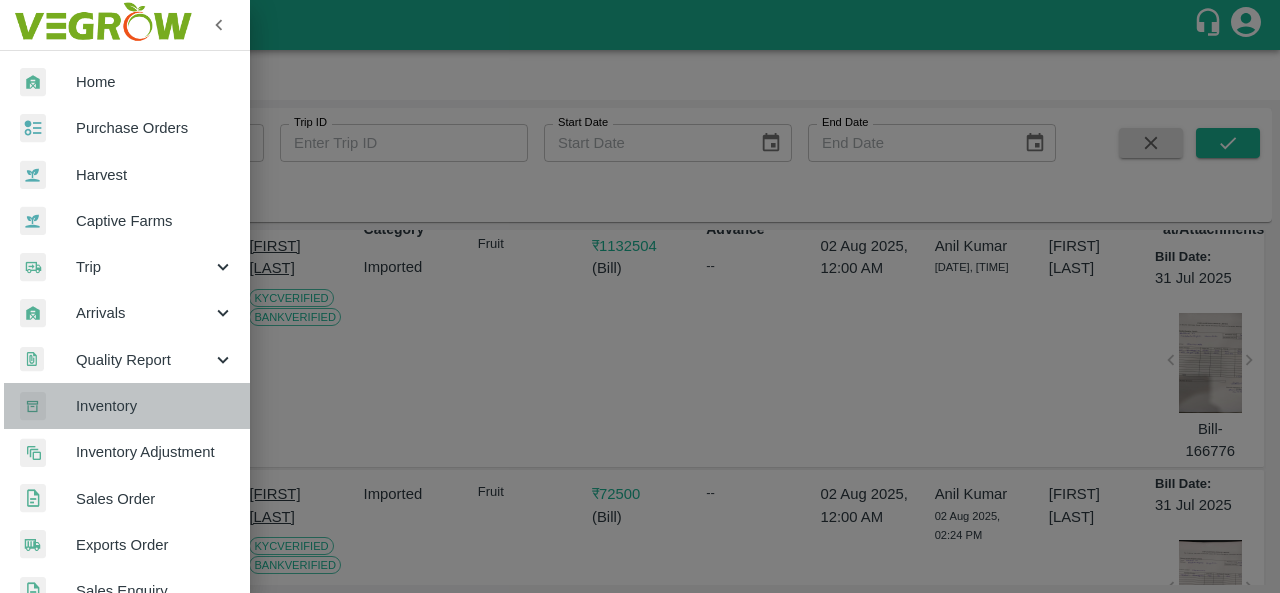 click on "Inventory" at bounding box center (155, 406) 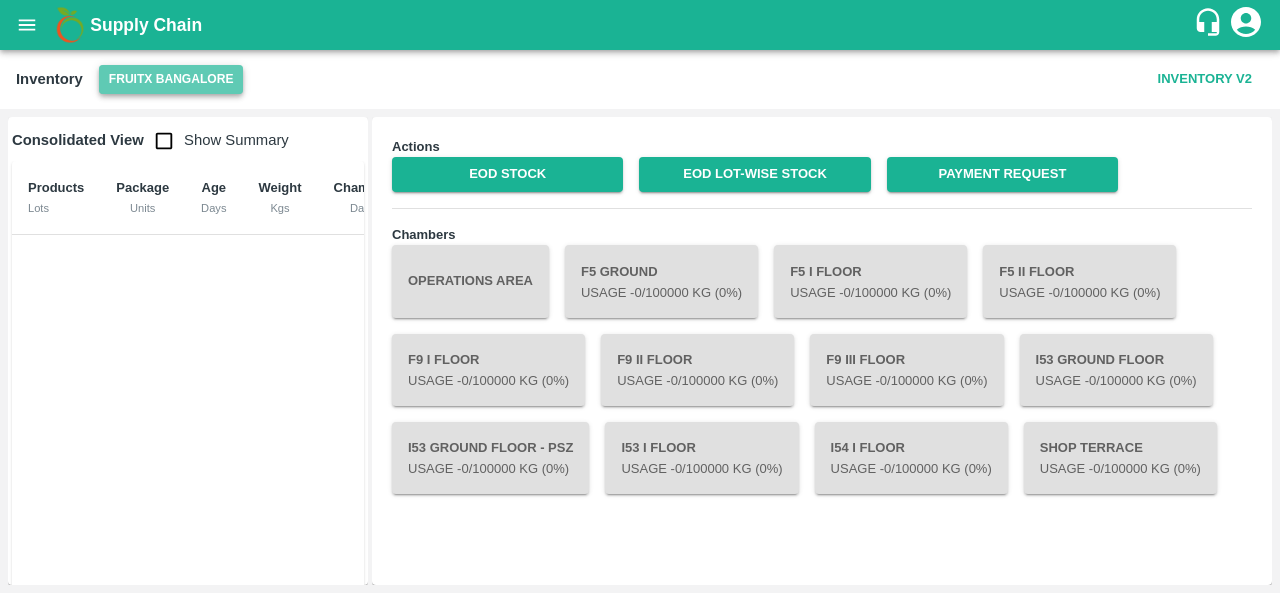 click on "FruitX Bangalore" at bounding box center (171, 79) 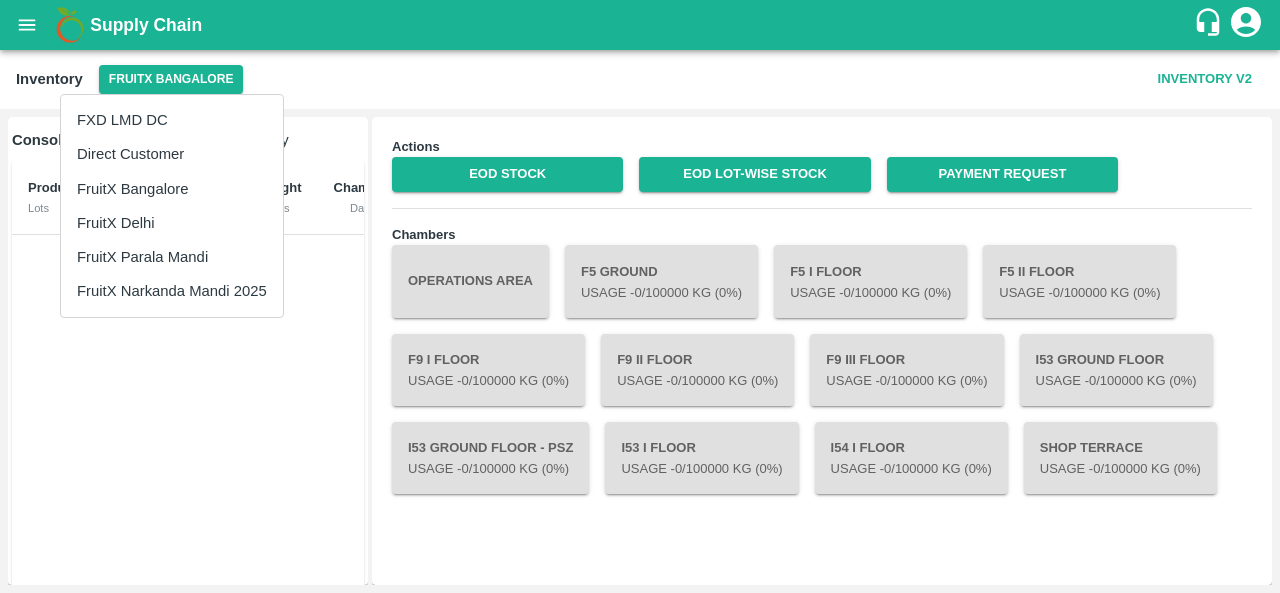 click on "FruitX Delhi" at bounding box center [172, 223] 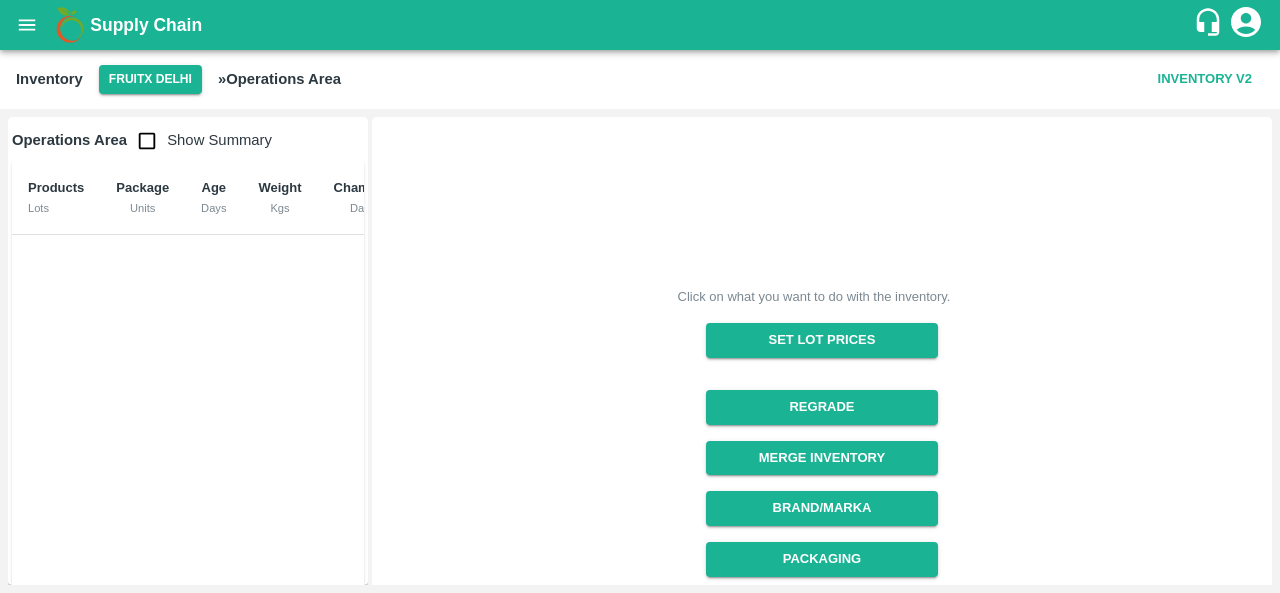 click on "Click on what you want to do with the inventory. Set Lot Prices Regrade Merge Inventory Brand/Marka Packaging Change SKU Direct Sale Discard Dump EOD Stock EOD Lot-wise Stock Payment Request Purchase Return" at bounding box center (814, 521) 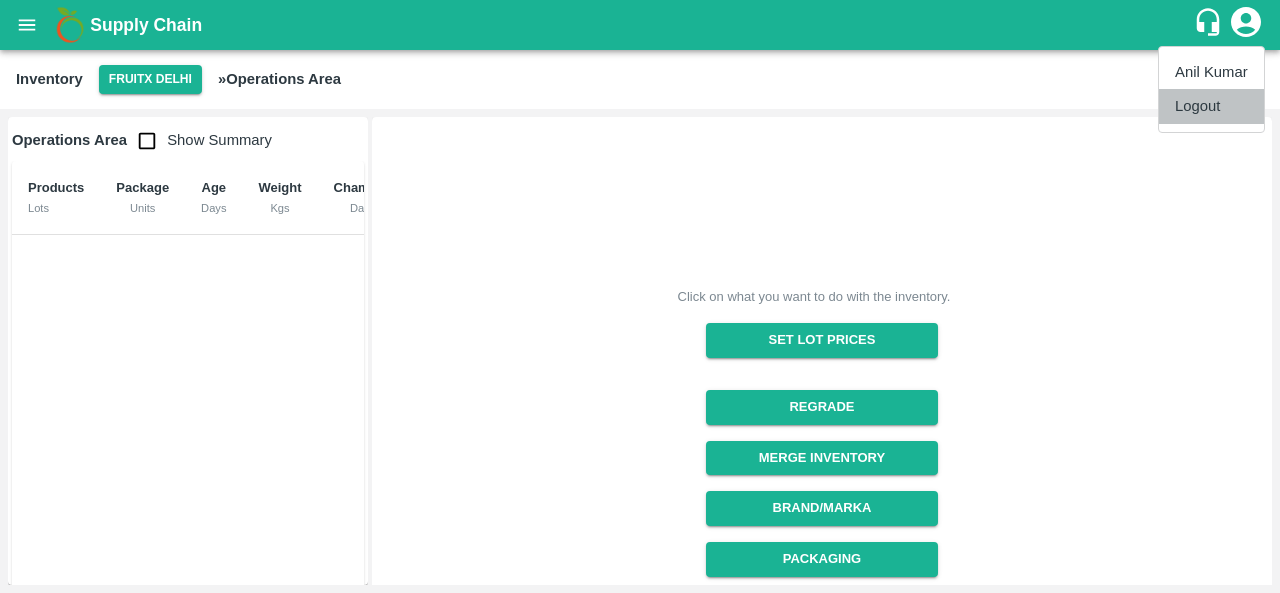 click on "Logout" at bounding box center [1211, 106] 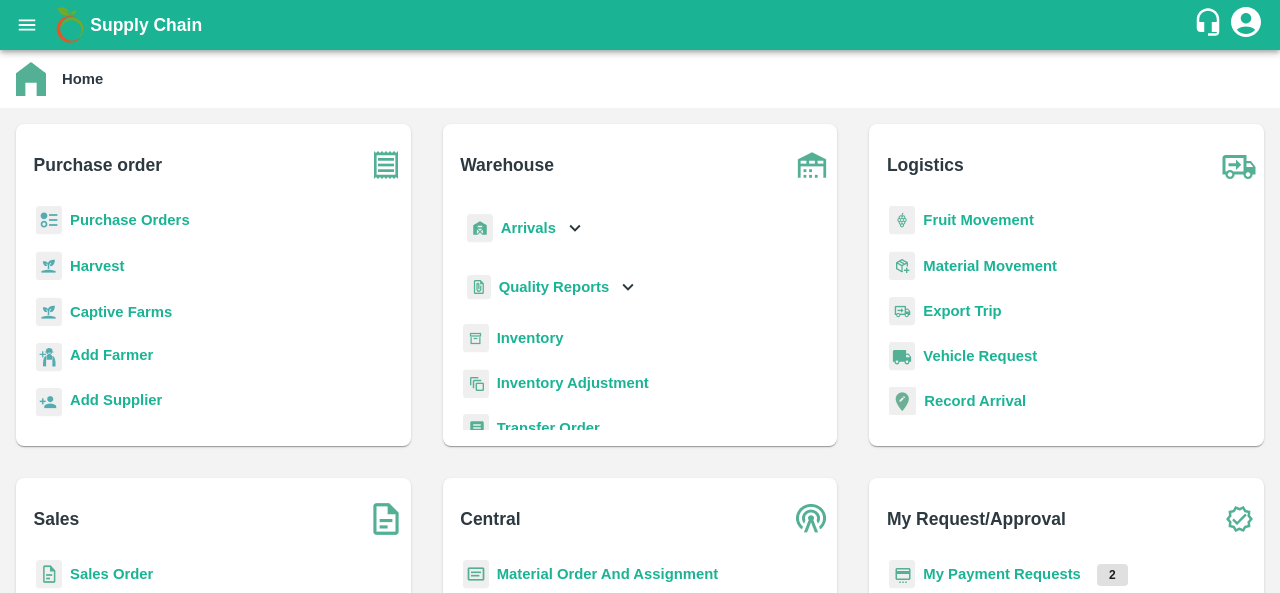 click on "Inventory" at bounding box center (530, 338) 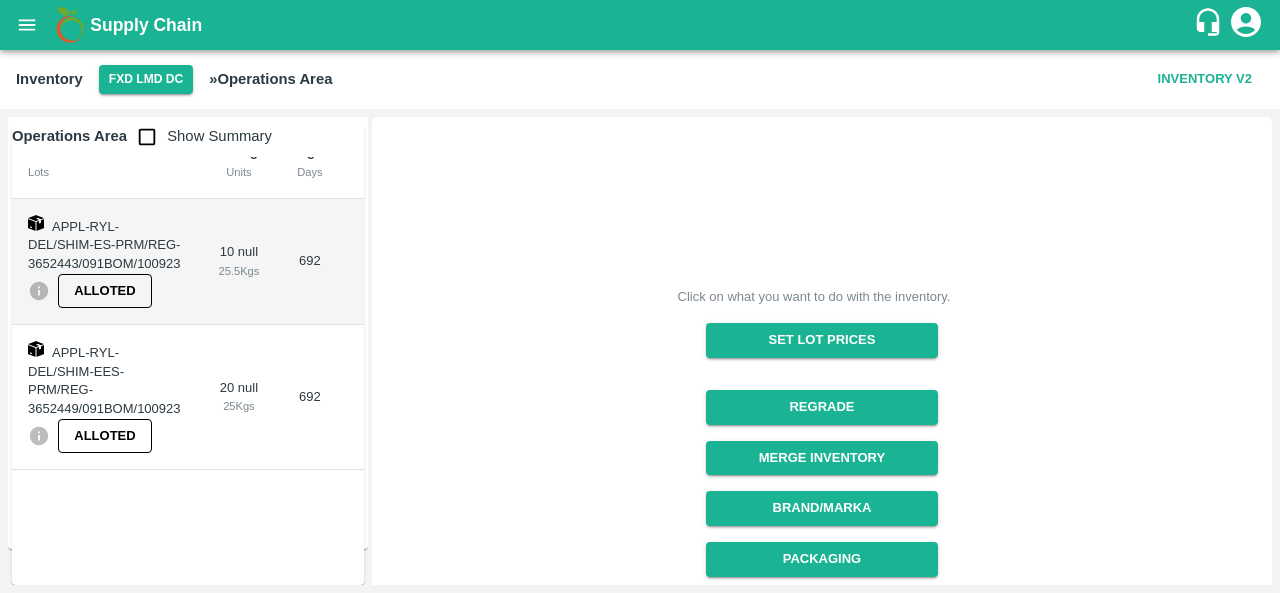 scroll, scrollTop: 0, scrollLeft: 0, axis: both 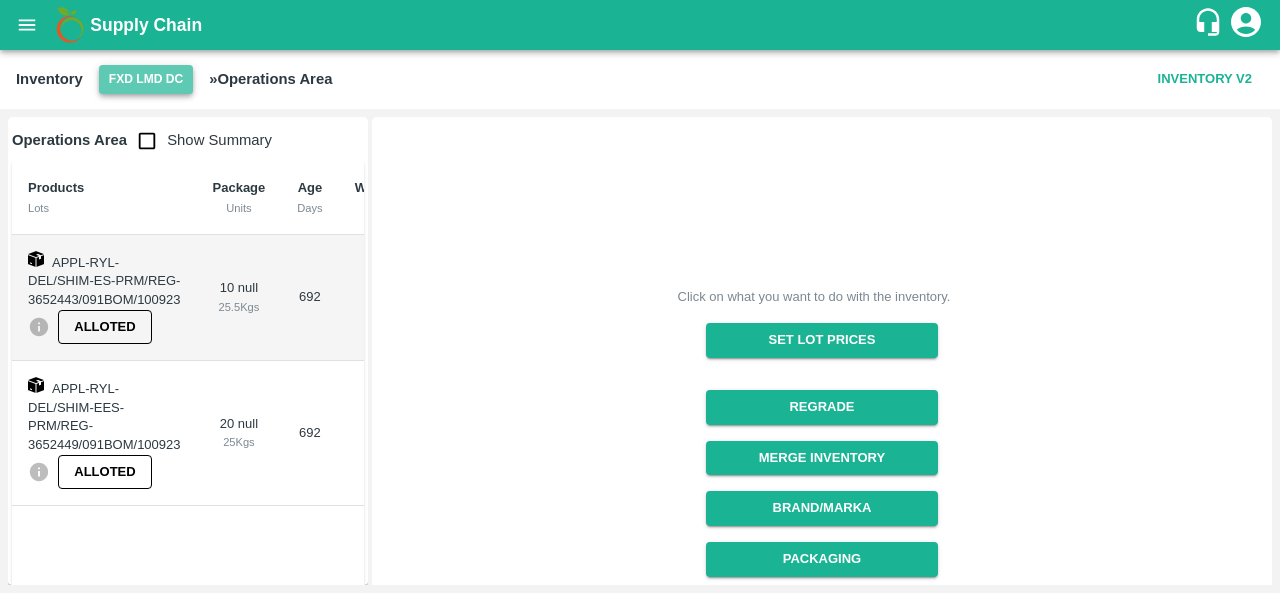 click on "FXD LMD DC" at bounding box center (146, 79) 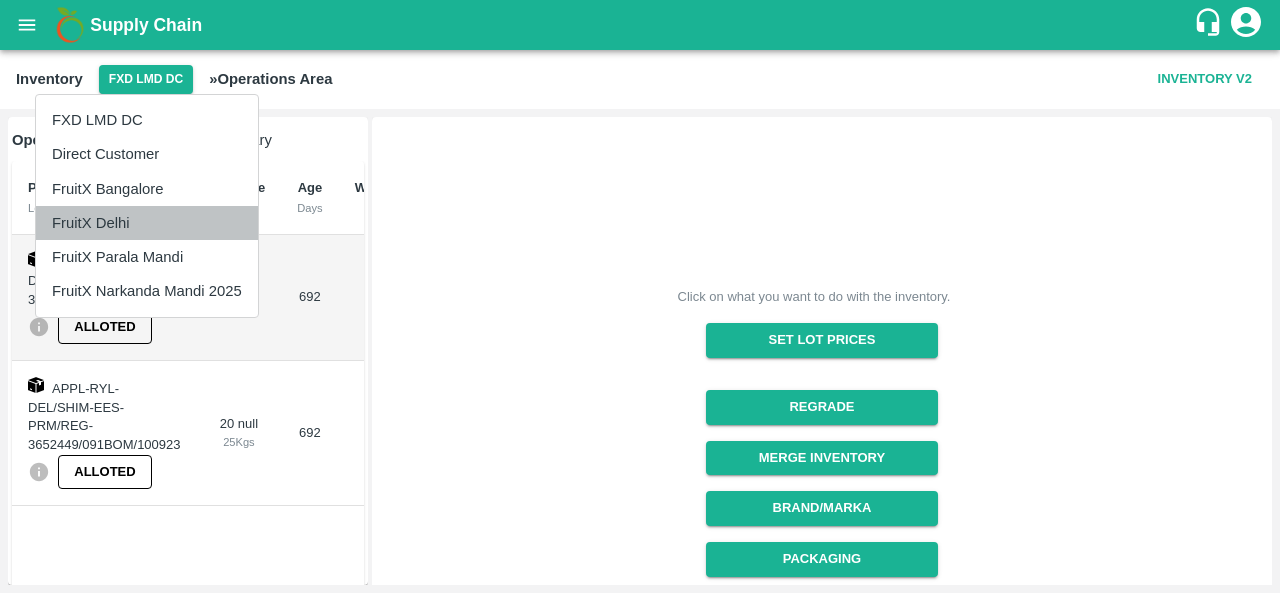 click on "FruitX Delhi" at bounding box center (147, 223) 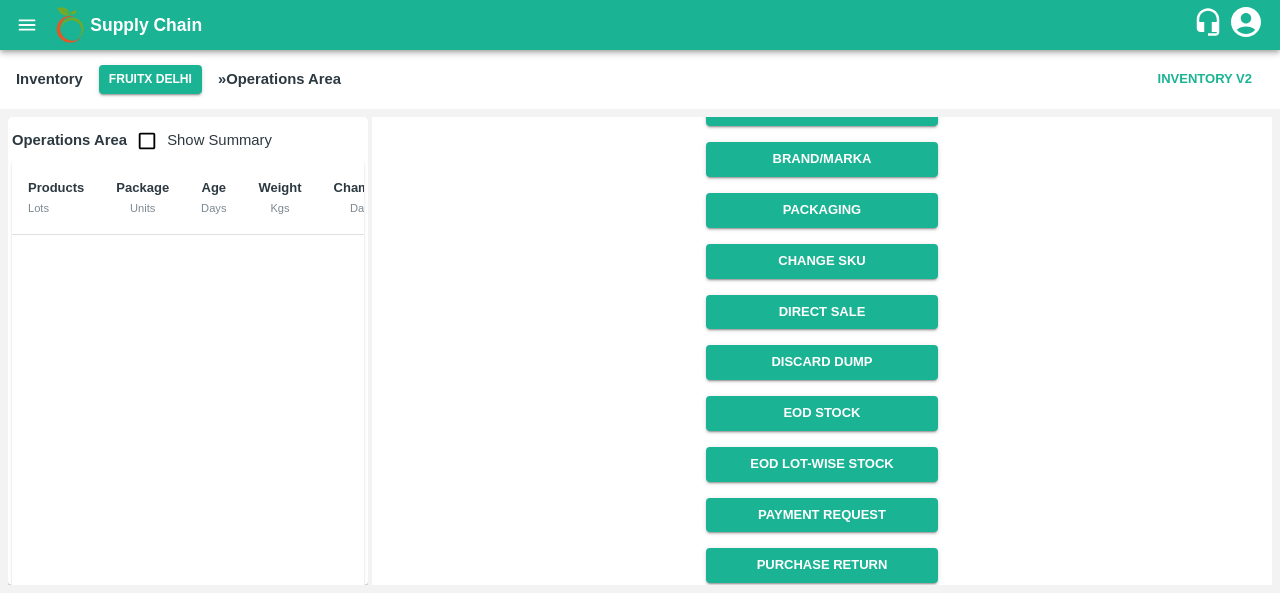 scroll, scrollTop: 356, scrollLeft: 0, axis: vertical 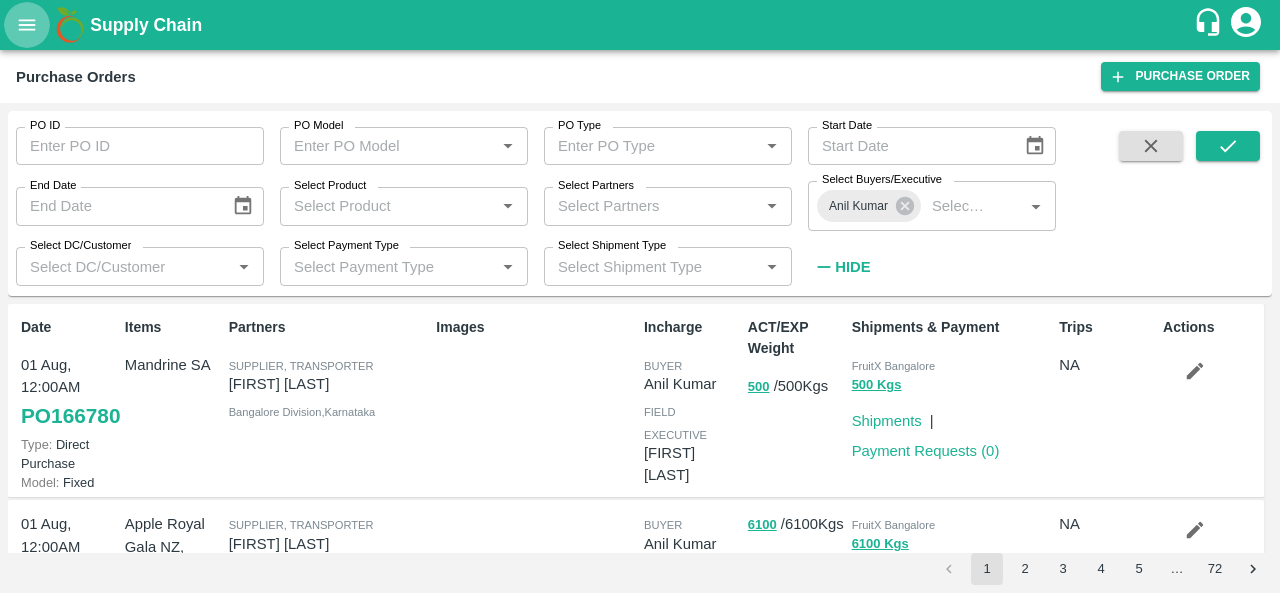 click 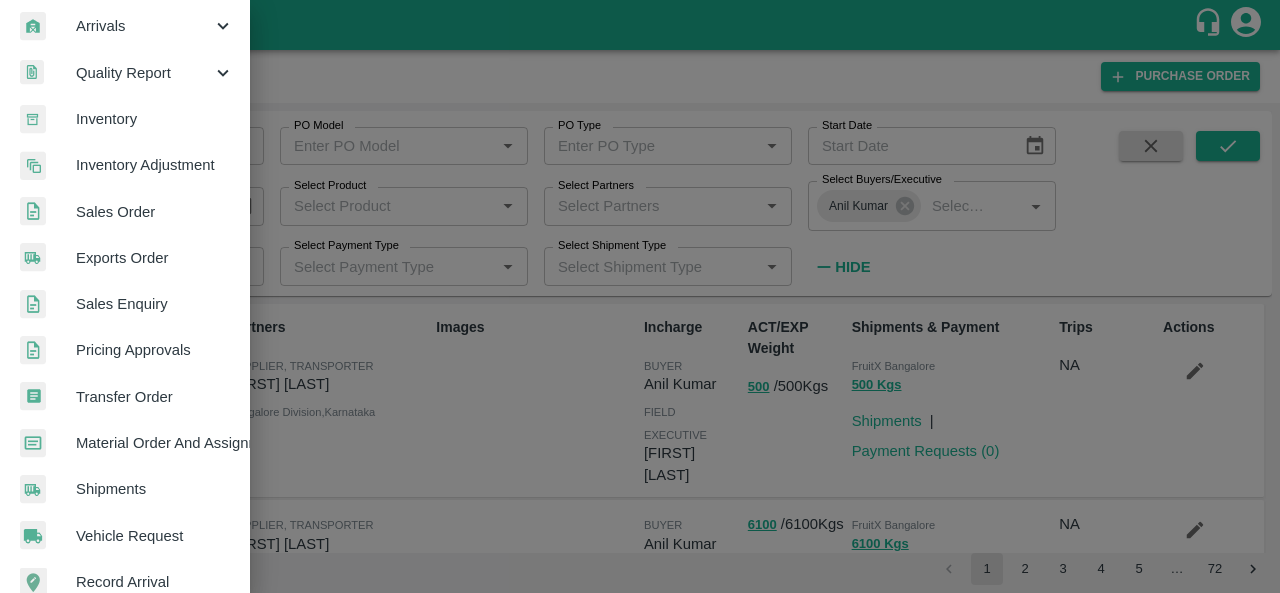 scroll, scrollTop: 288, scrollLeft: 0, axis: vertical 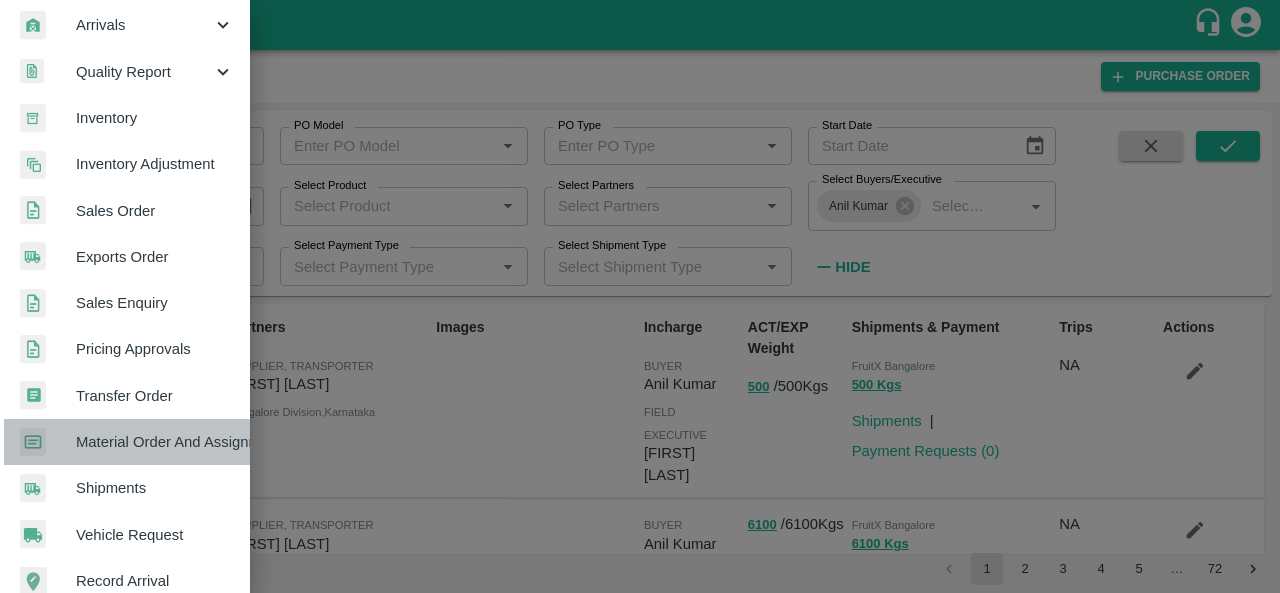 click on "Material Order And Assignment" at bounding box center [155, 442] 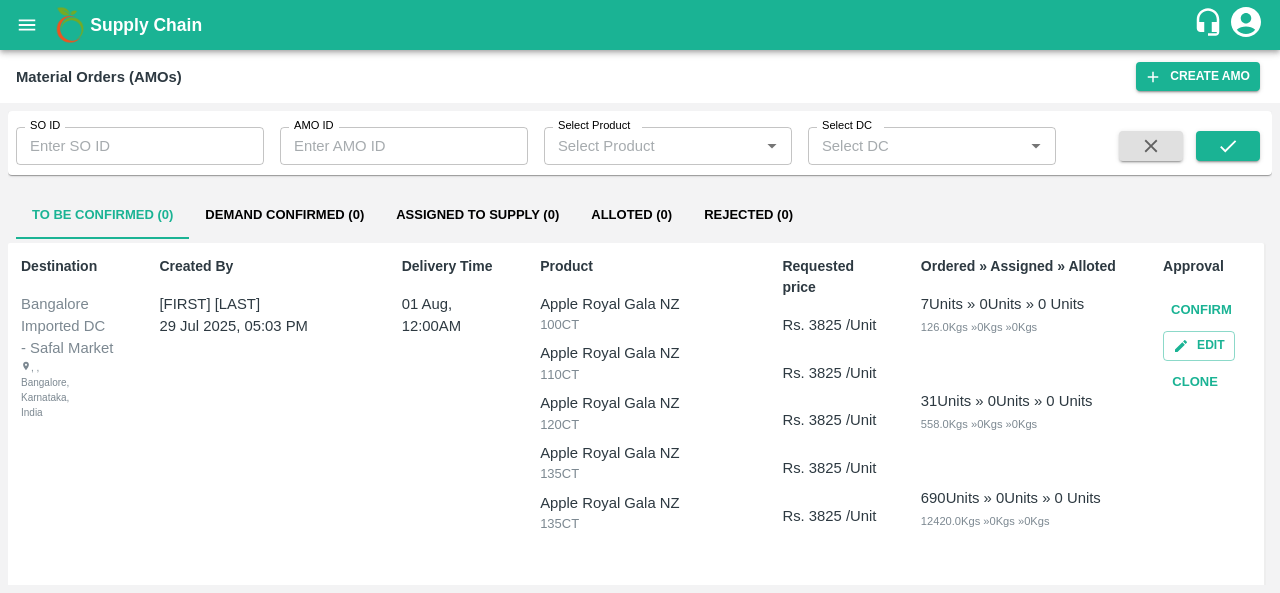 click on "Assigned to Supply (0)" at bounding box center (477, 215) 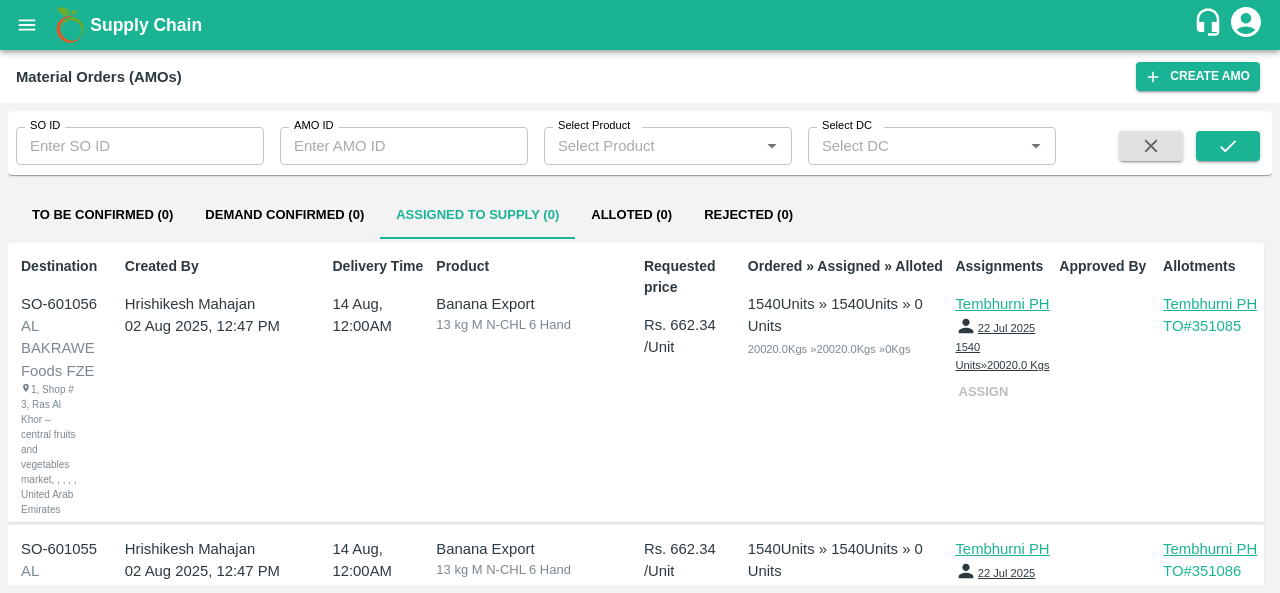 click on "Select Product" at bounding box center [651, 146] 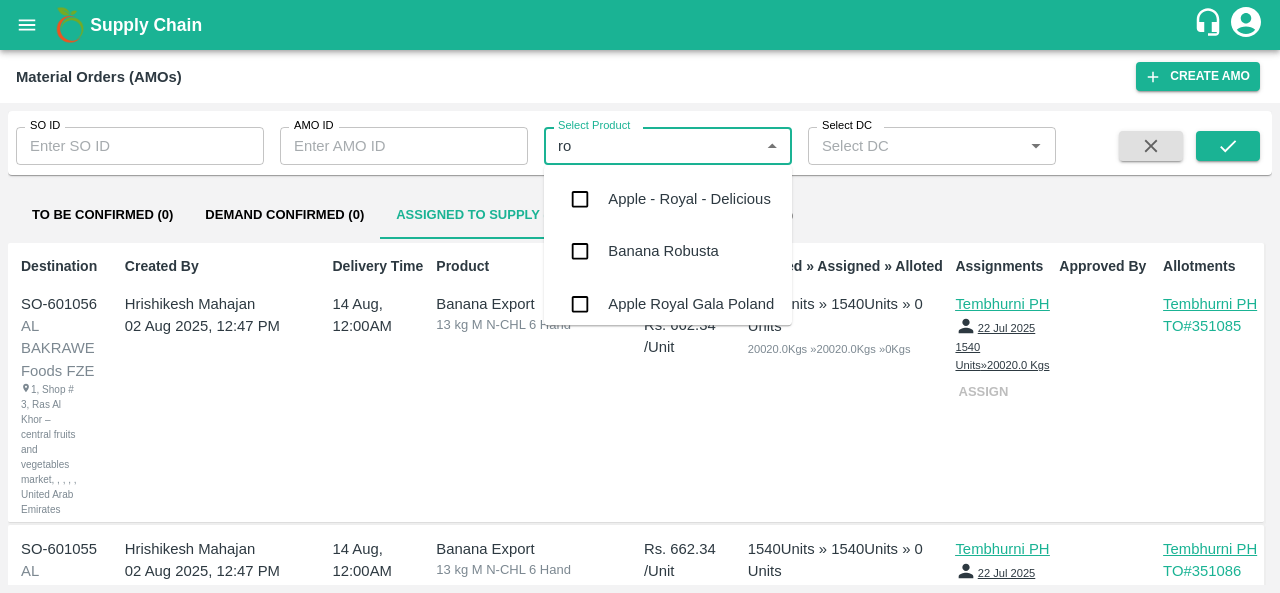 type on "roy" 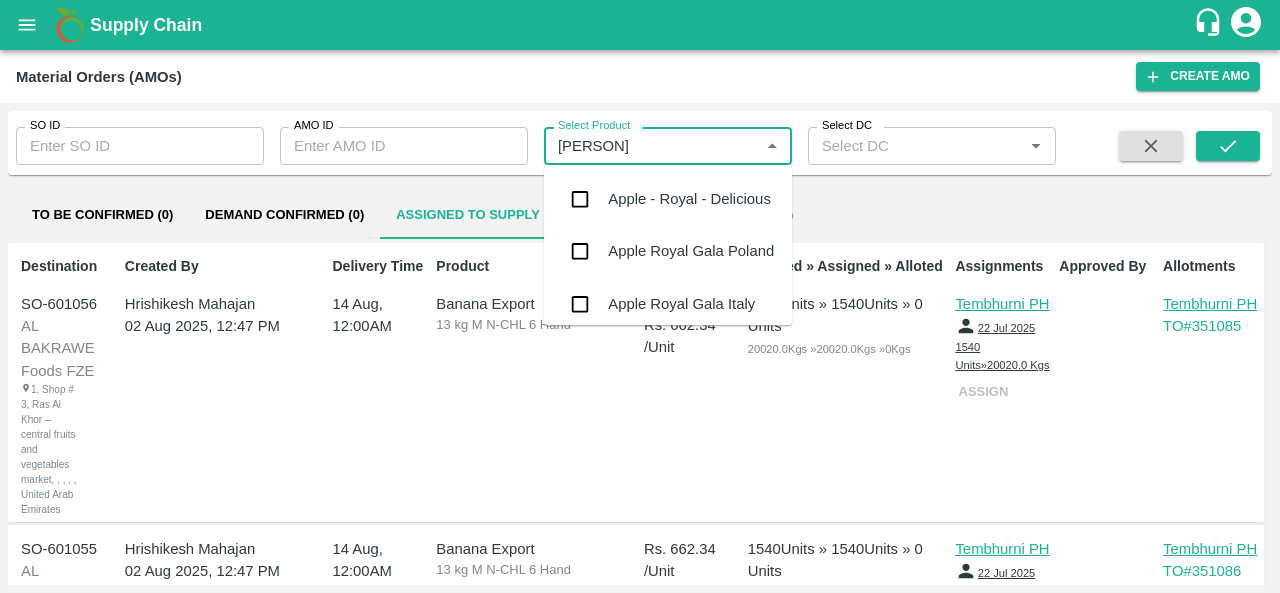 click on "Apple - Royal - Delicious" at bounding box center [689, 199] 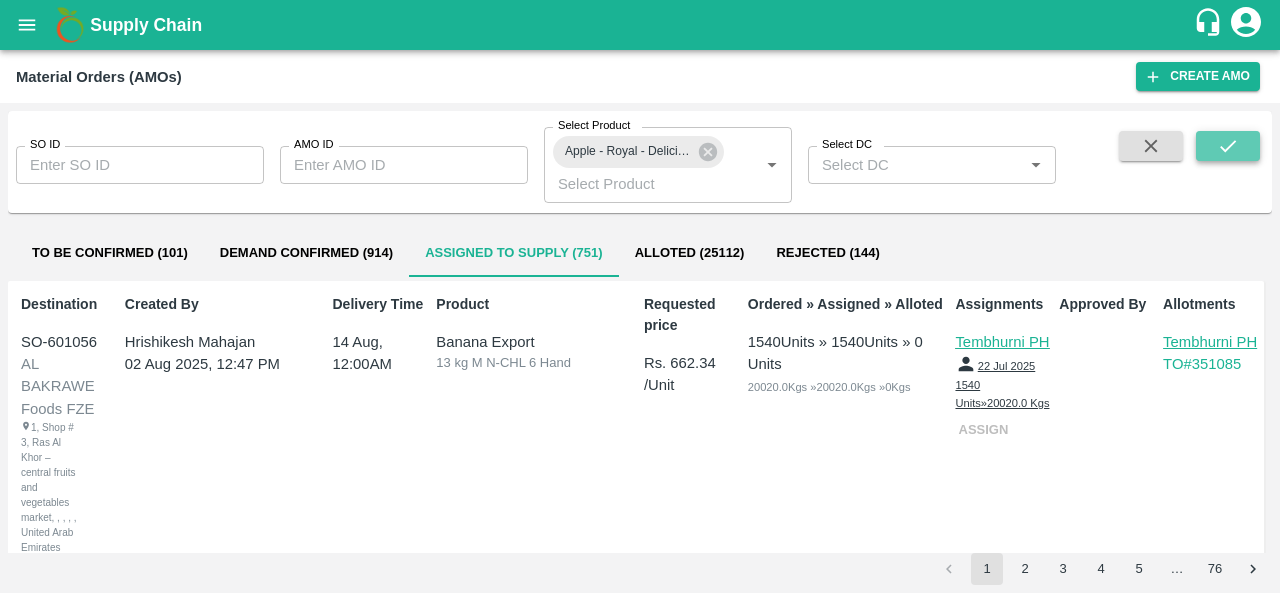 click 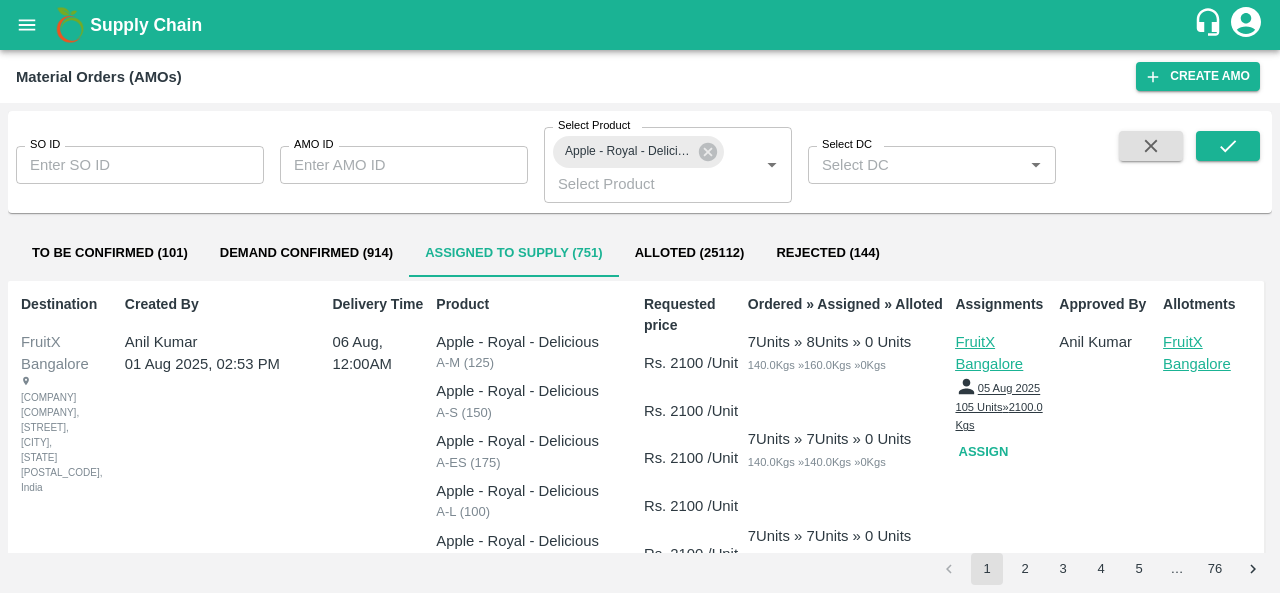 scroll, scrollTop: 7, scrollLeft: 0, axis: vertical 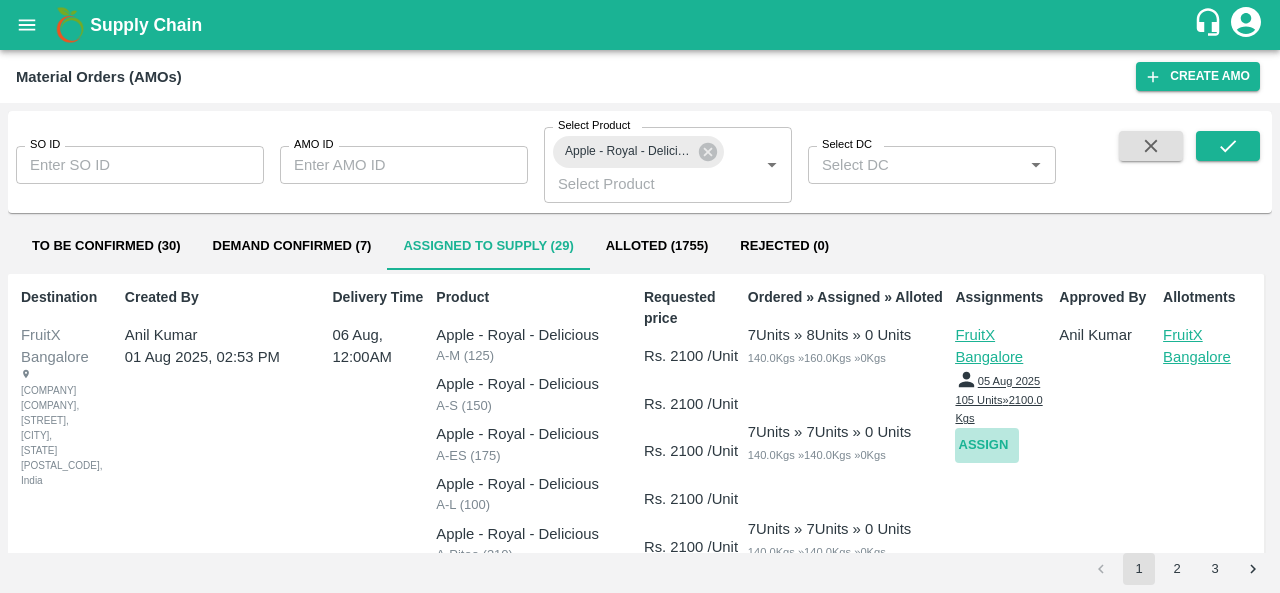 click on "Assign" at bounding box center [987, 445] 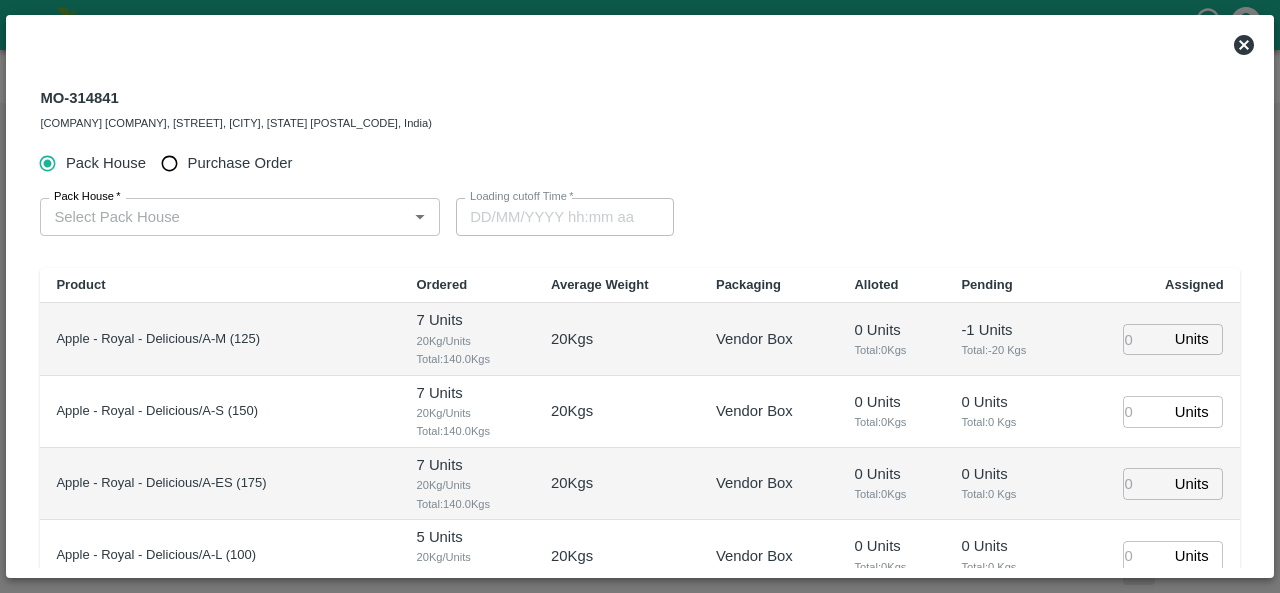type on "06/08/2025 12:00 AM" 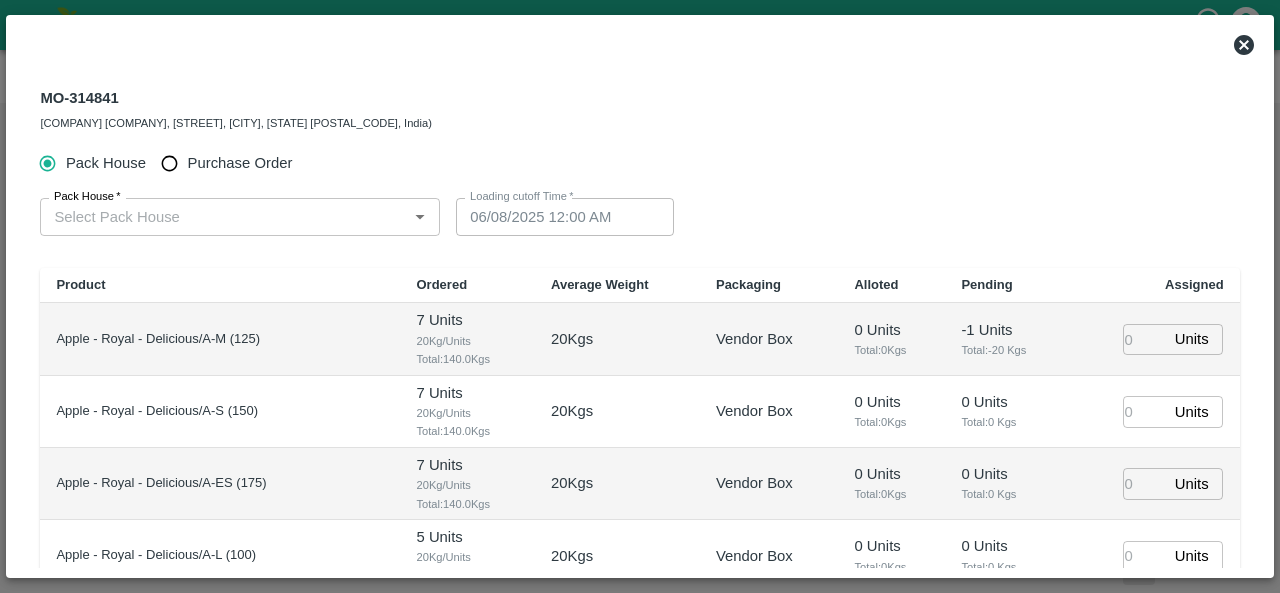 type 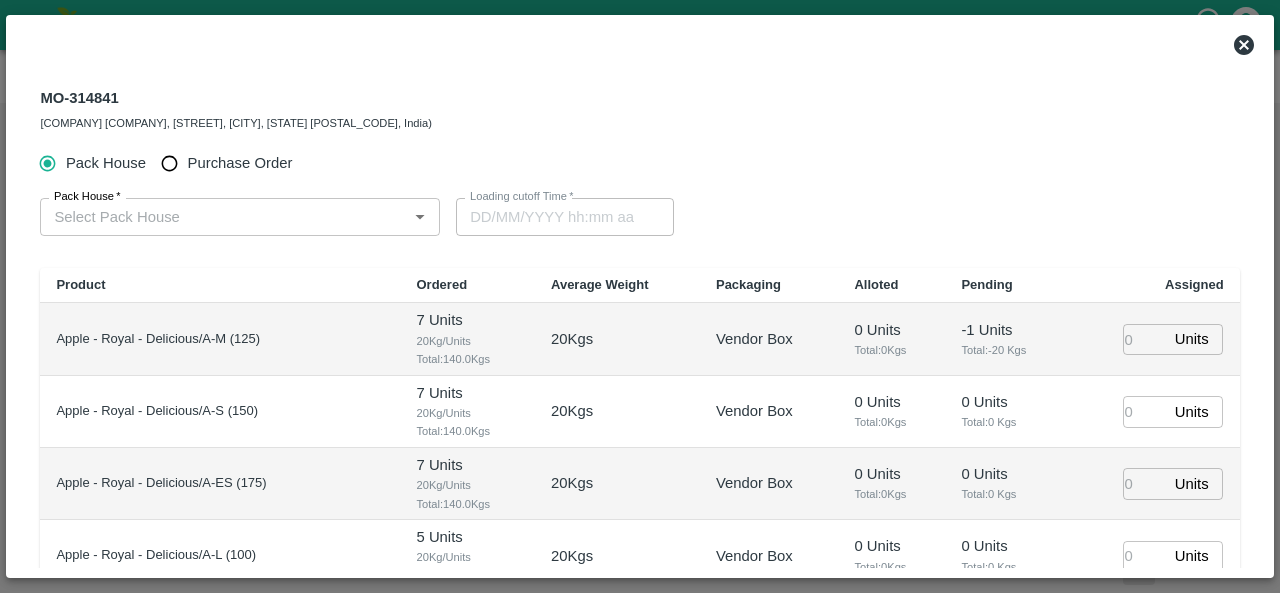 click 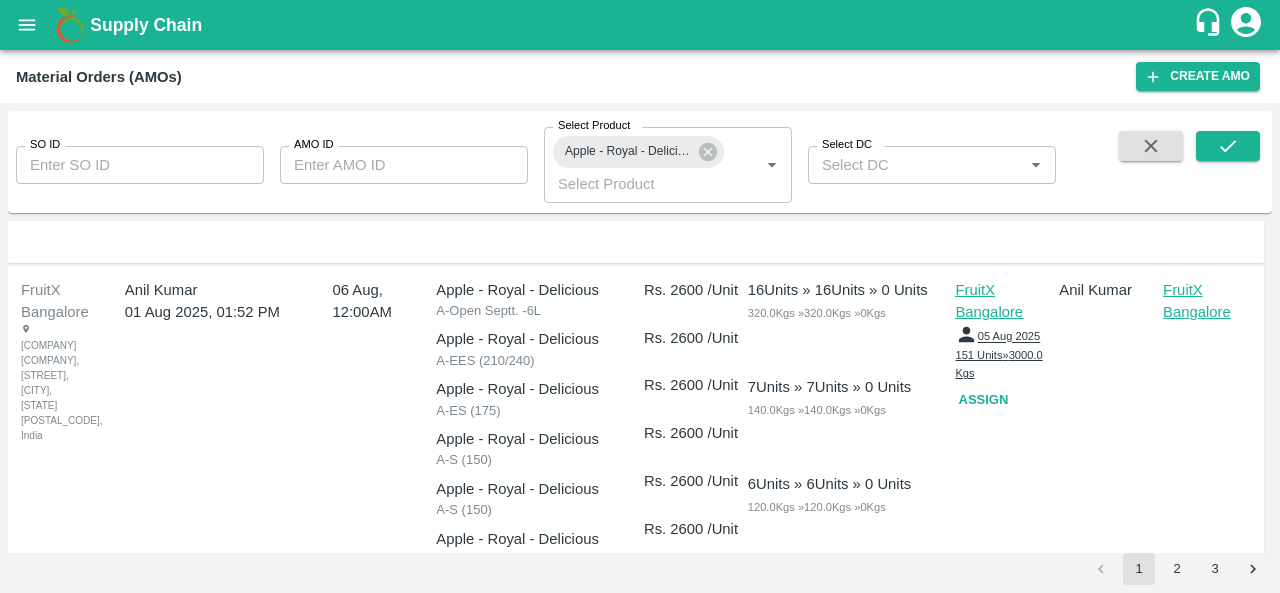 scroll, scrollTop: 2393, scrollLeft: 0, axis: vertical 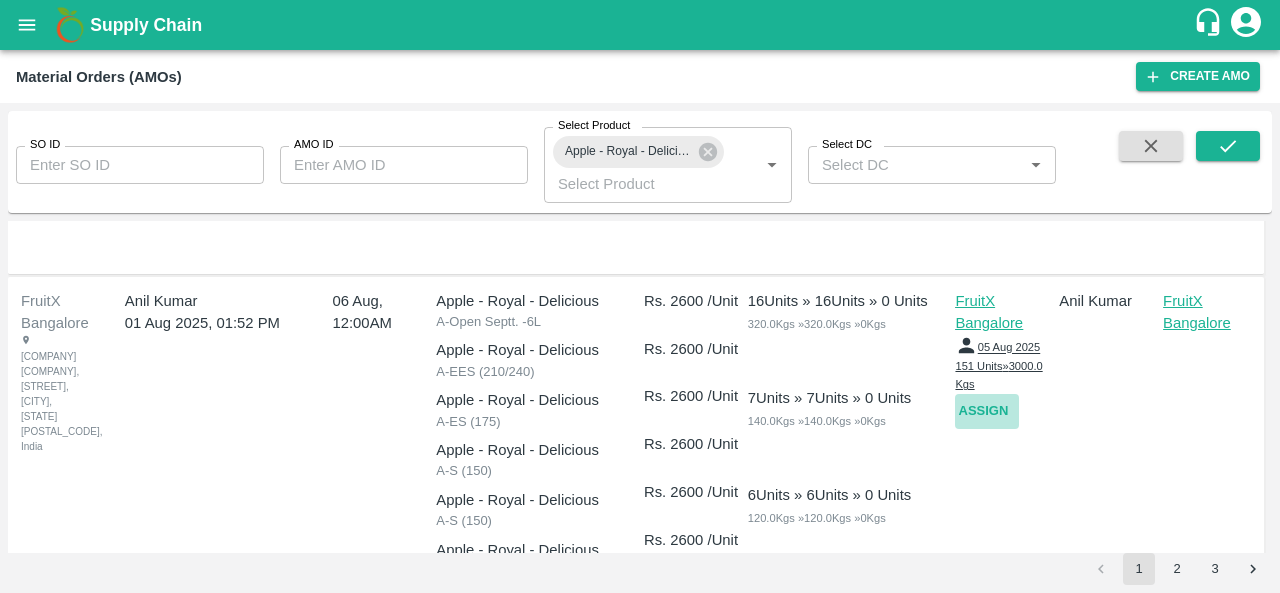 click on "Assign" at bounding box center (987, 411) 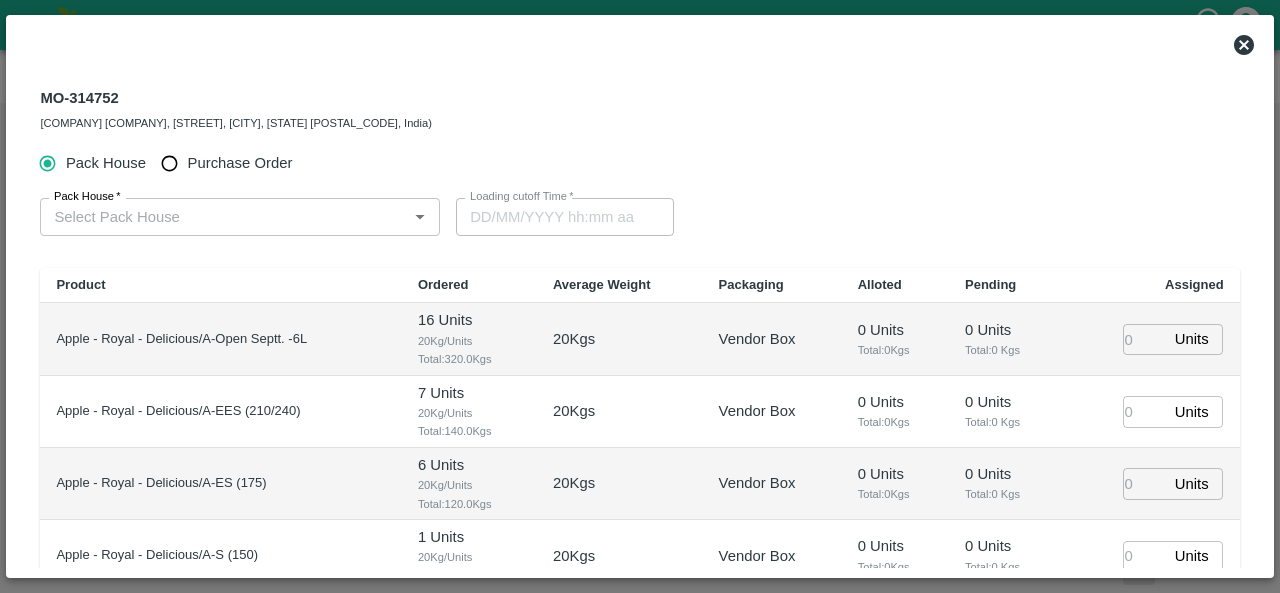 type on "06/08/2025 12:00 AM" 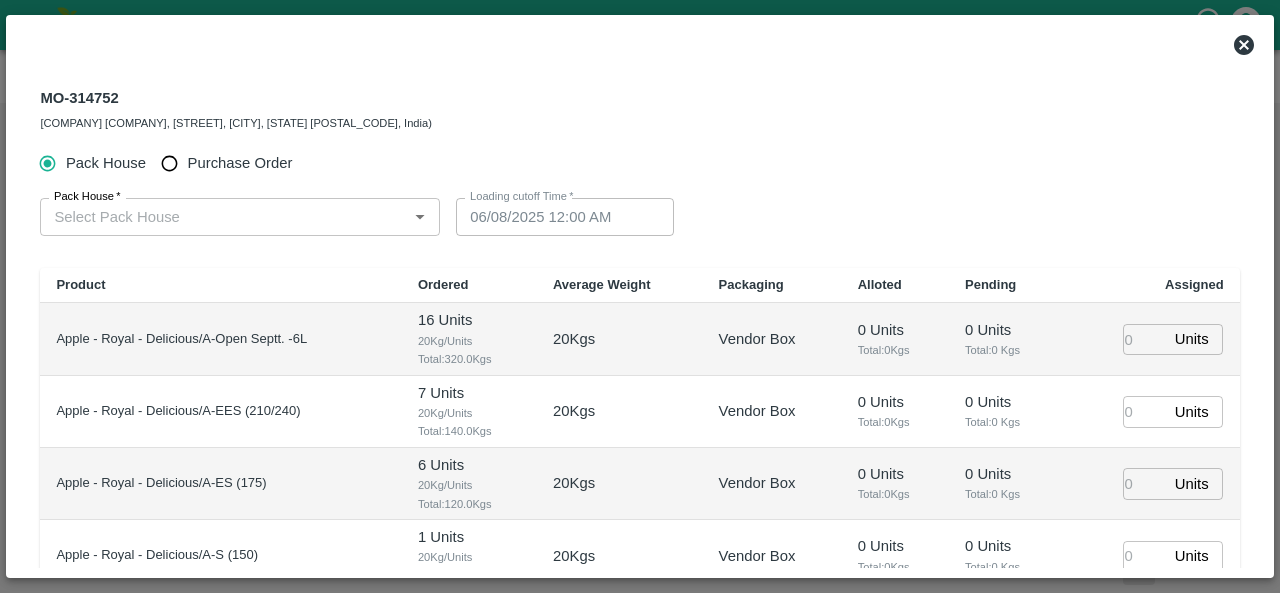 type 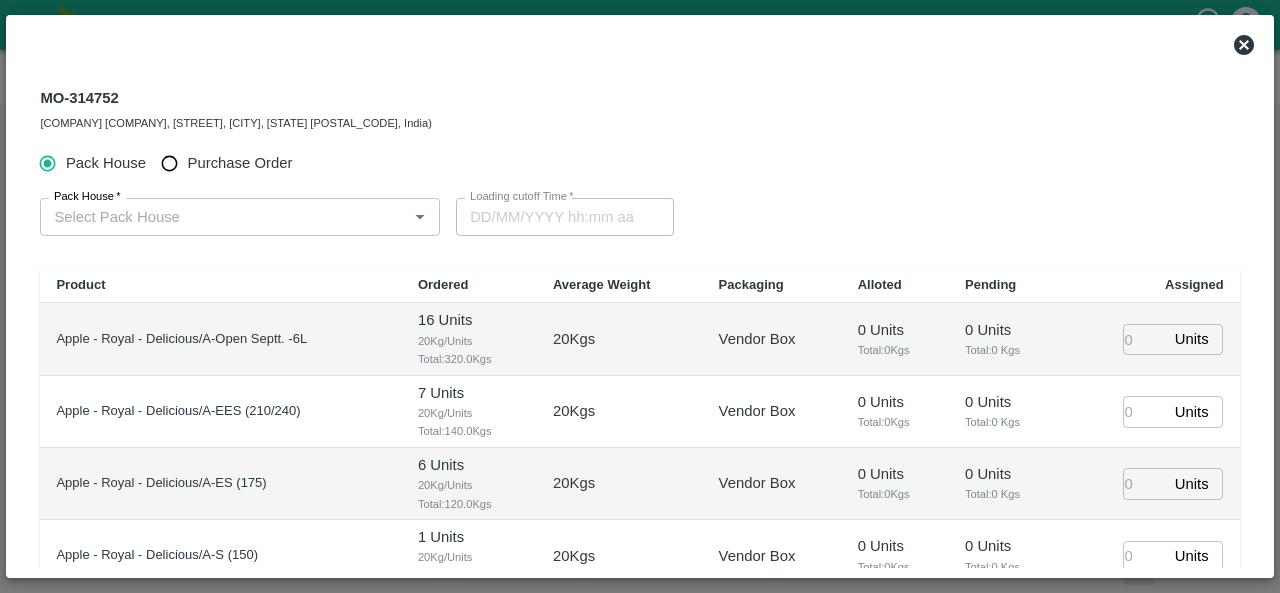 click 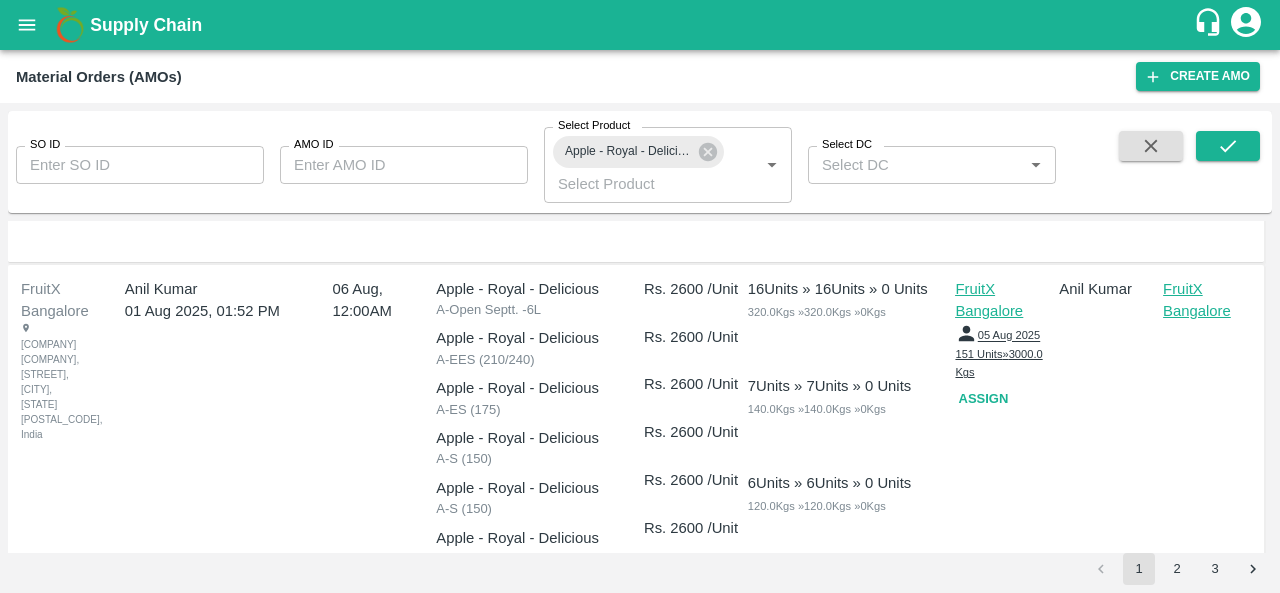 scroll, scrollTop: 2404, scrollLeft: 0, axis: vertical 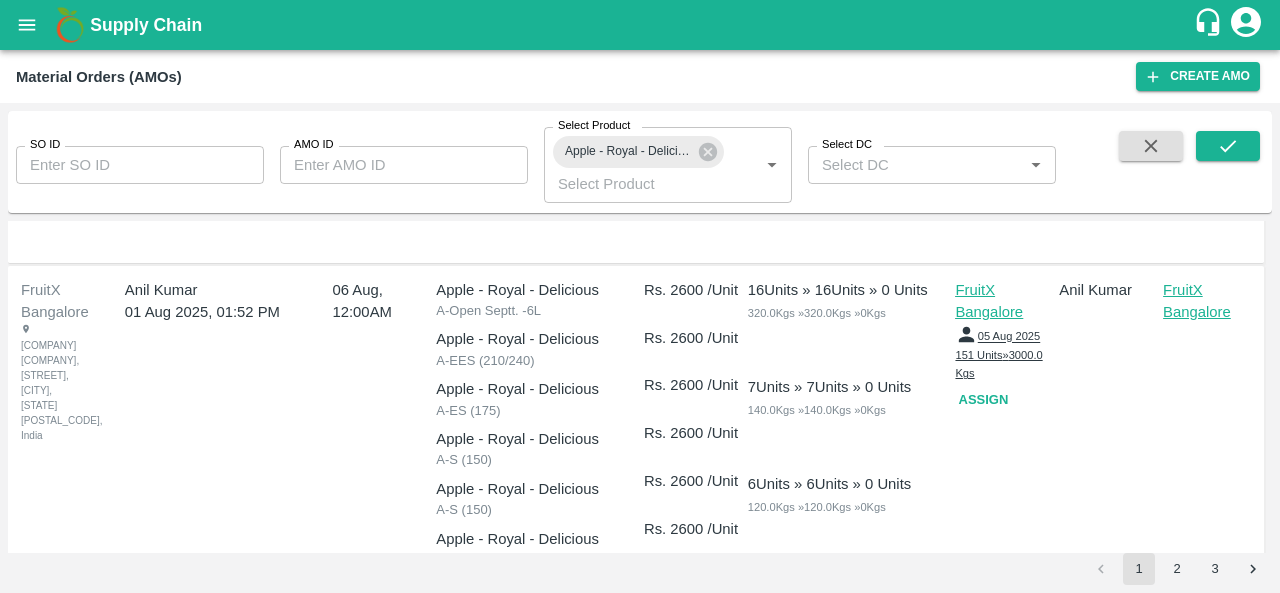 click on "FruitX Bangalore" at bounding box center [1211, 301] 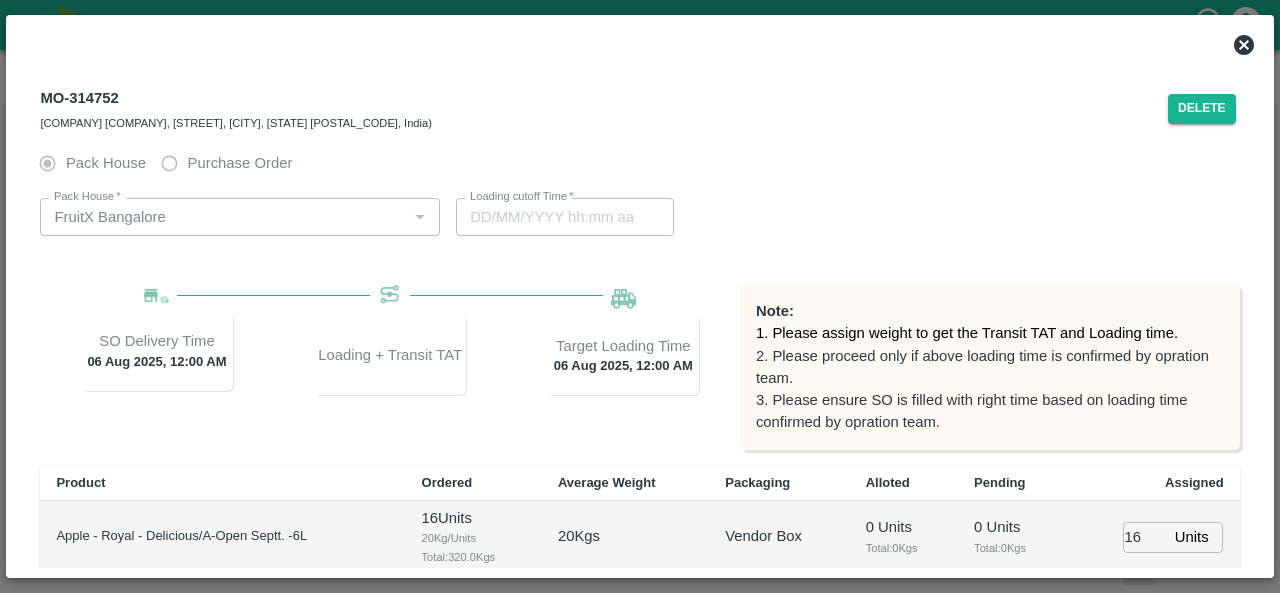 type on "06/08/2025 12:00 AM" 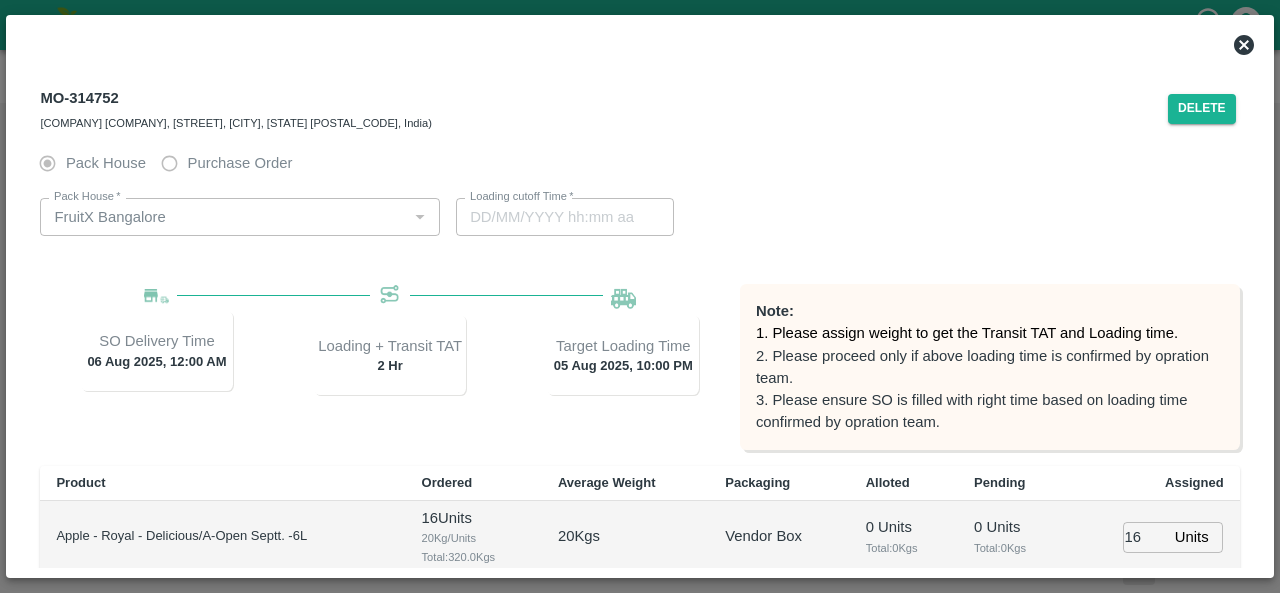 type on "05/08/2025 10:00 PM" 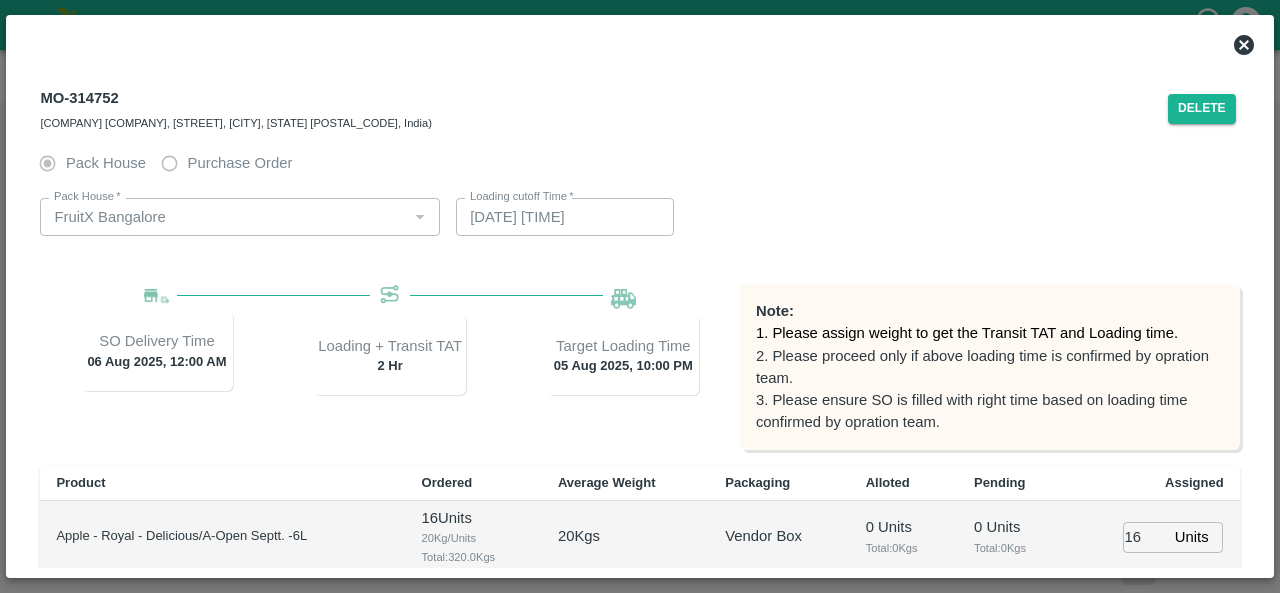 click 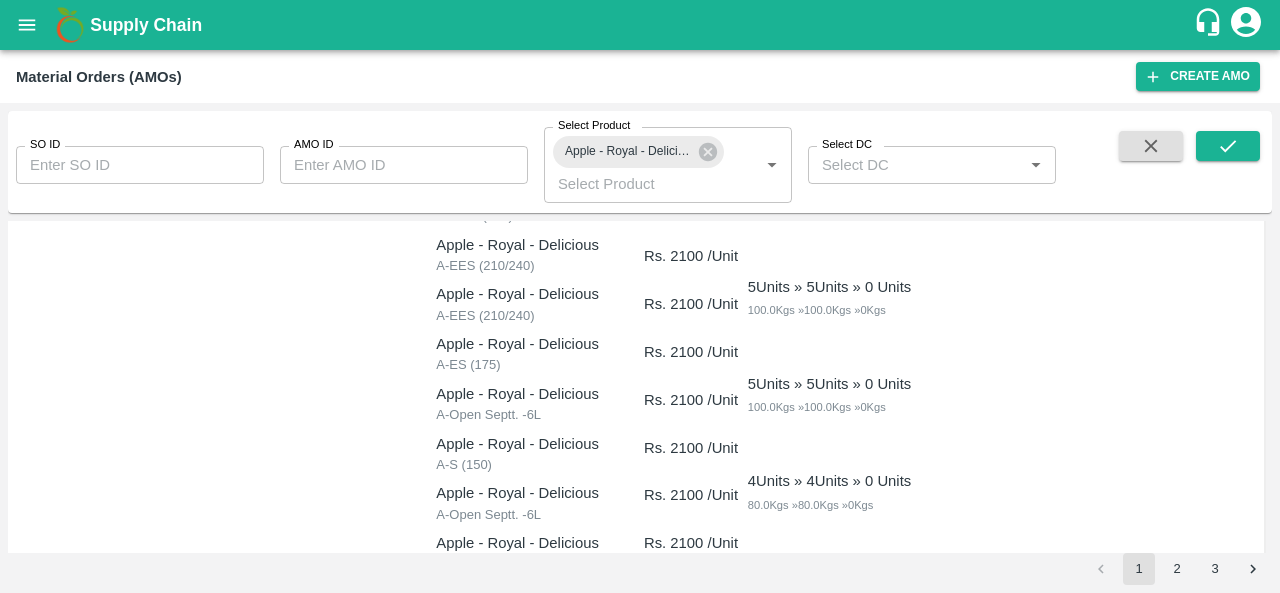 scroll, scrollTop: 0, scrollLeft: 0, axis: both 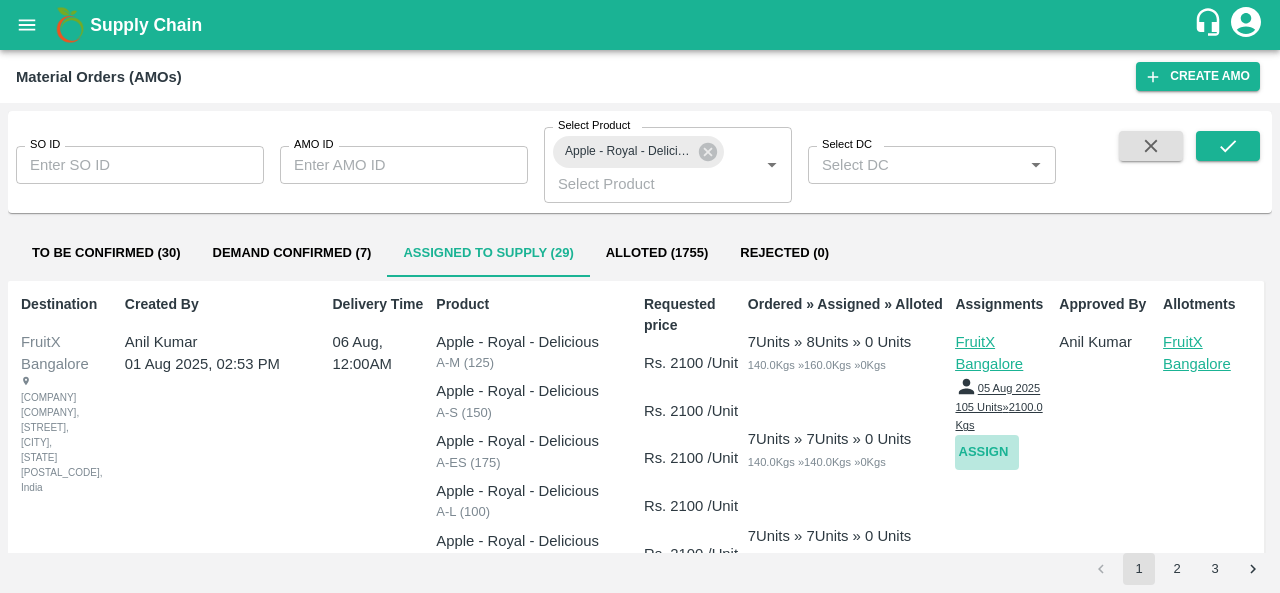 click on "Assign" at bounding box center [987, 452] 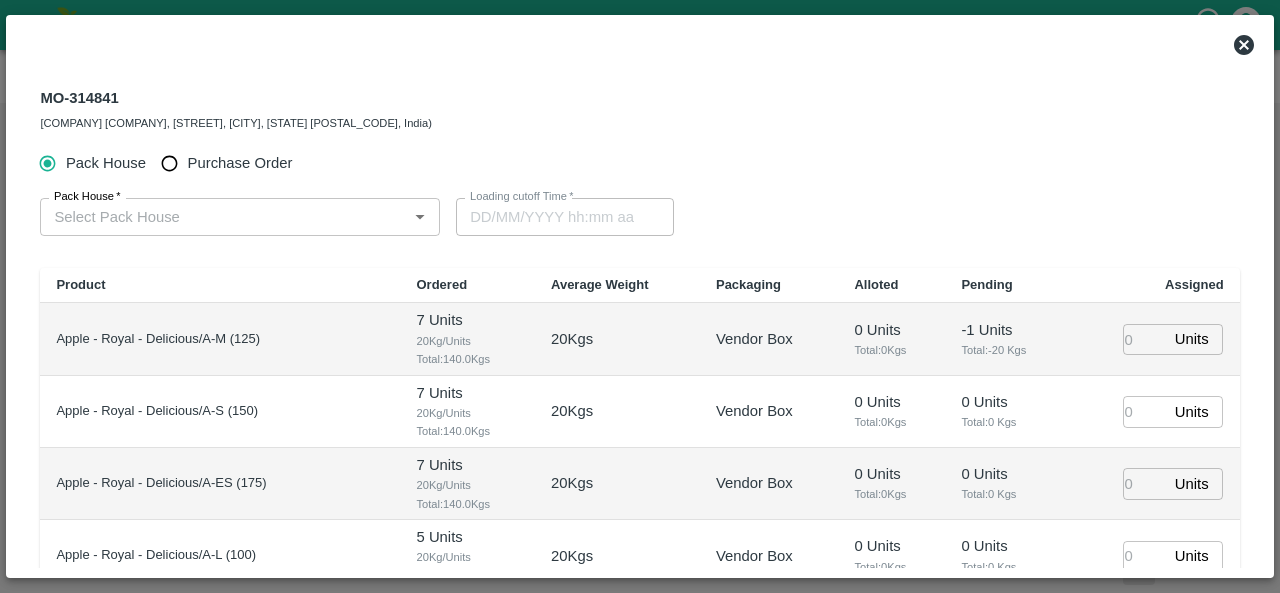 type on "06/08/2025 12:00 AM" 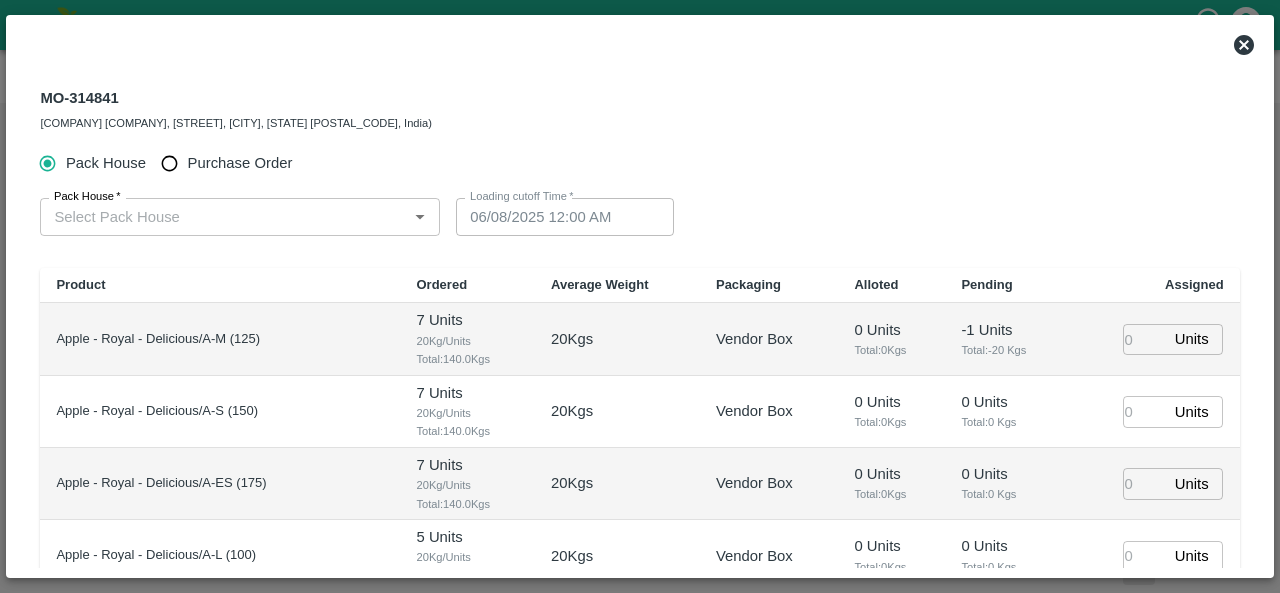 type 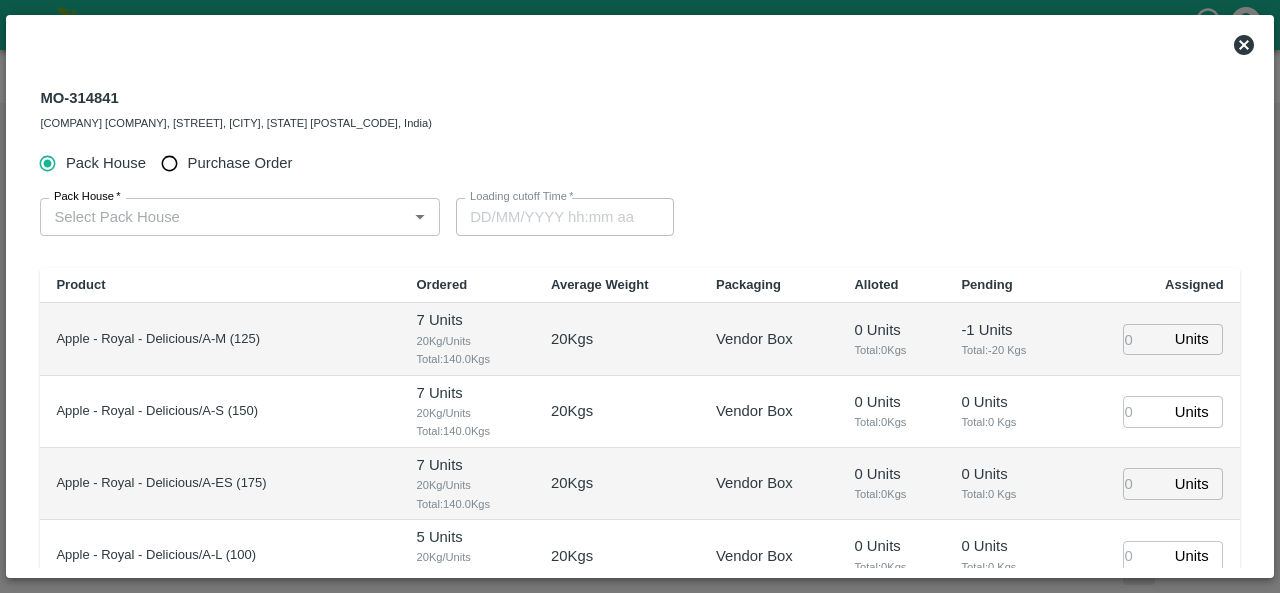 click 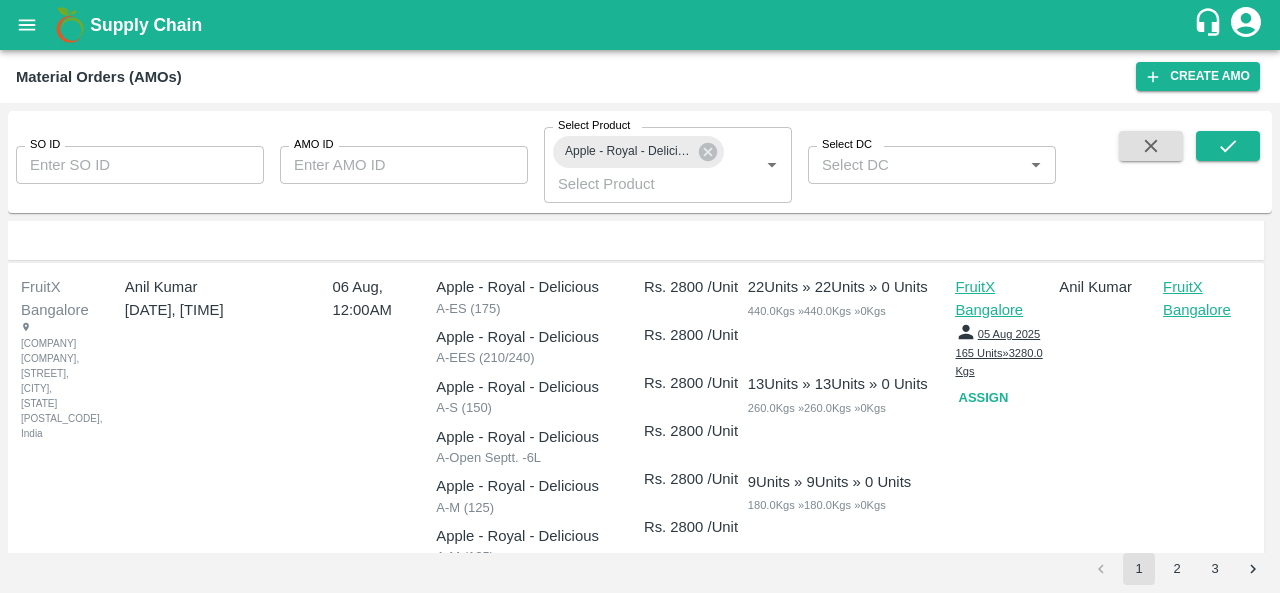 scroll, scrollTop: 4465, scrollLeft: 0, axis: vertical 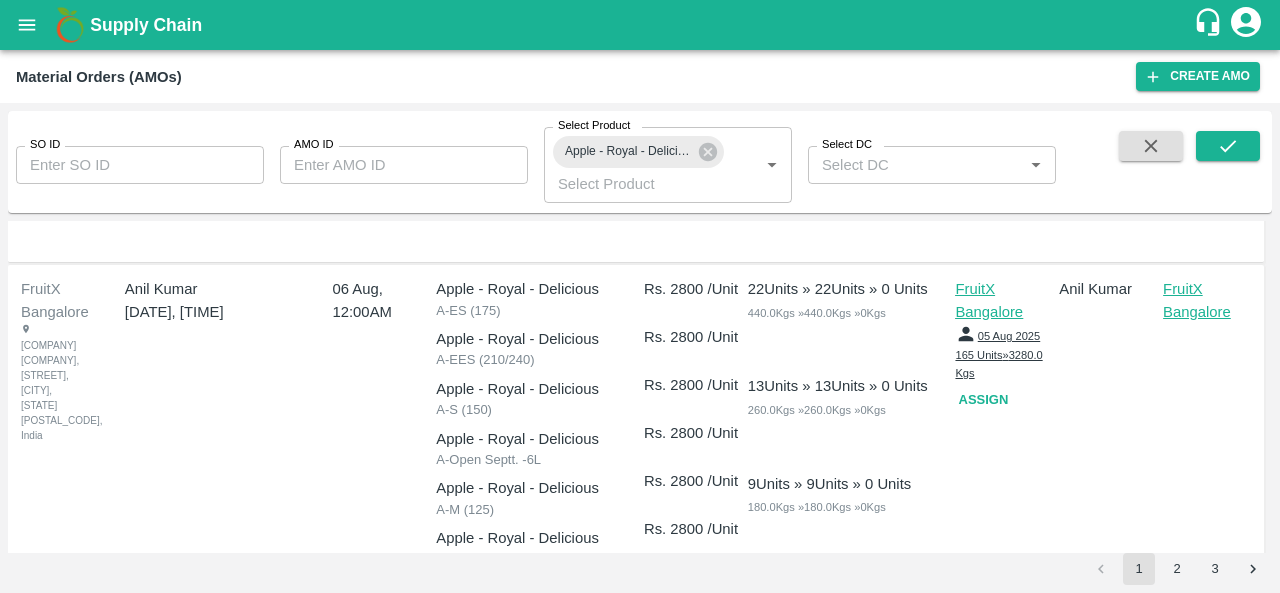 click on "Assign" at bounding box center [987, 400] 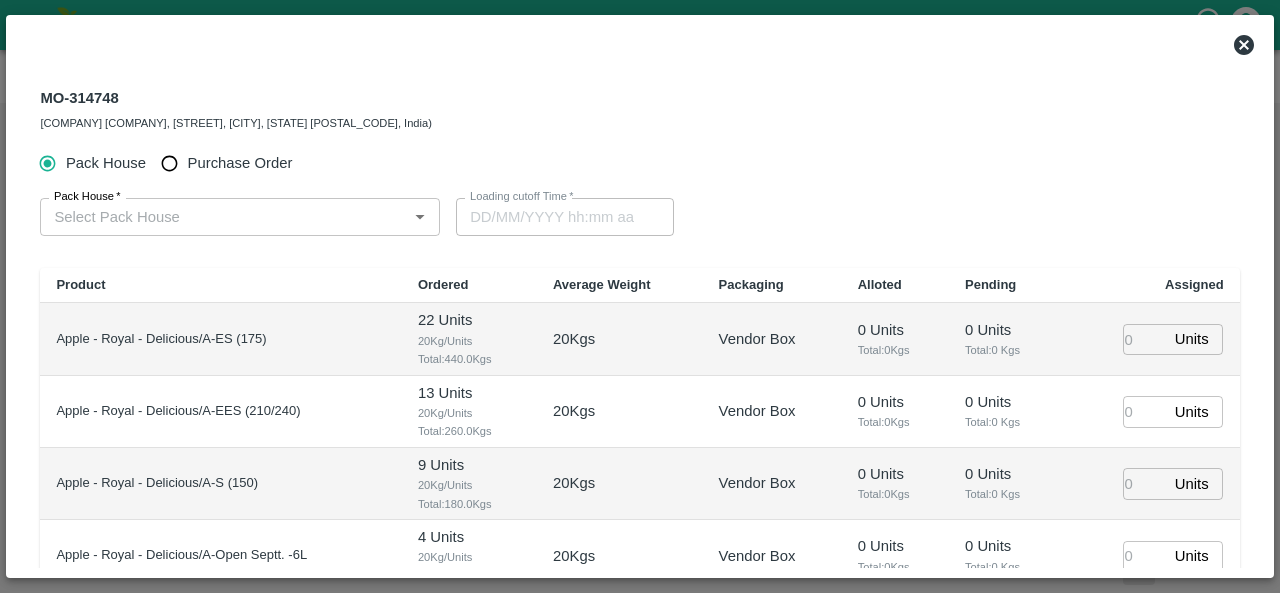 type on "06/08/2025 12:00 AM" 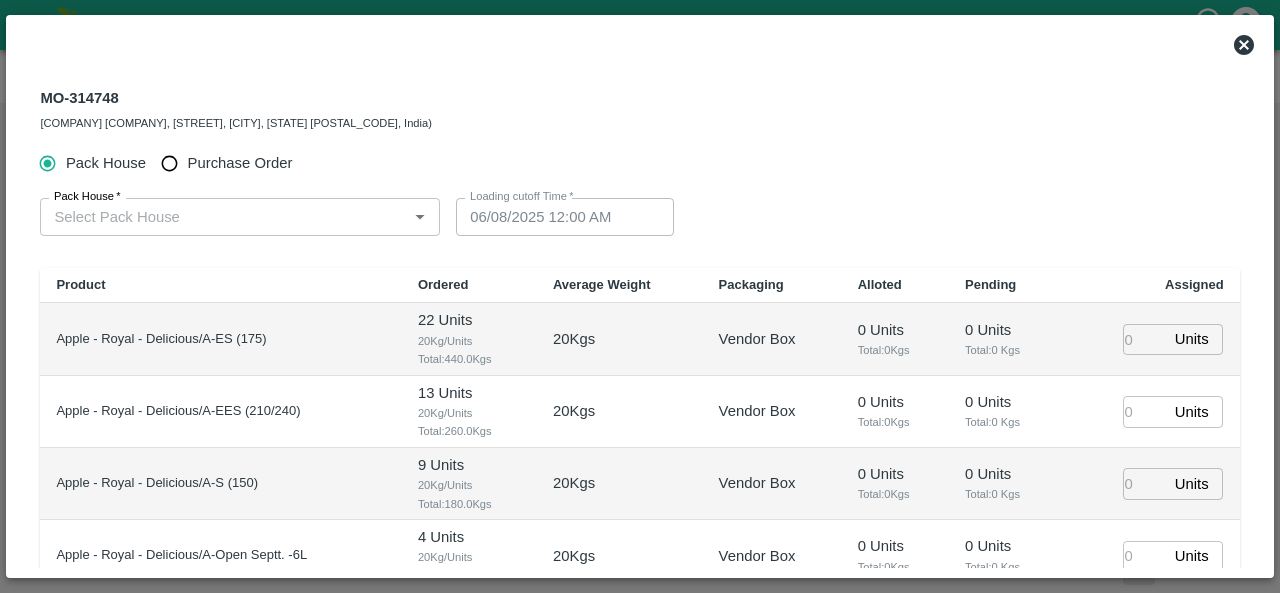 type 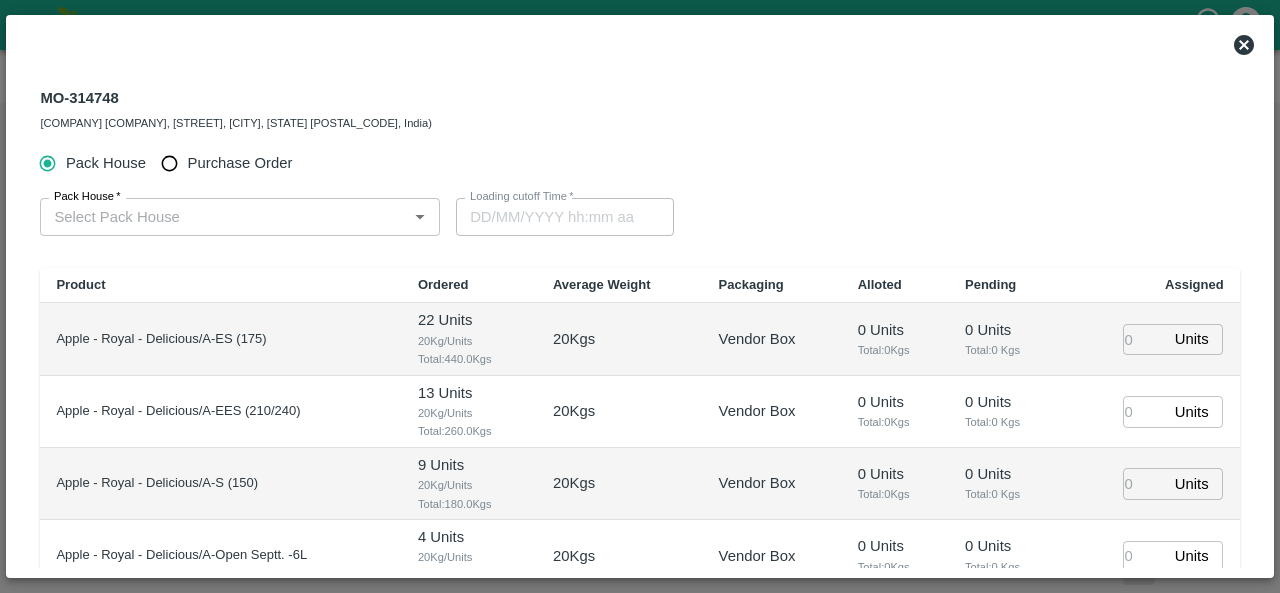 click 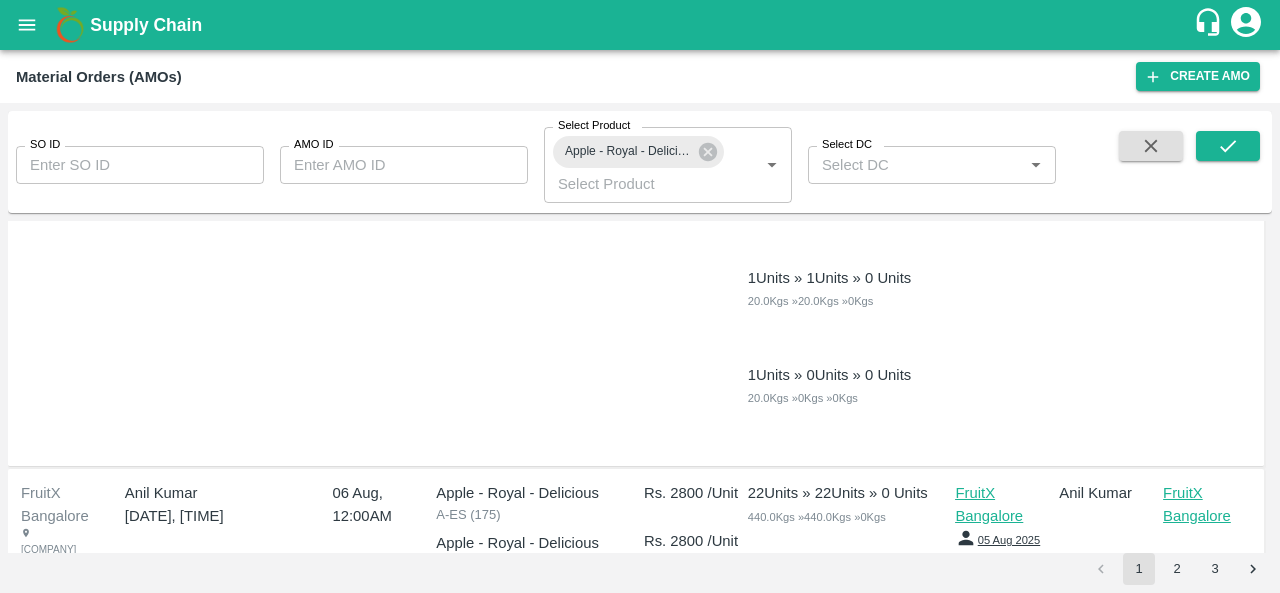 scroll, scrollTop: 4260, scrollLeft: 0, axis: vertical 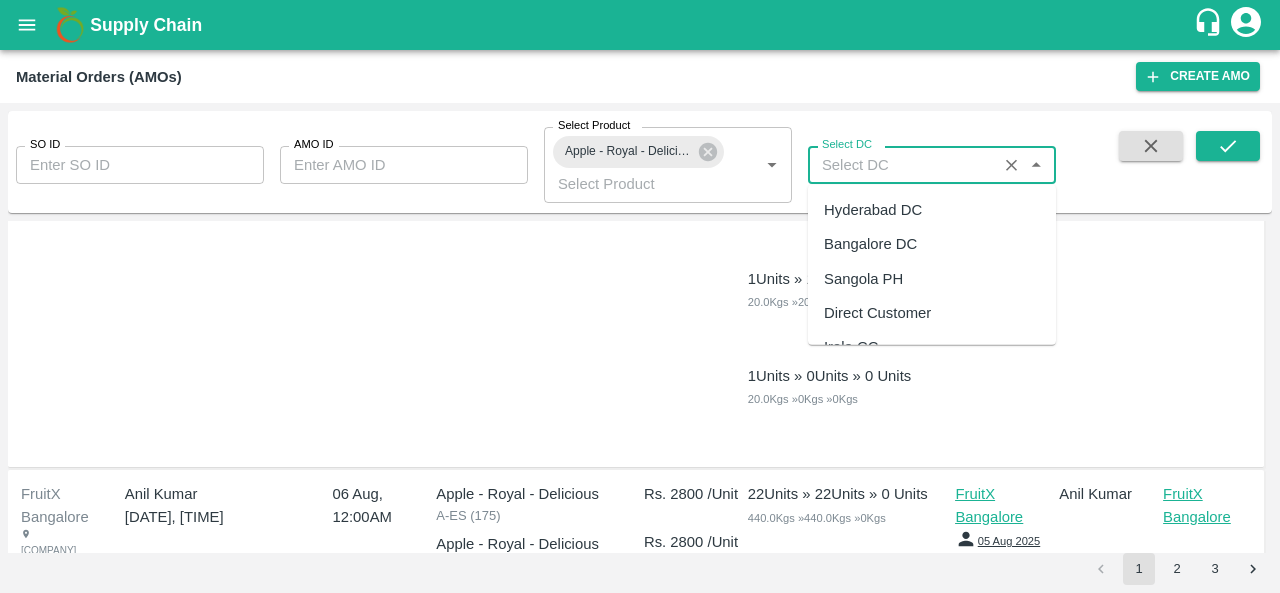 click on "Select DC" at bounding box center (902, 165) 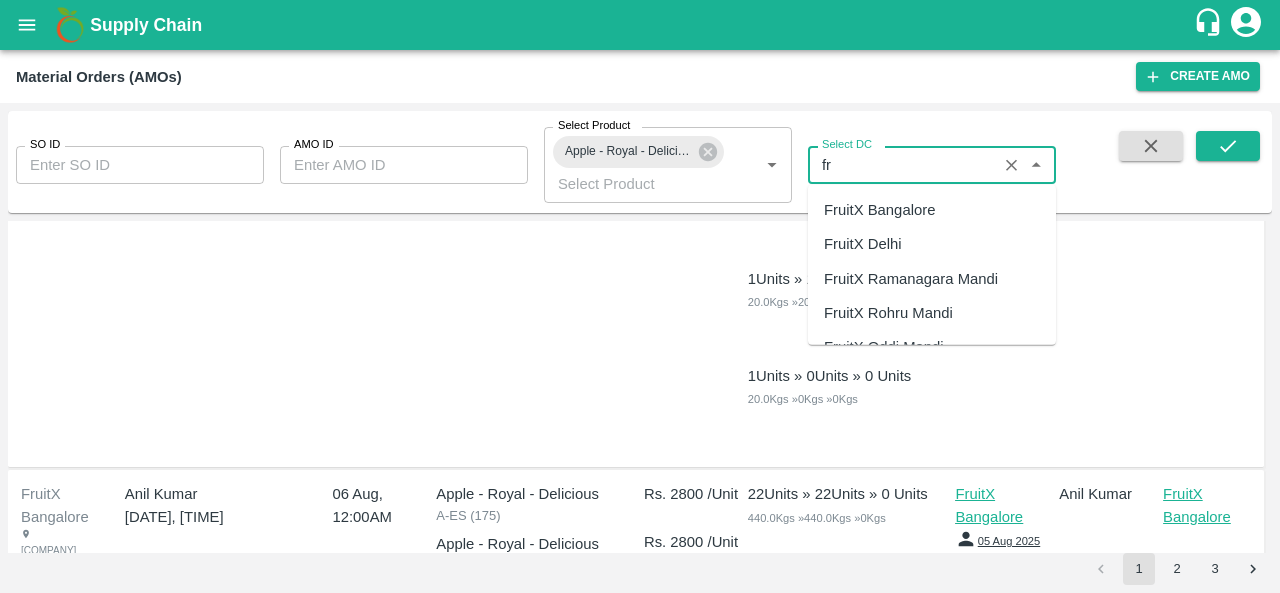 click on "FruitX Bangalore" at bounding box center [879, 210] 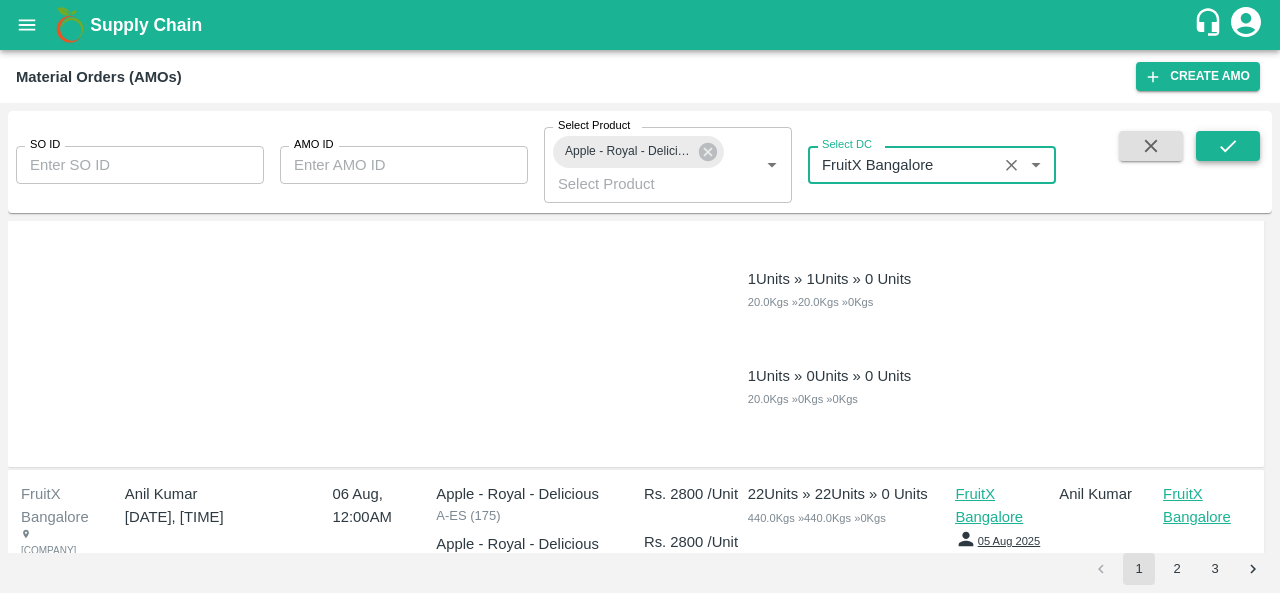 type on "FruitX Bangalore" 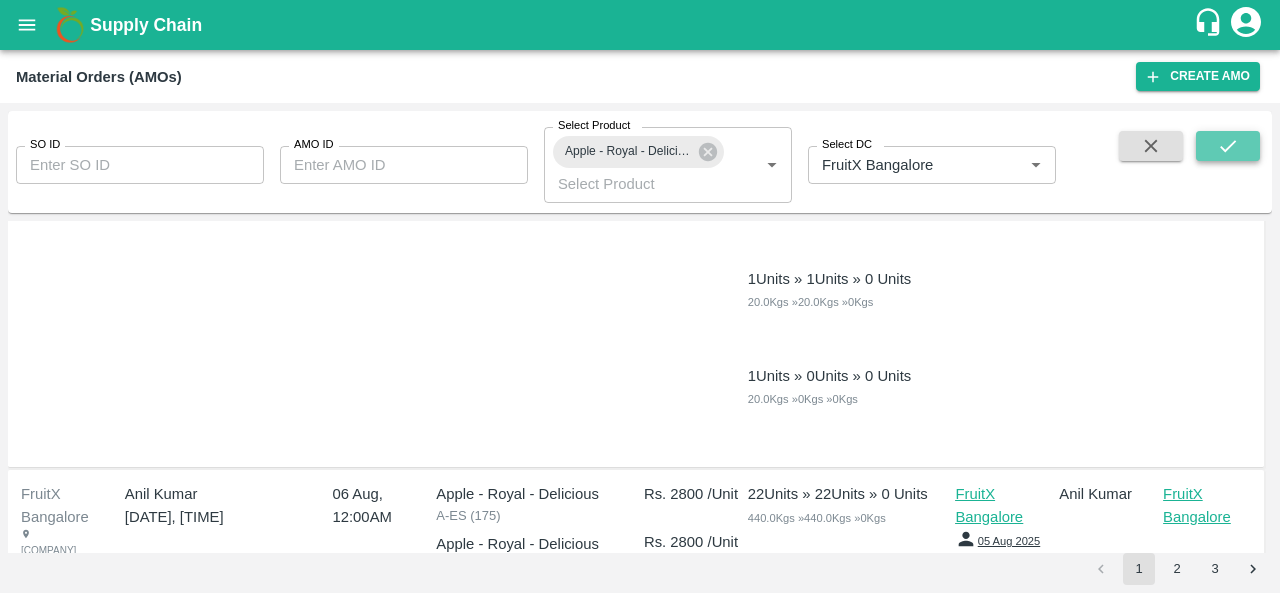 click 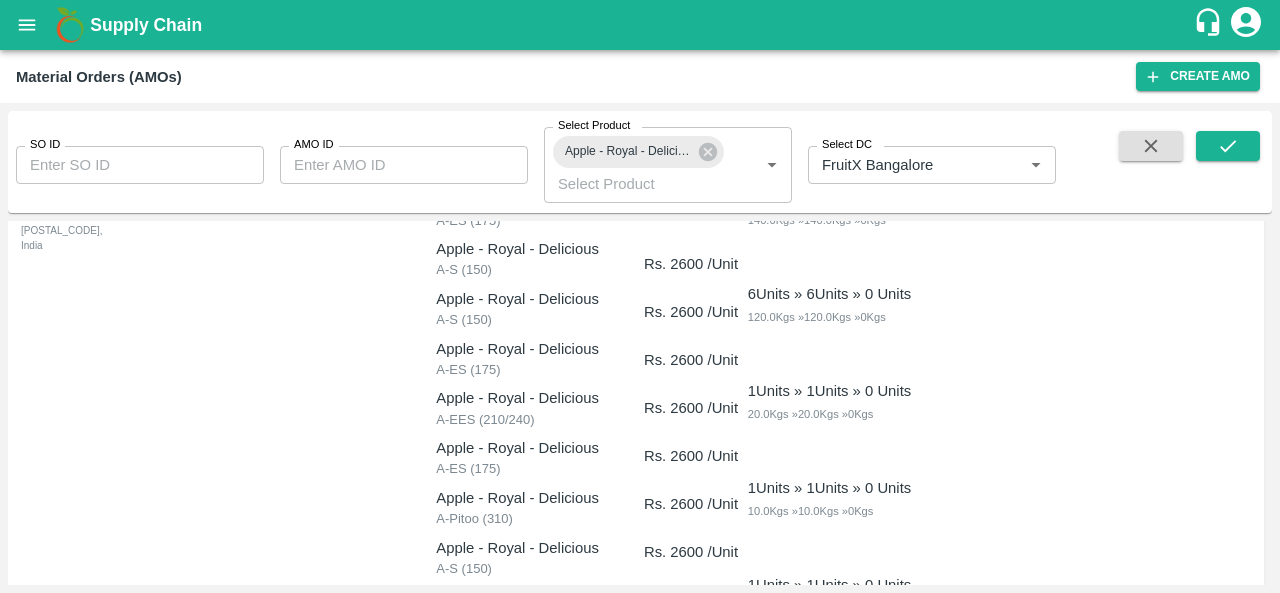 scroll, scrollTop: 0, scrollLeft: 0, axis: both 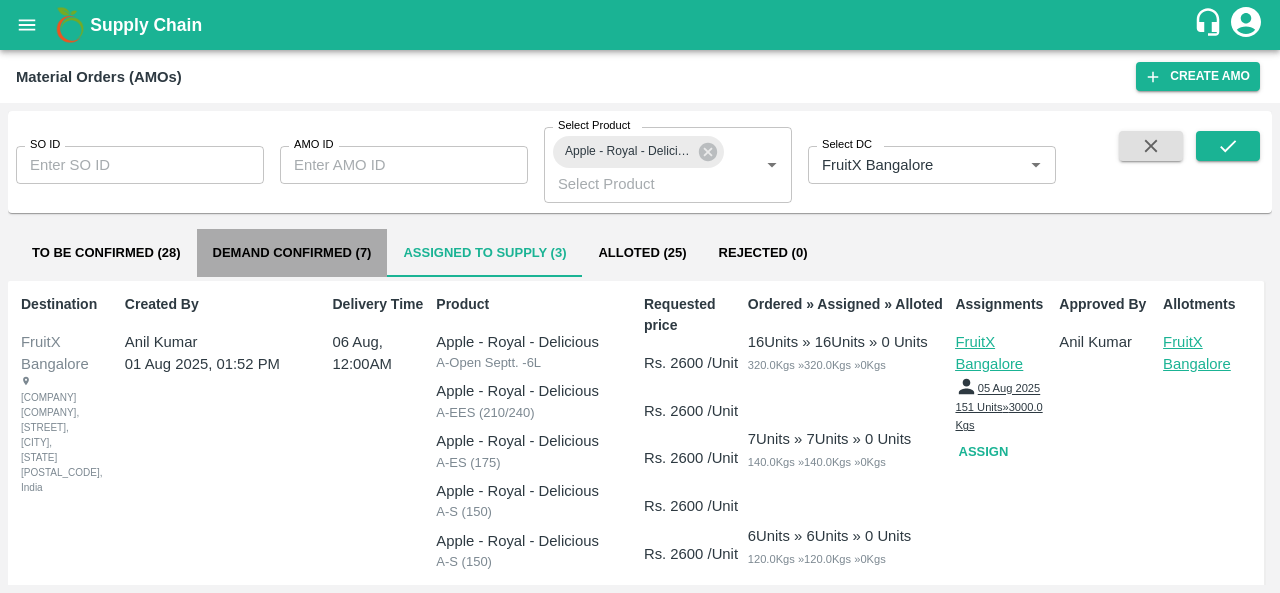 drag, startPoint x: 704, startPoint y: 386, endPoint x: 298, endPoint y: 249, distance: 428.49155 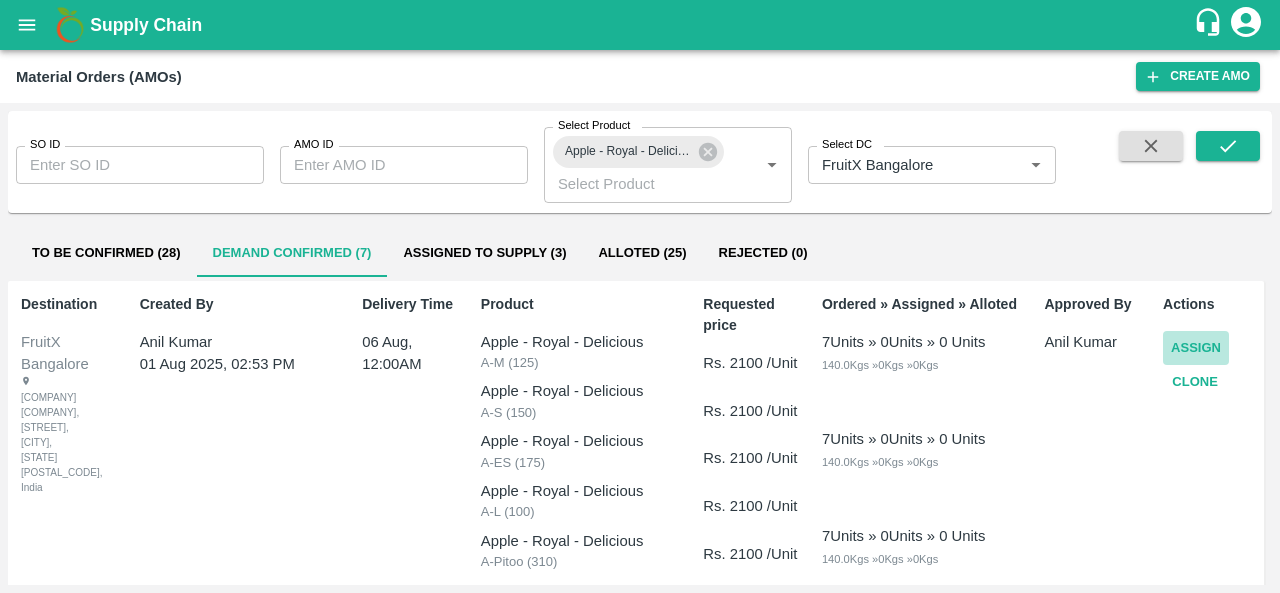 click on "Assign" at bounding box center [1196, 348] 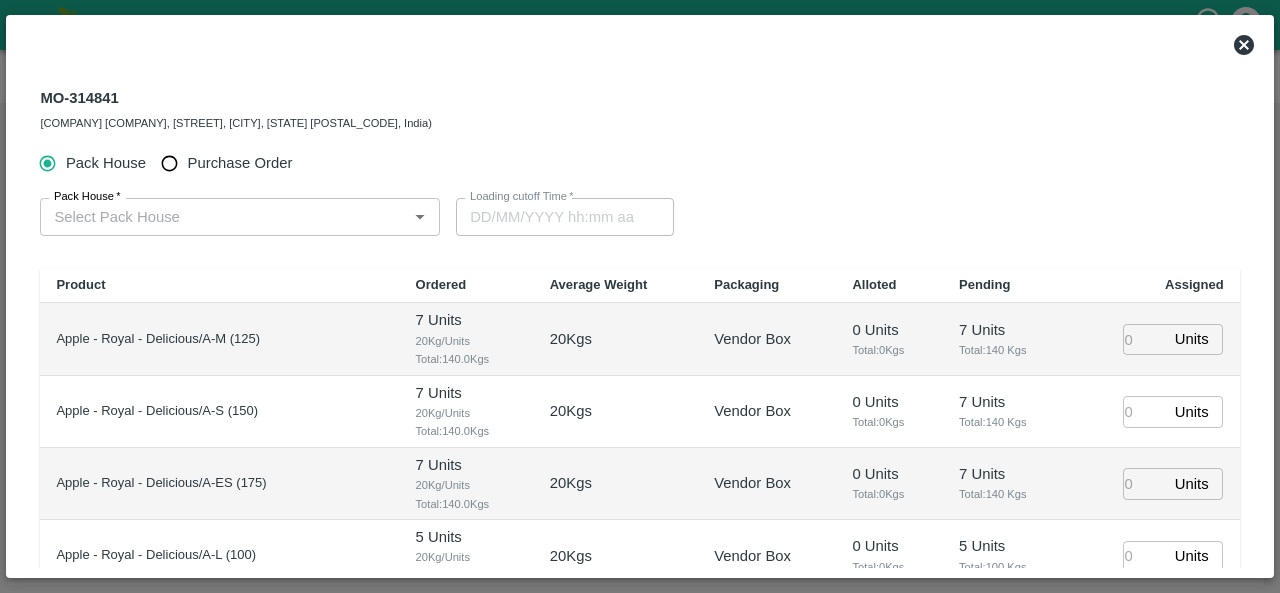 type on "06/08/2025 12:00 AM" 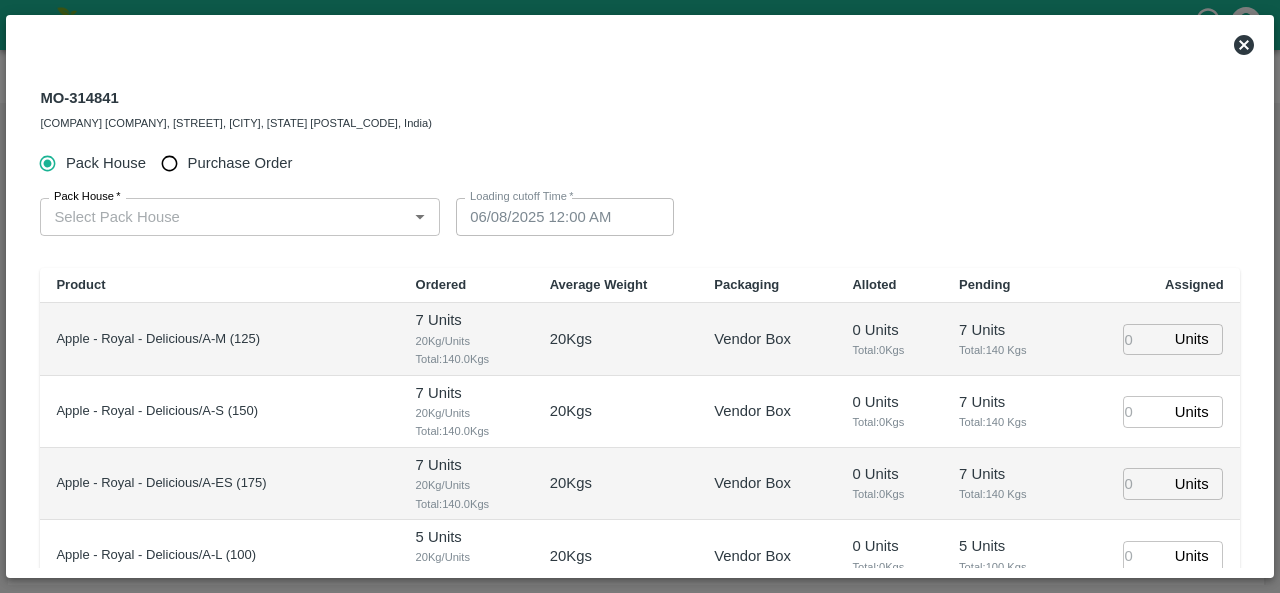 type 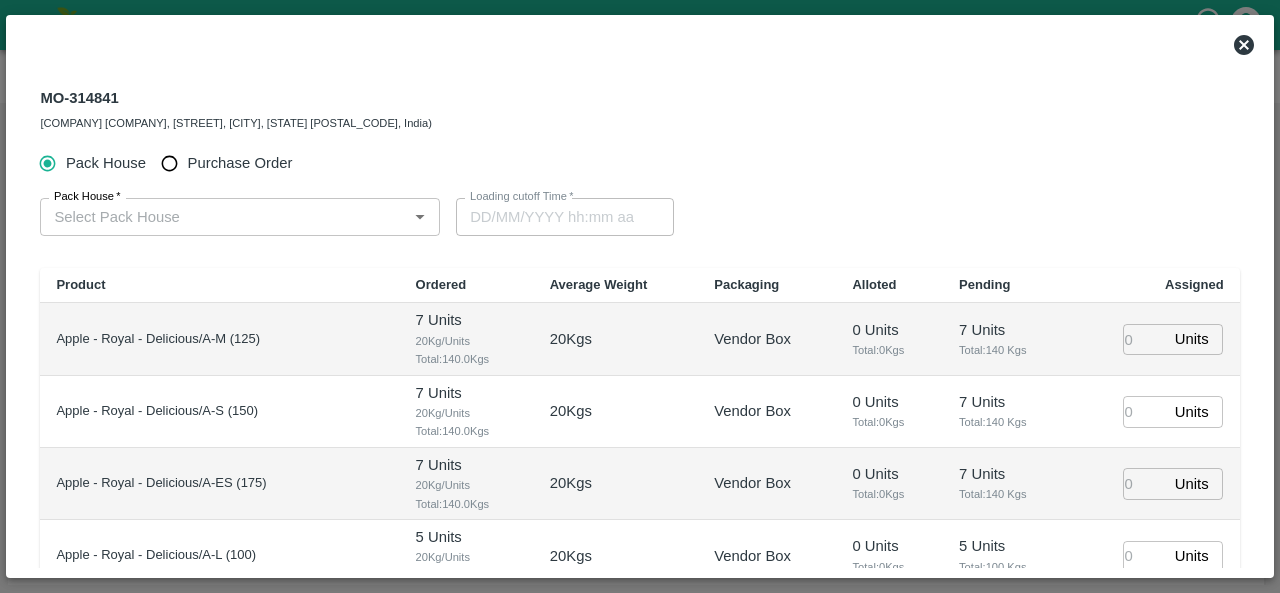 click 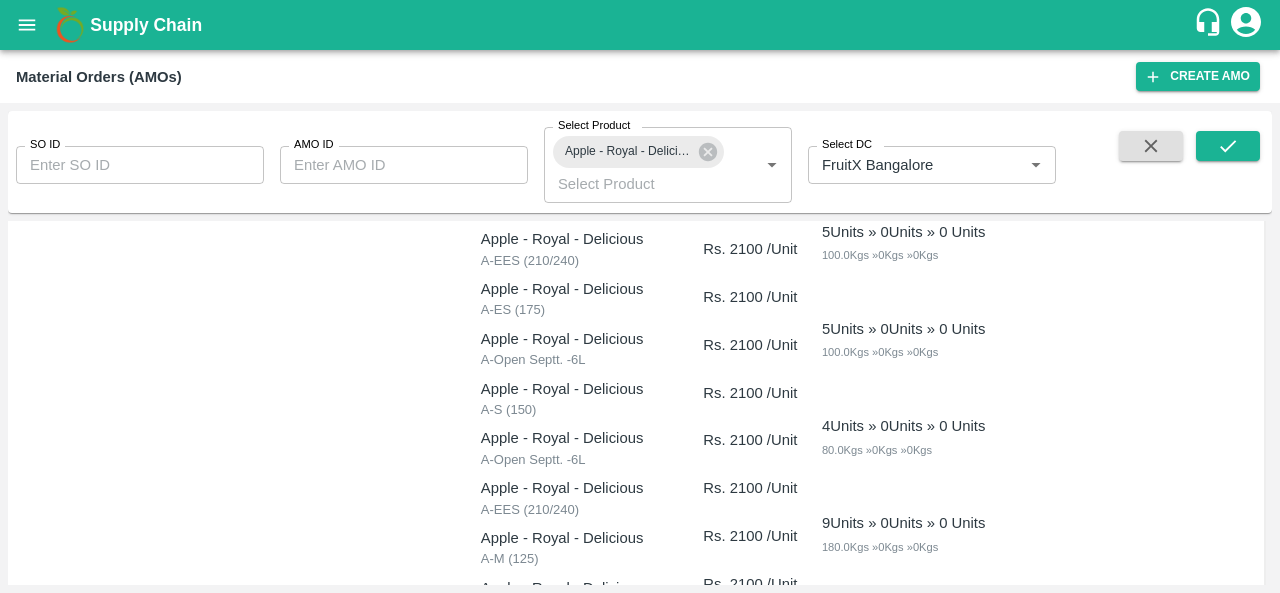 scroll, scrollTop: 0, scrollLeft: 0, axis: both 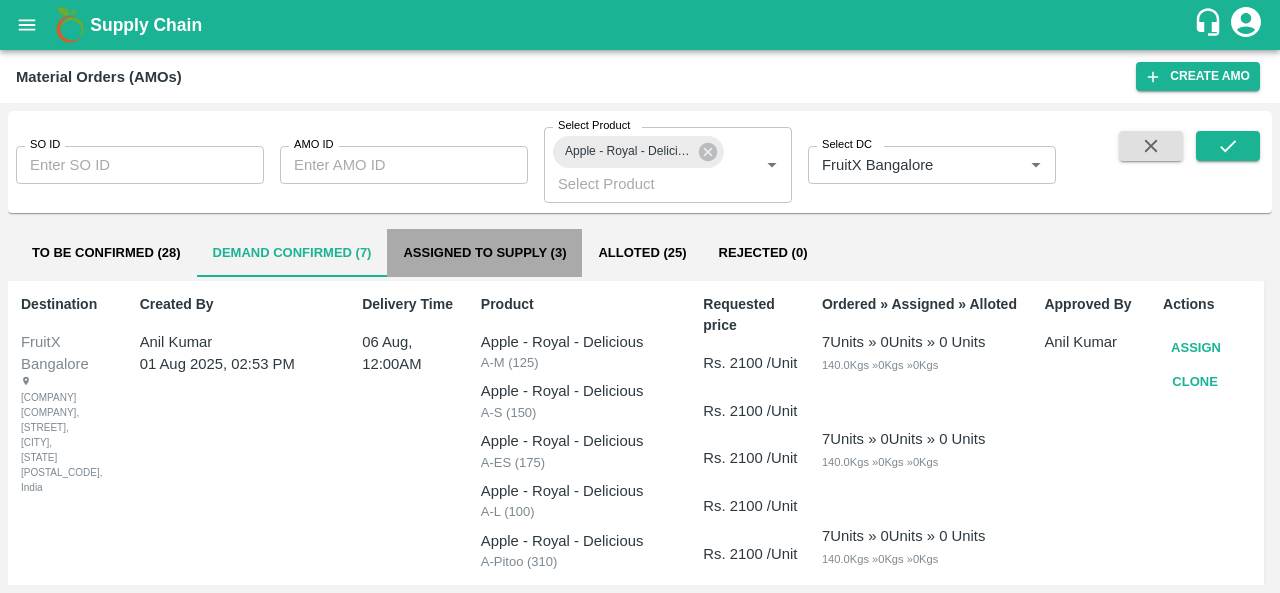 click on "Assigned to Supply (3)" at bounding box center (484, 253) 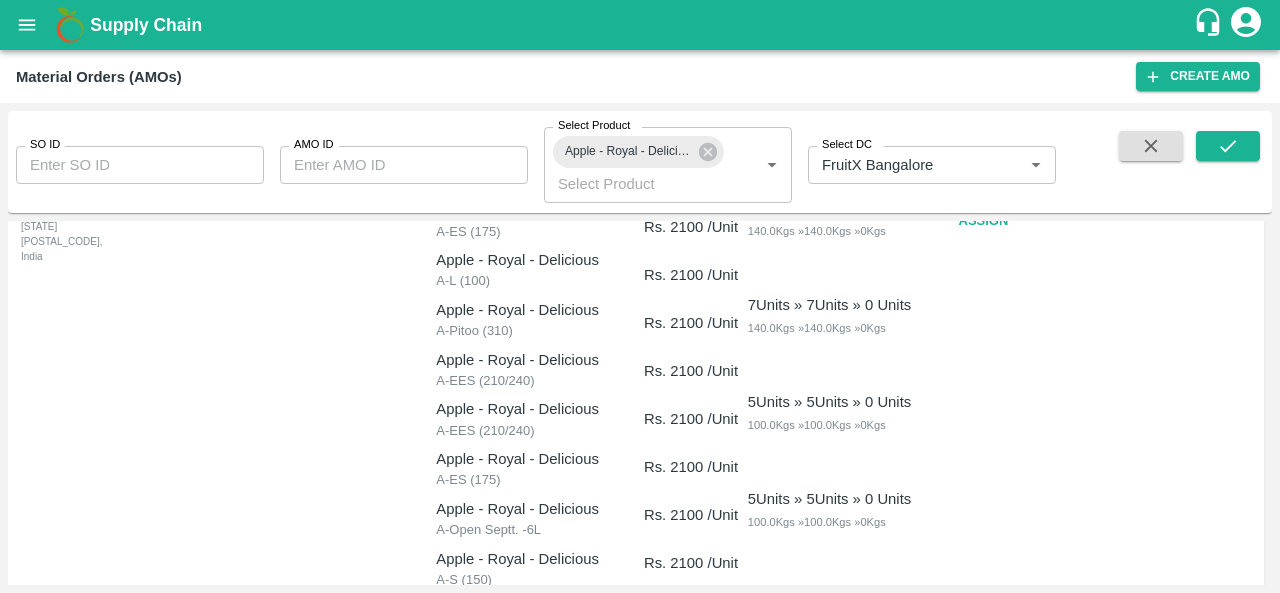scroll, scrollTop: 0, scrollLeft: 0, axis: both 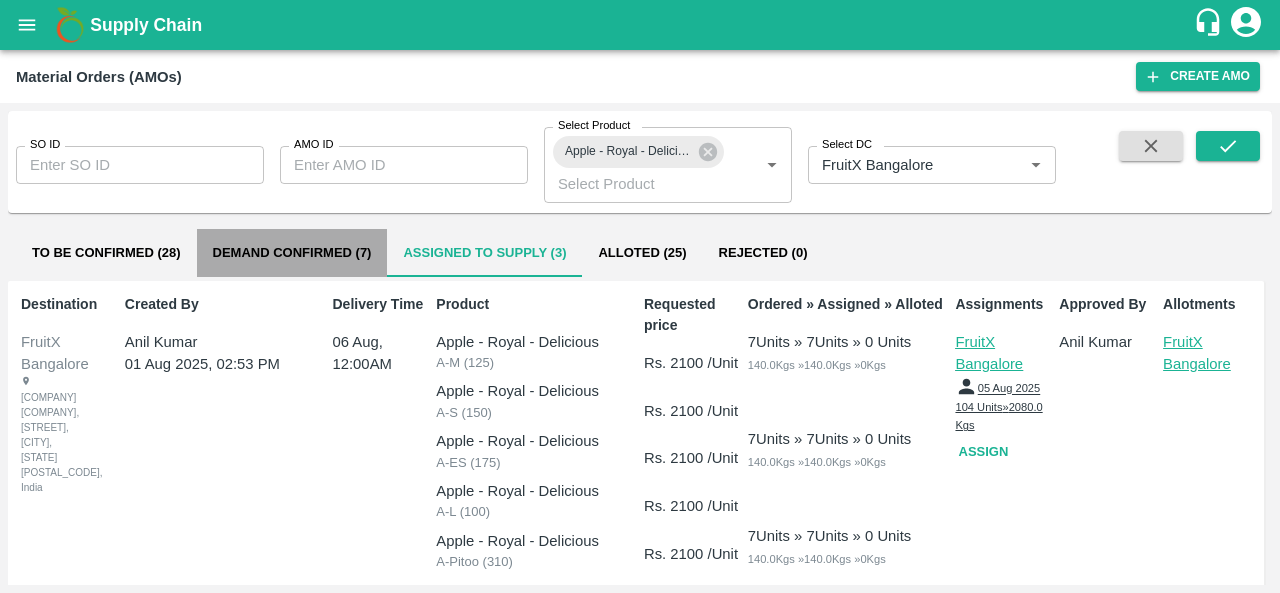 click on "Demand Confirmed (7)" at bounding box center (292, 253) 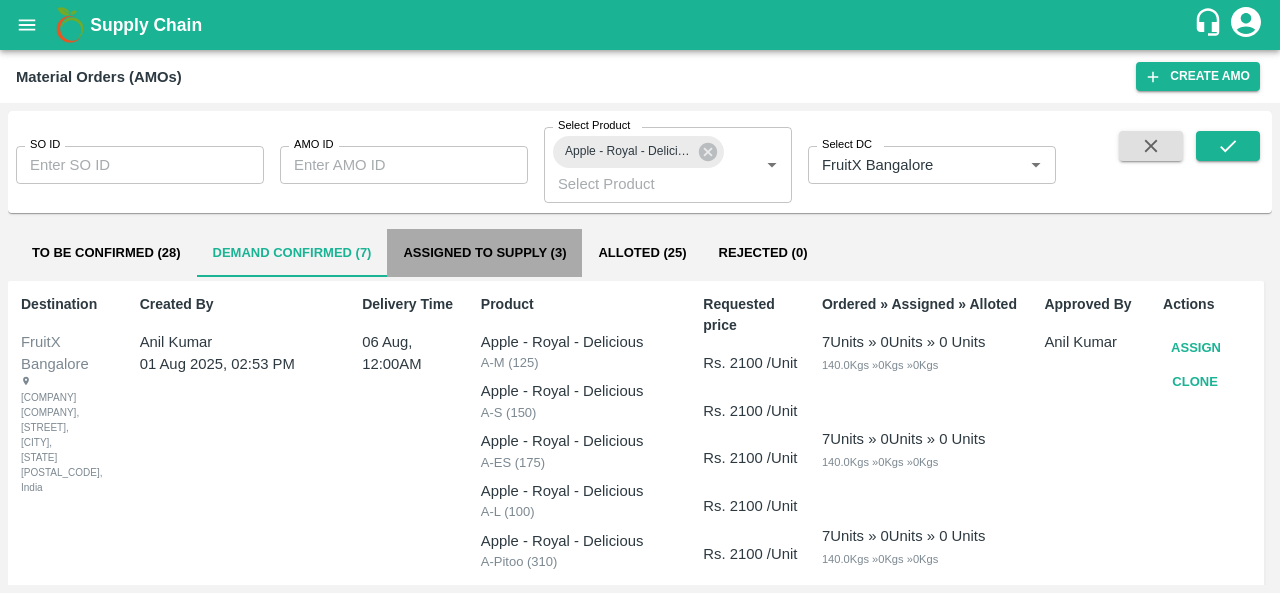 click on "Assigned to Supply (3)" at bounding box center (484, 253) 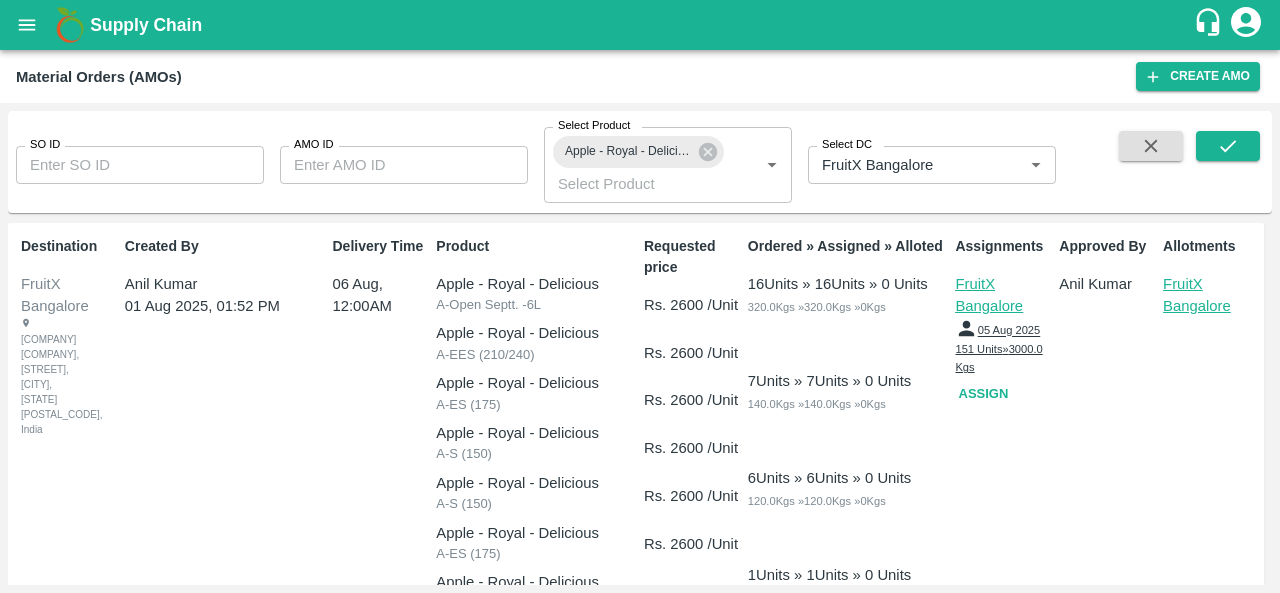 scroll, scrollTop: 0, scrollLeft: 0, axis: both 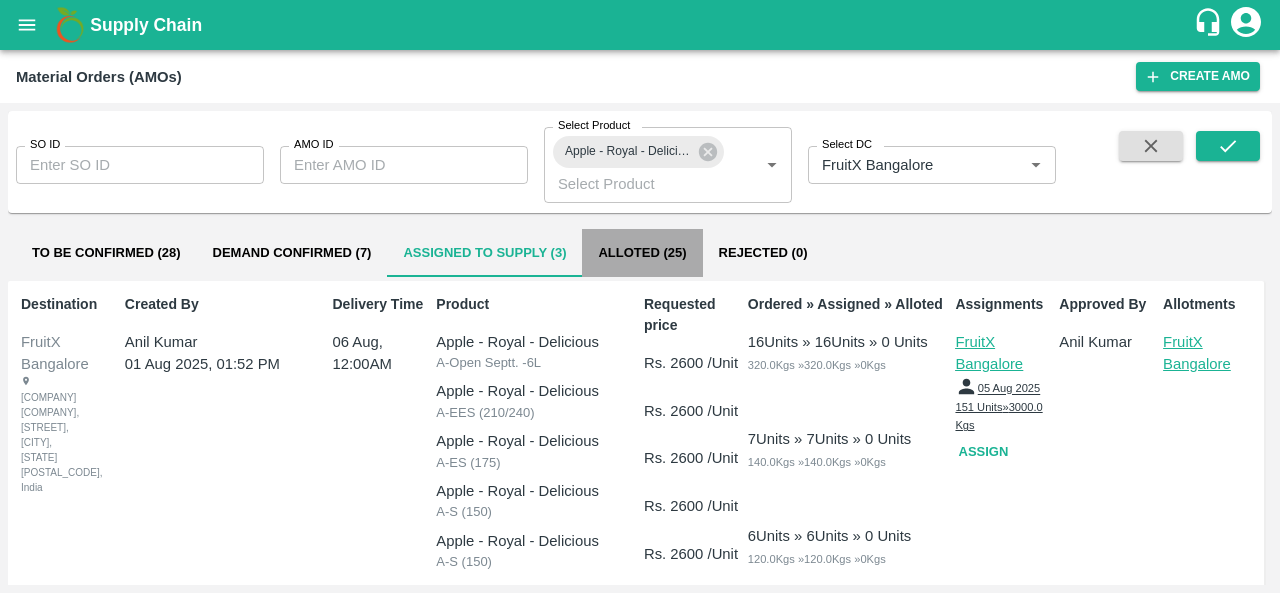 click on "Alloted (25)" at bounding box center (642, 253) 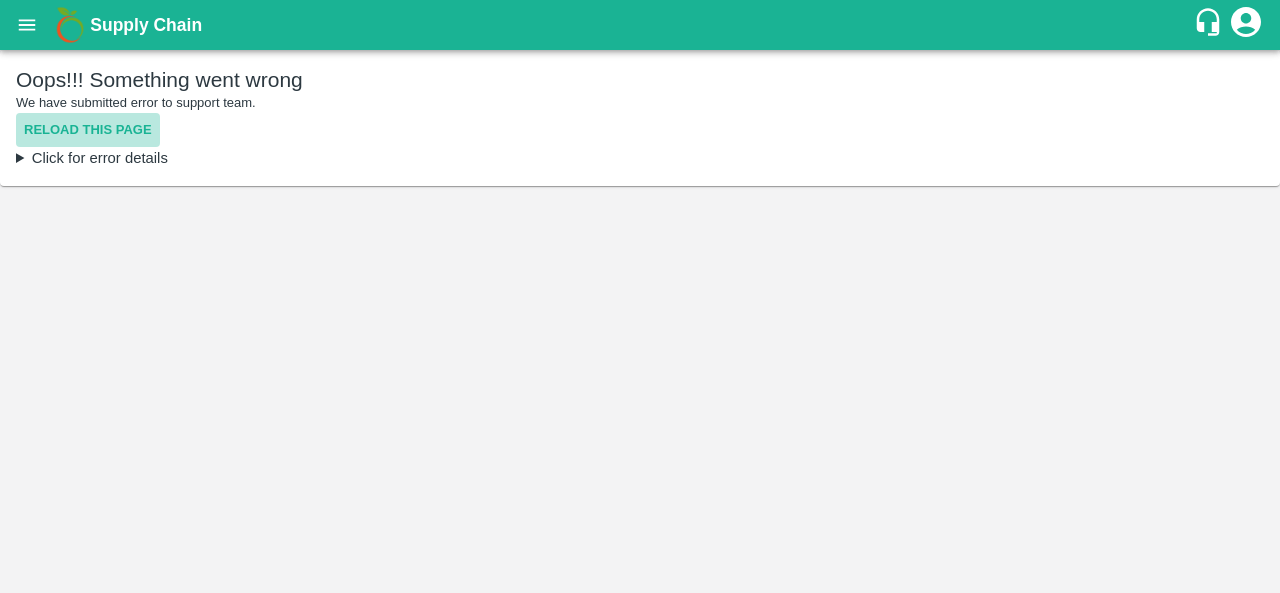 click on "Reload this page" at bounding box center (88, 130) 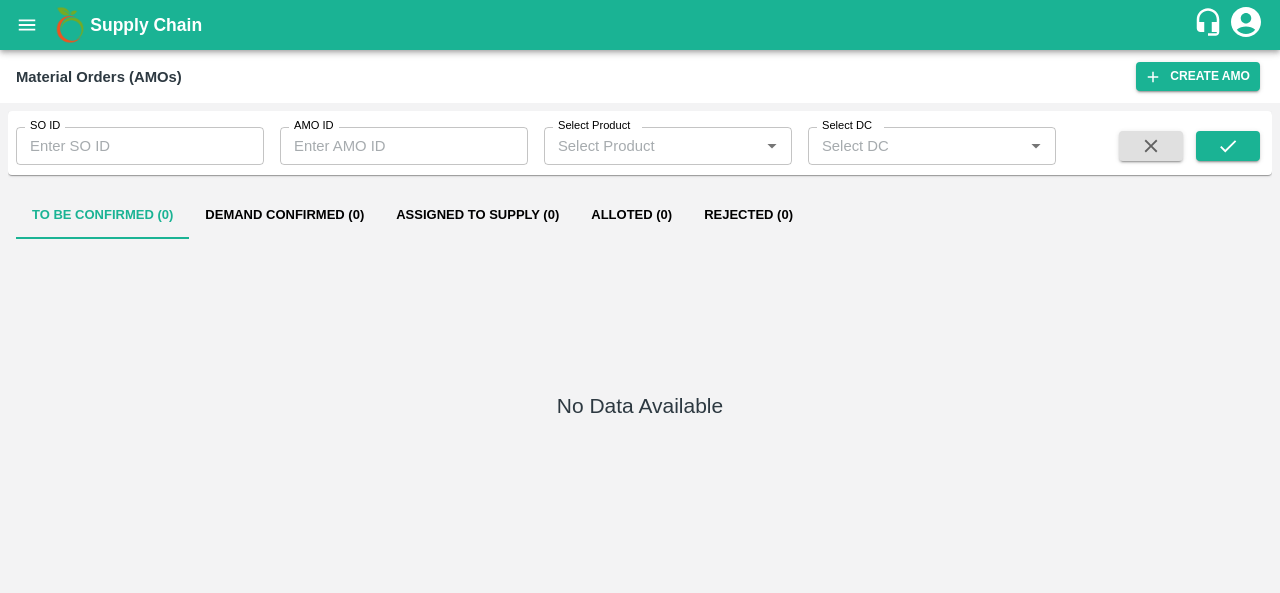 scroll, scrollTop: 0, scrollLeft: 0, axis: both 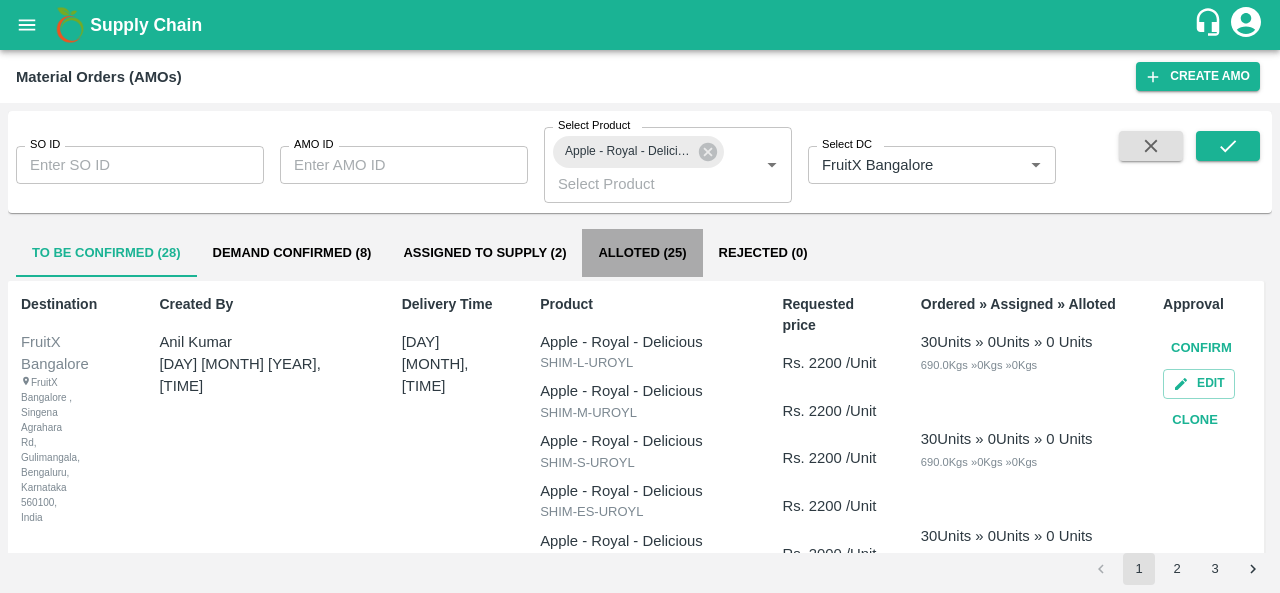 click on "Alloted (25)" at bounding box center (642, 253) 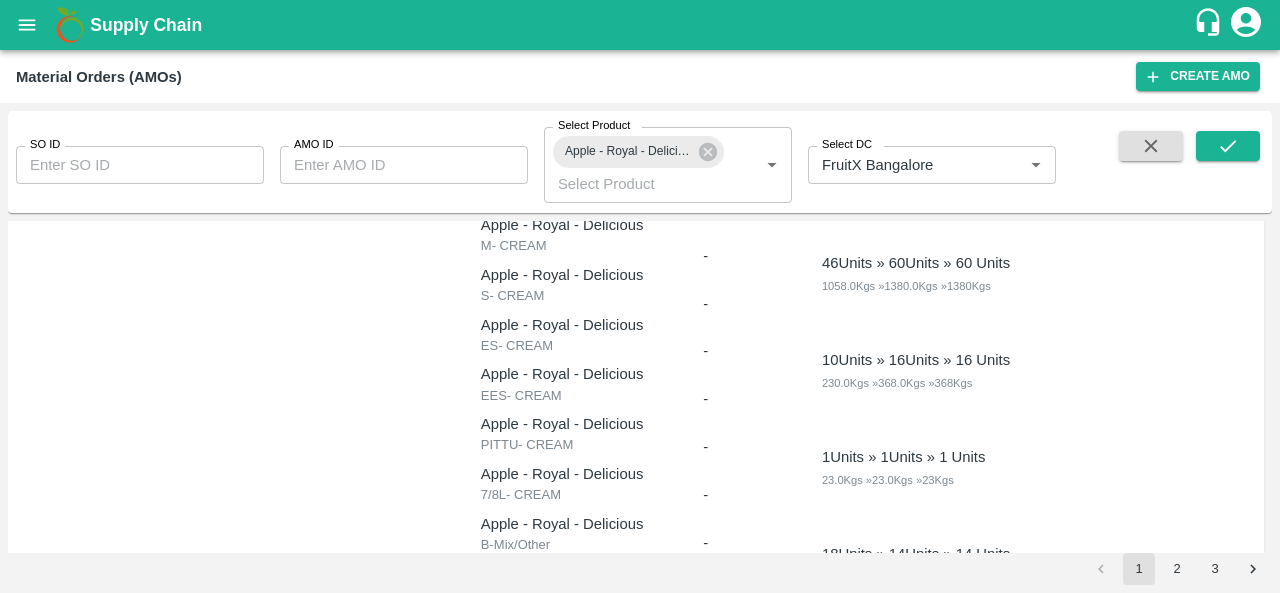 scroll, scrollTop: 3739, scrollLeft: 0, axis: vertical 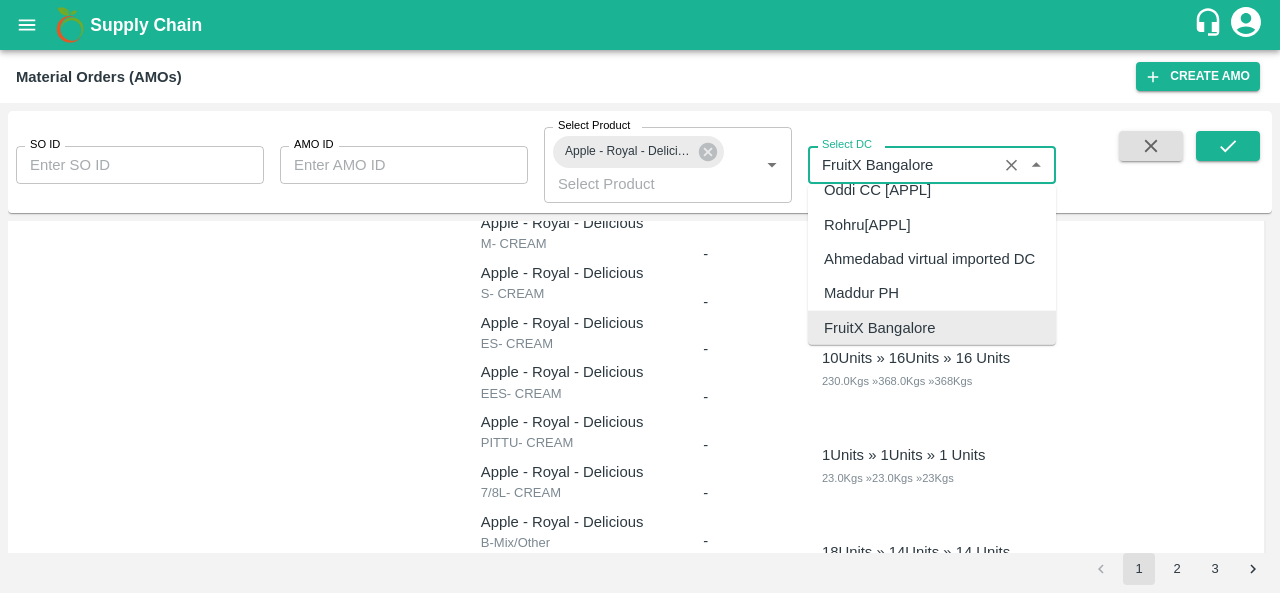 click on "Select DC" at bounding box center [902, 165] 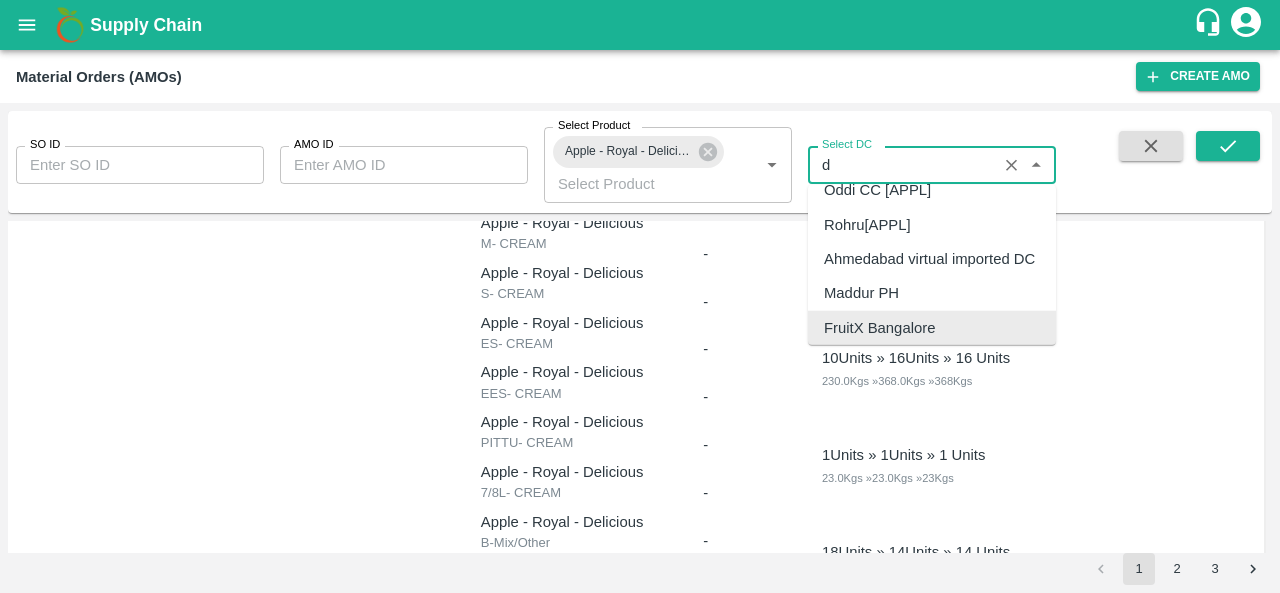 scroll, scrollTop: 0, scrollLeft: 0, axis: both 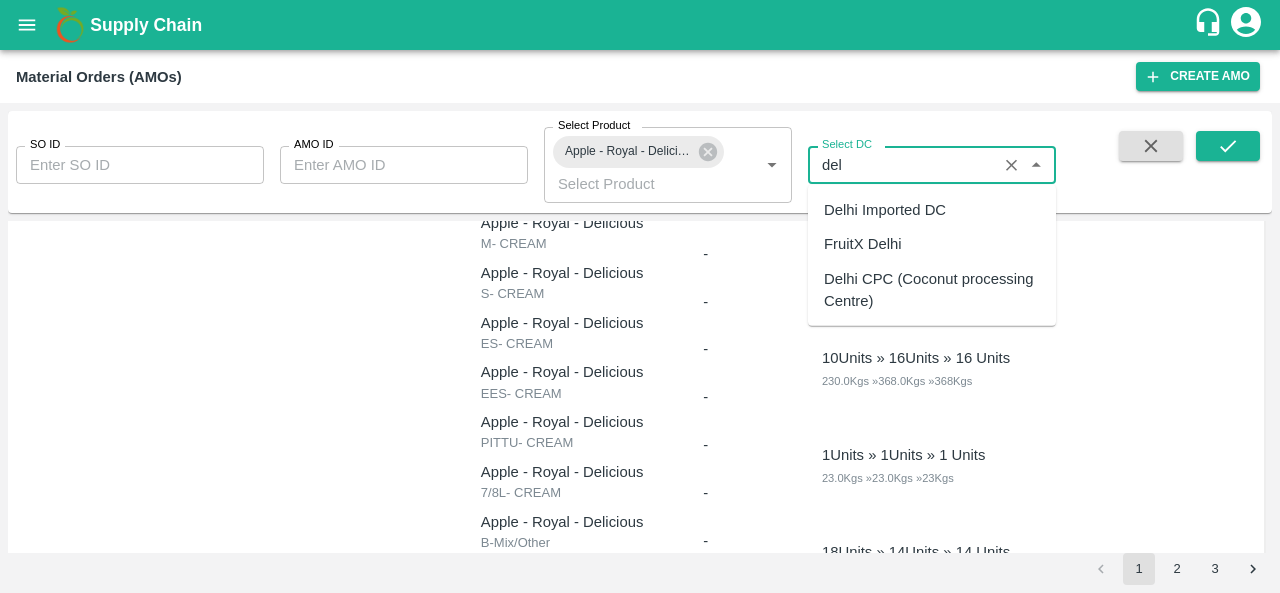 click on "FruitX Delhi" at bounding box center (863, 244) 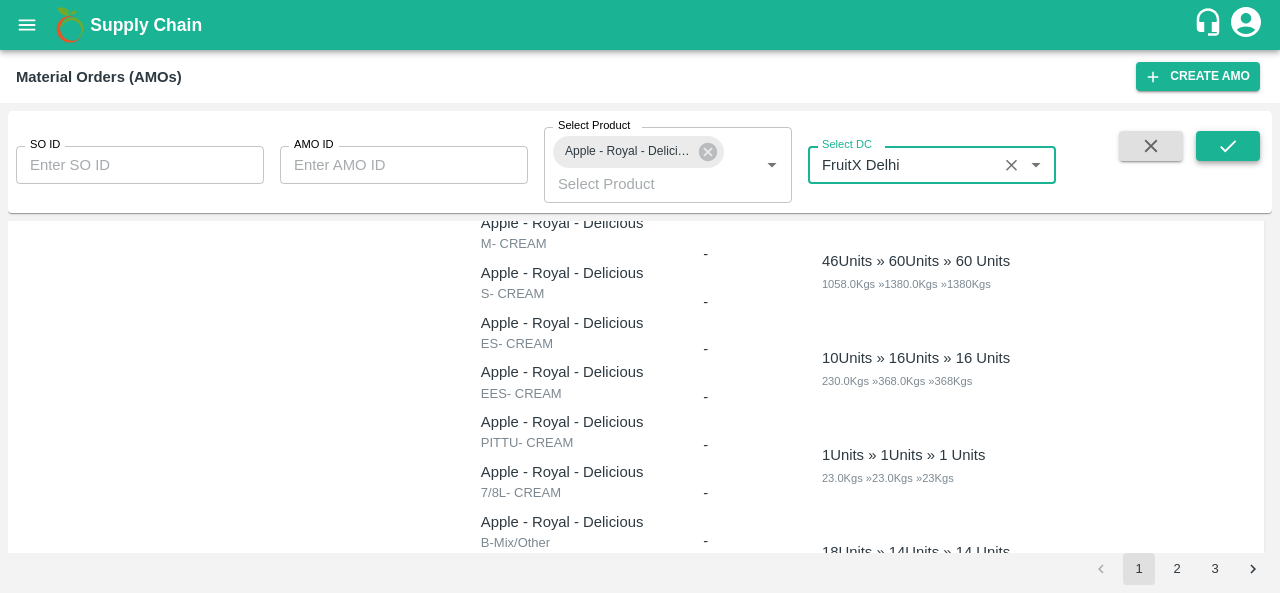 type on "FruitX Delhi" 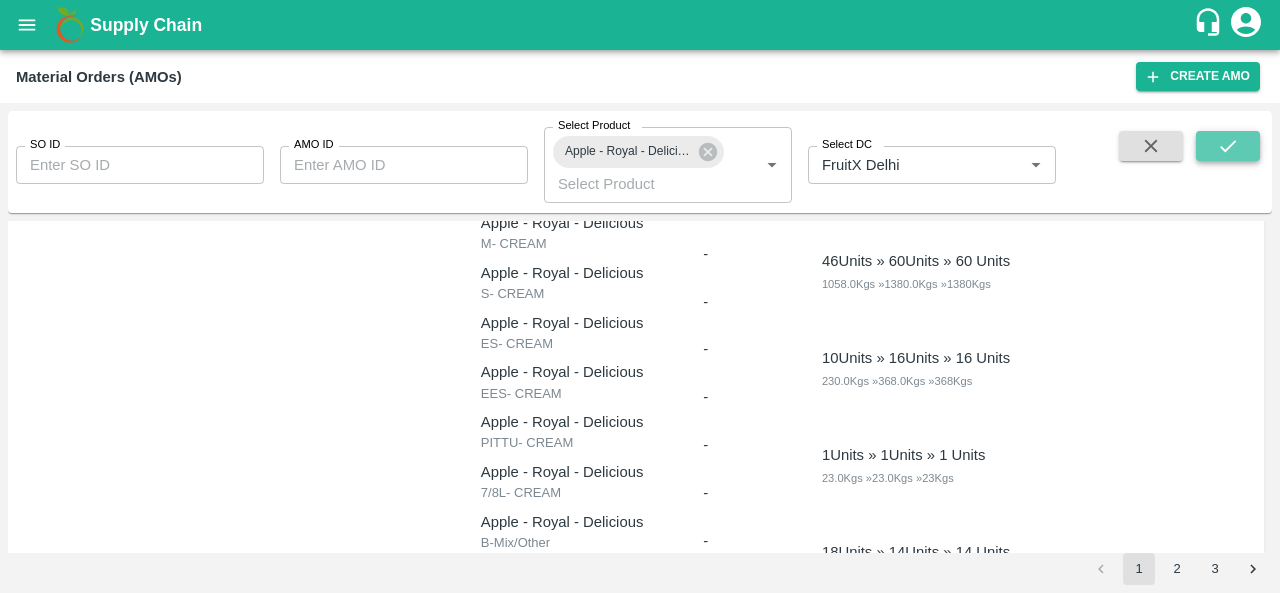 click 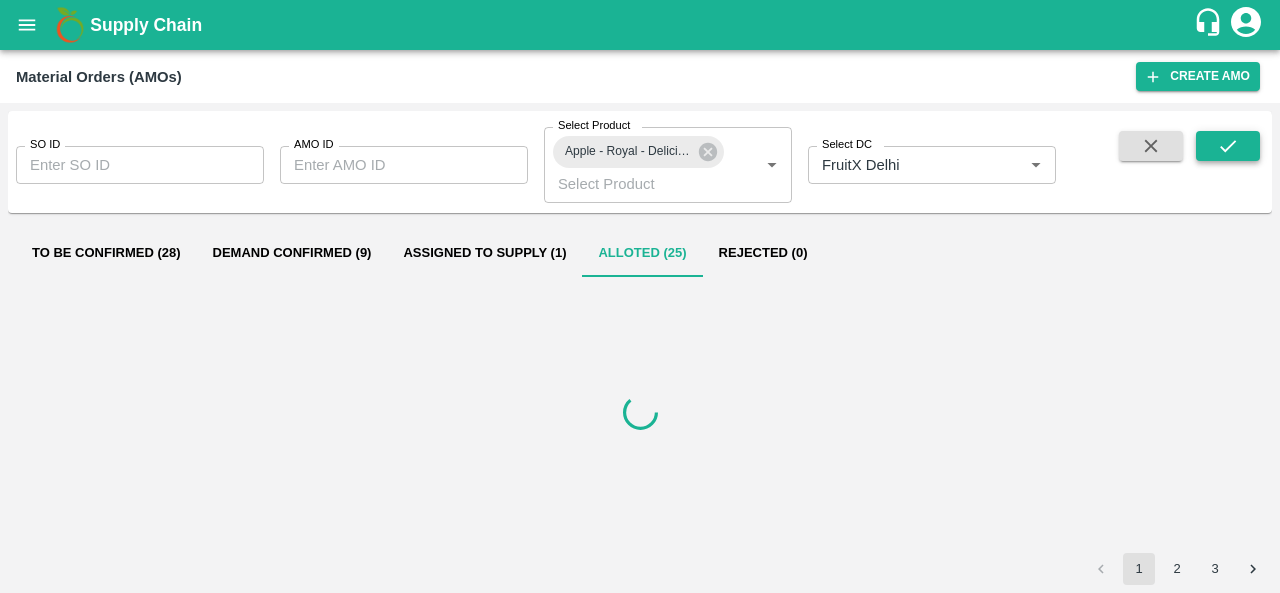 scroll, scrollTop: 0, scrollLeft: 0, axis: both 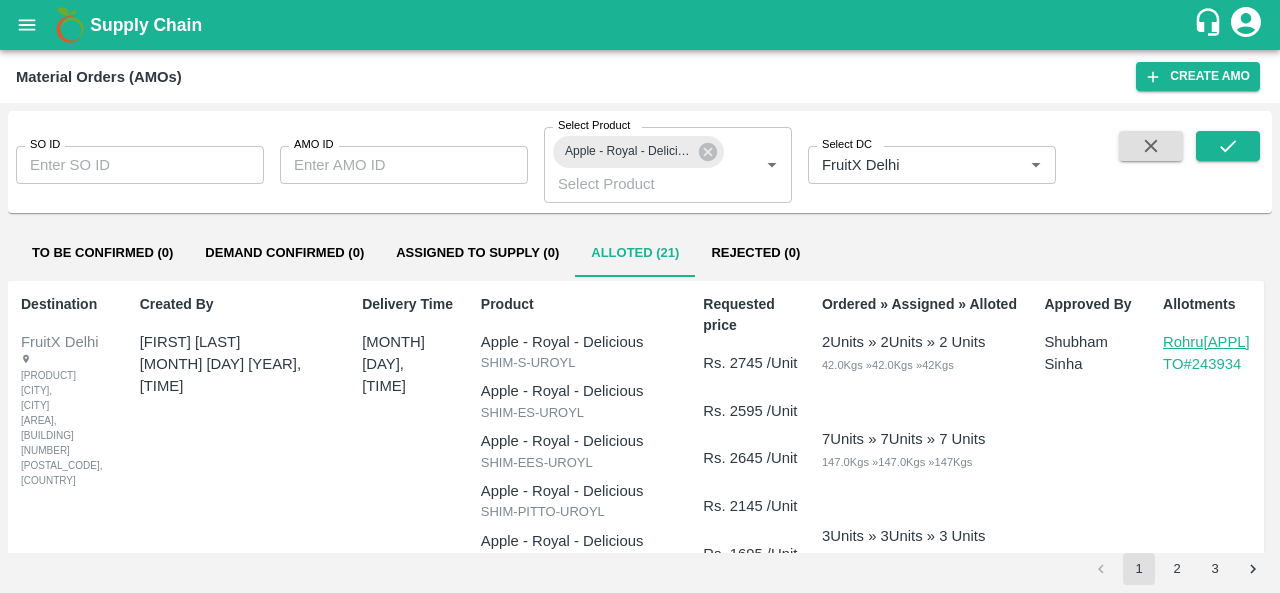 click on "Assigned to Supply (0)" at bounding box center [477, 253] 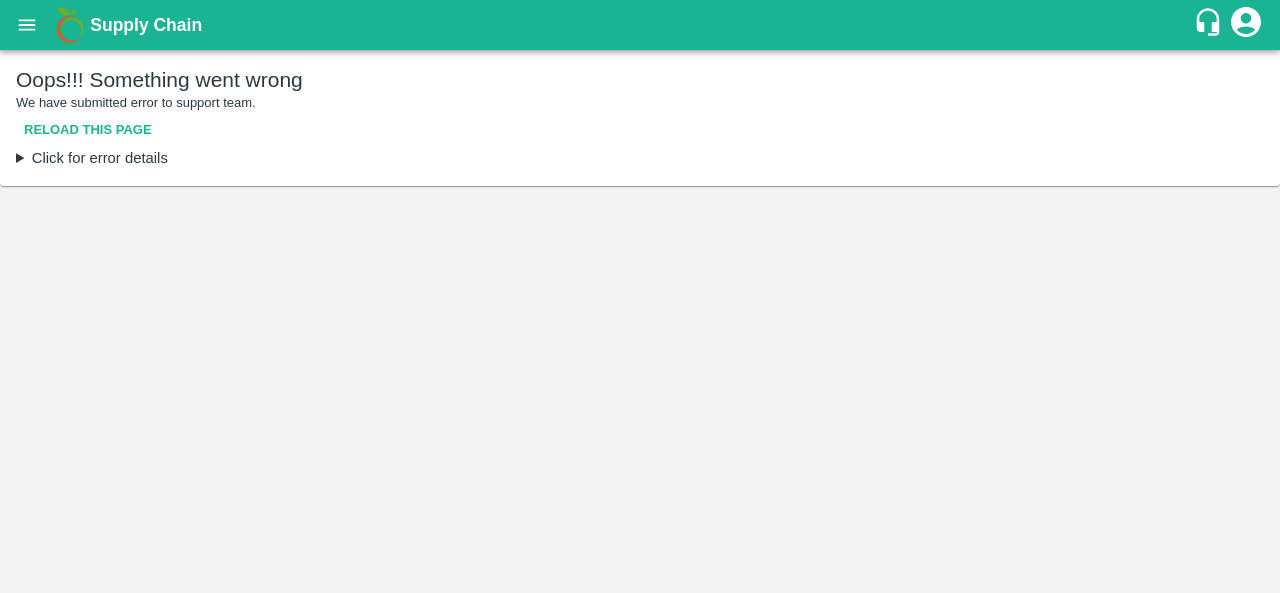 click on "Reload this page" at bounding box center [88, 130] 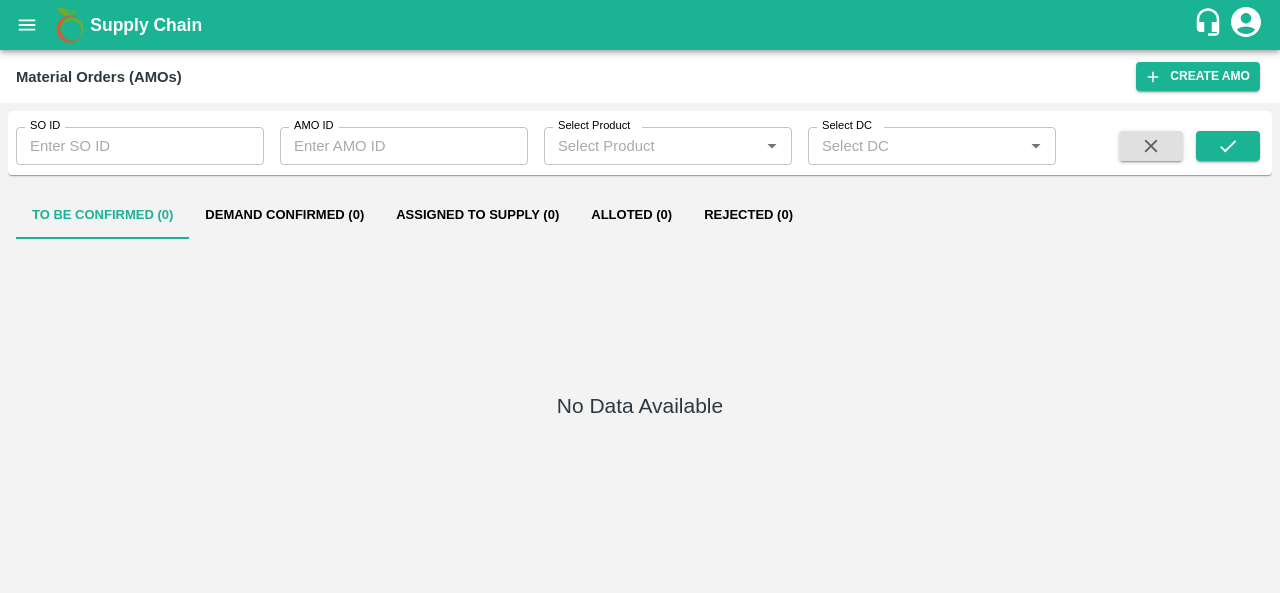 scroll, scrollTop: 0, scrollLeft: 0, axis: both 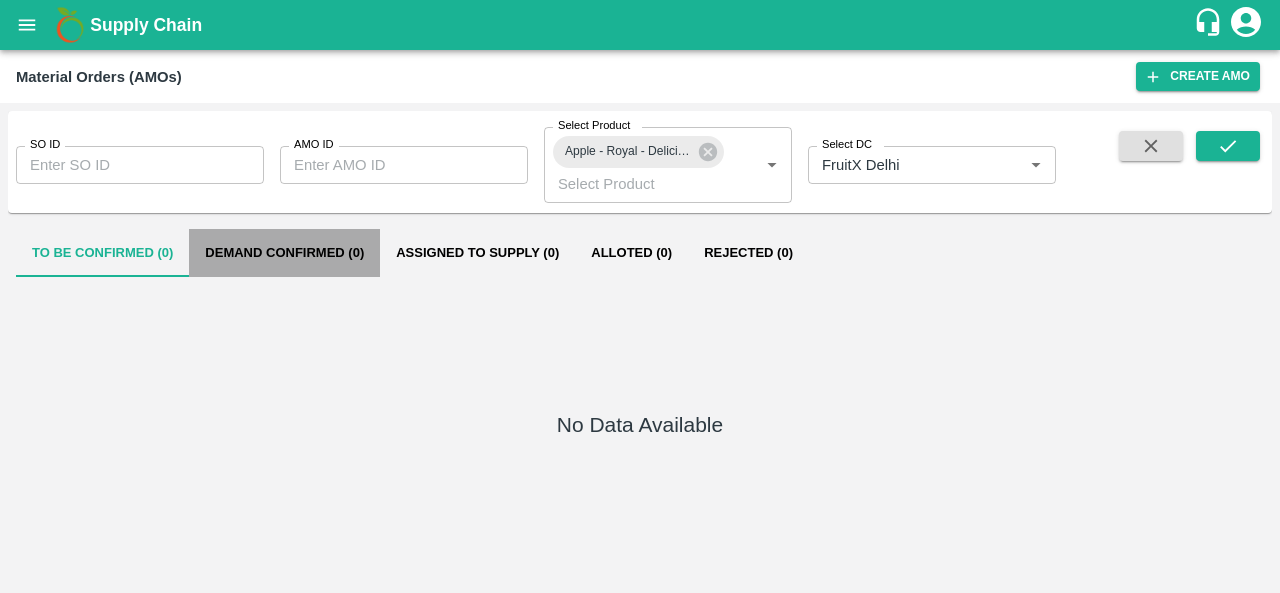 click on "Demand Confirmed (0)" at bounding box center [284, 253] 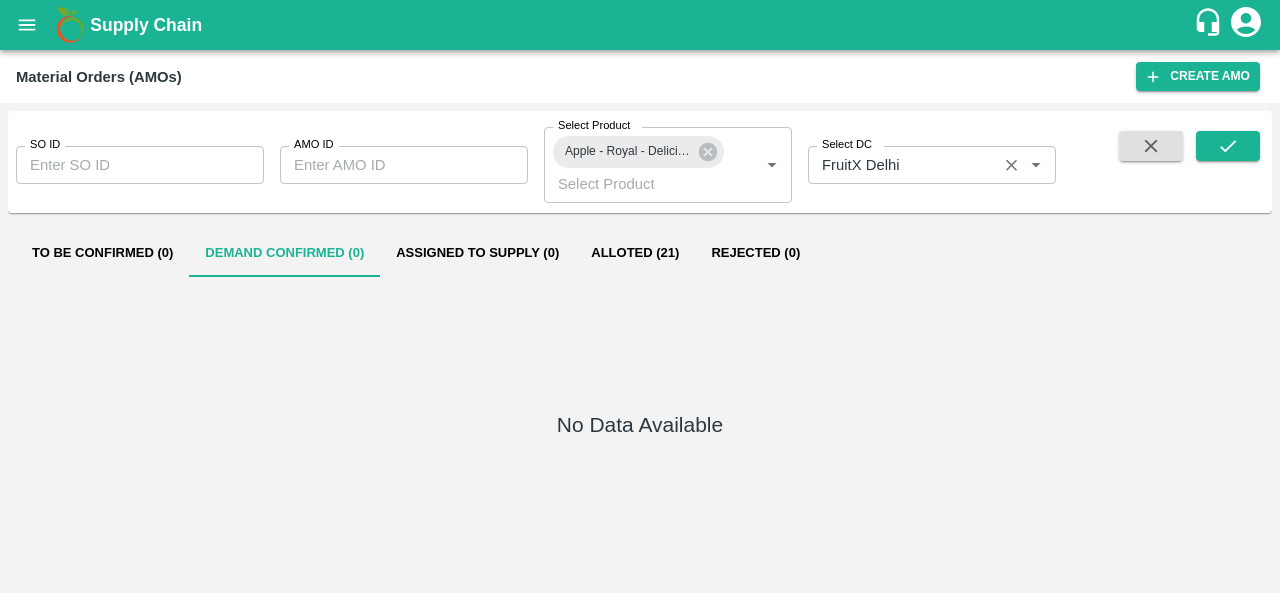 click 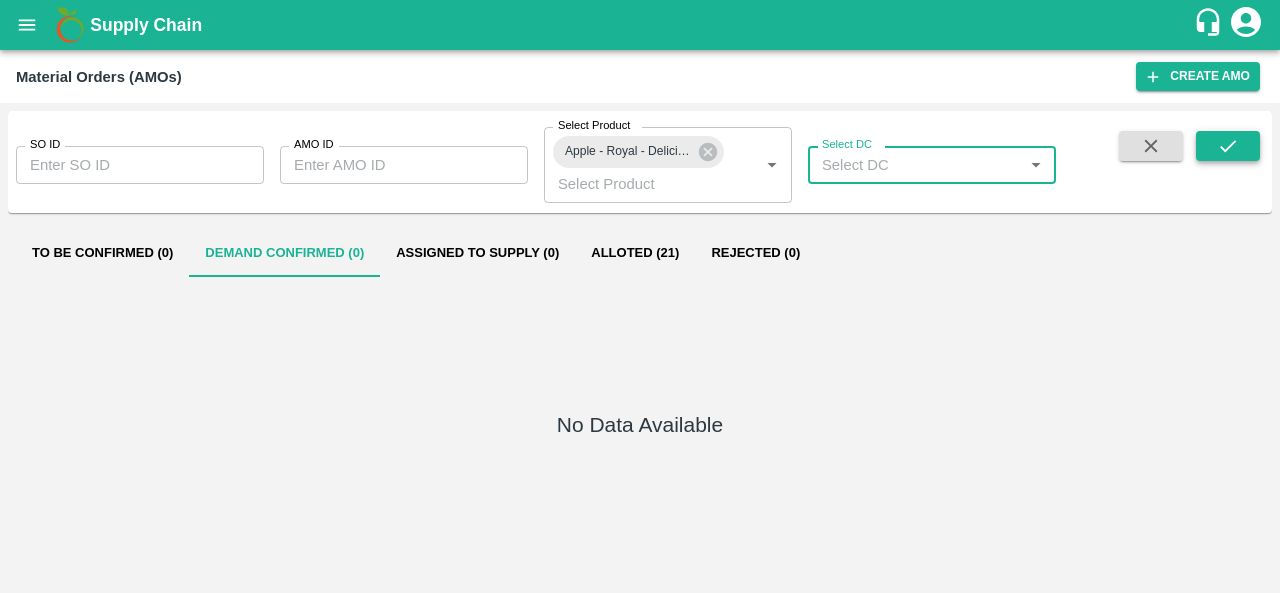click at bounding box center [1228, 146] 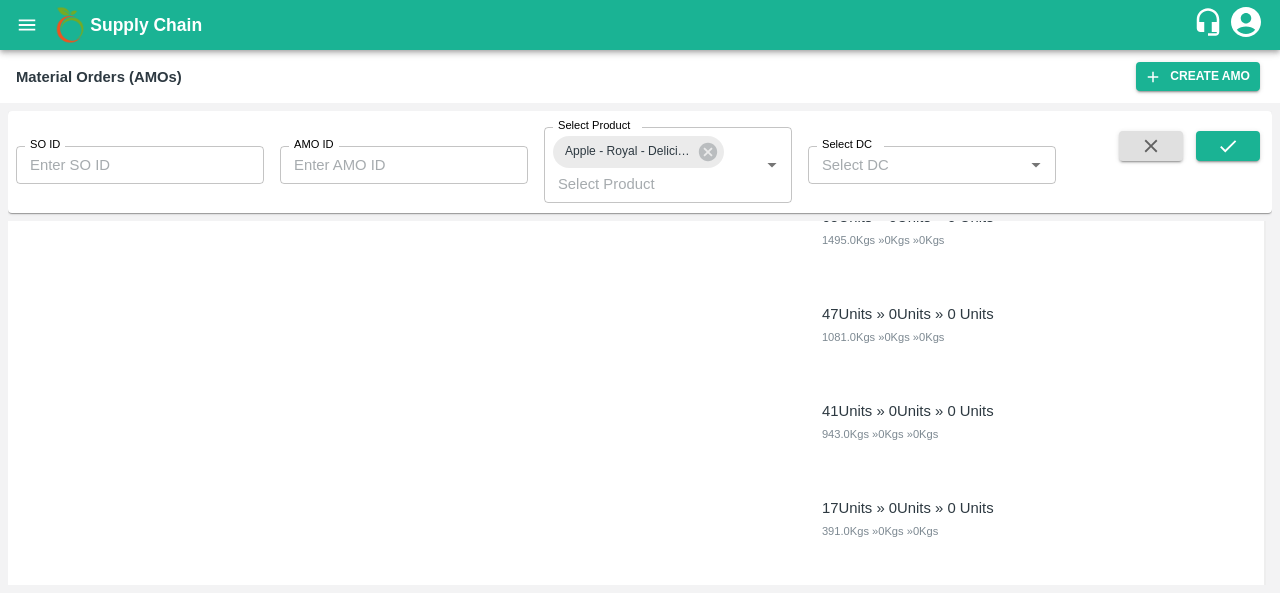 scroll, scrollTop: 8736, scrollLeft: 0, axis: vertical 